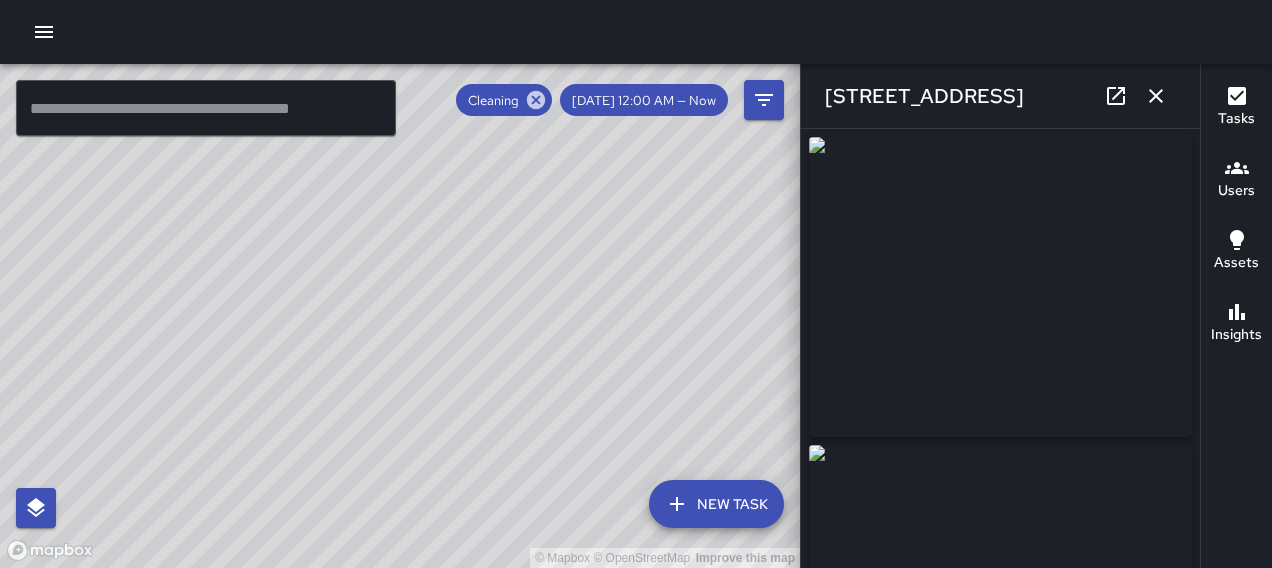 scroll, scrollTop: 0, scrollLeft: 0, axis: both 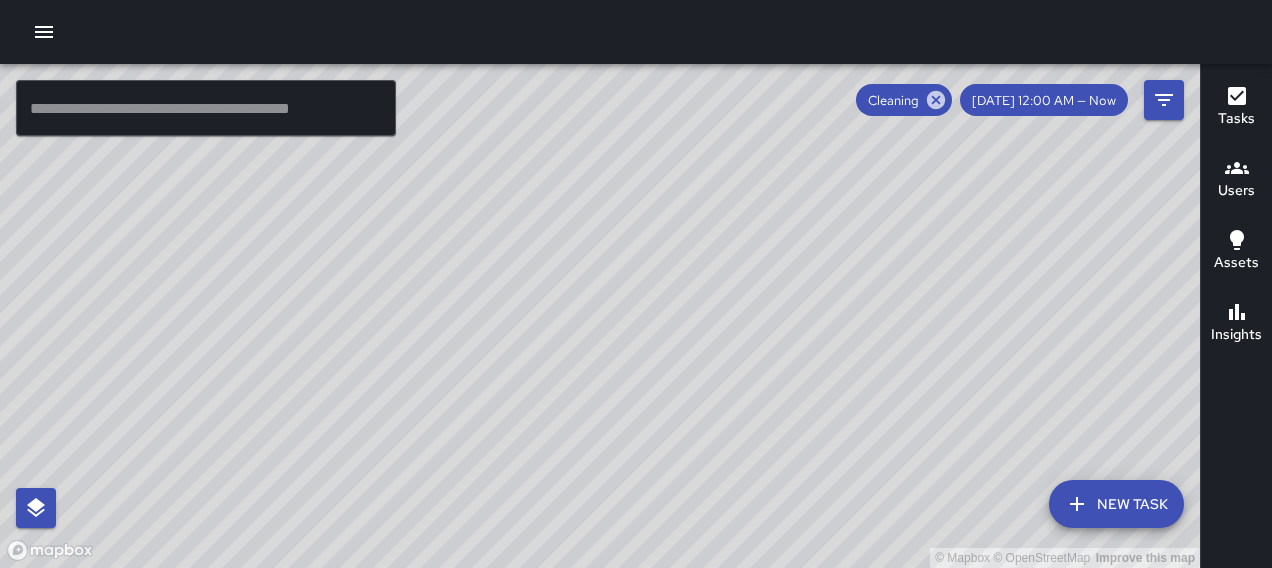 click 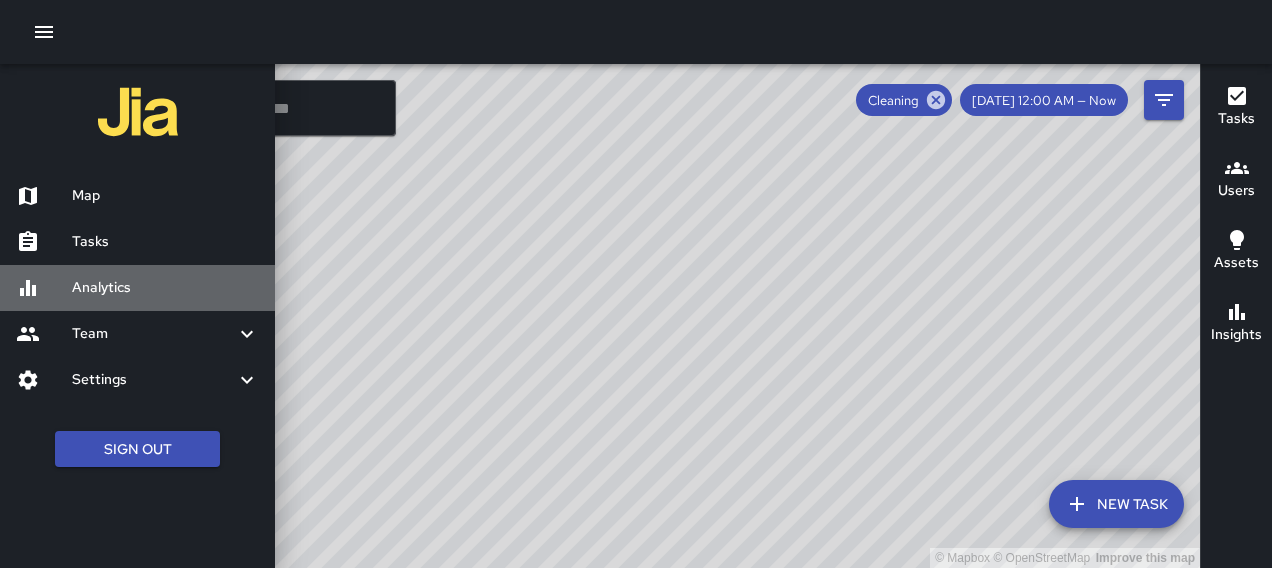click on "Analytics" at bounding box center (165, 288) 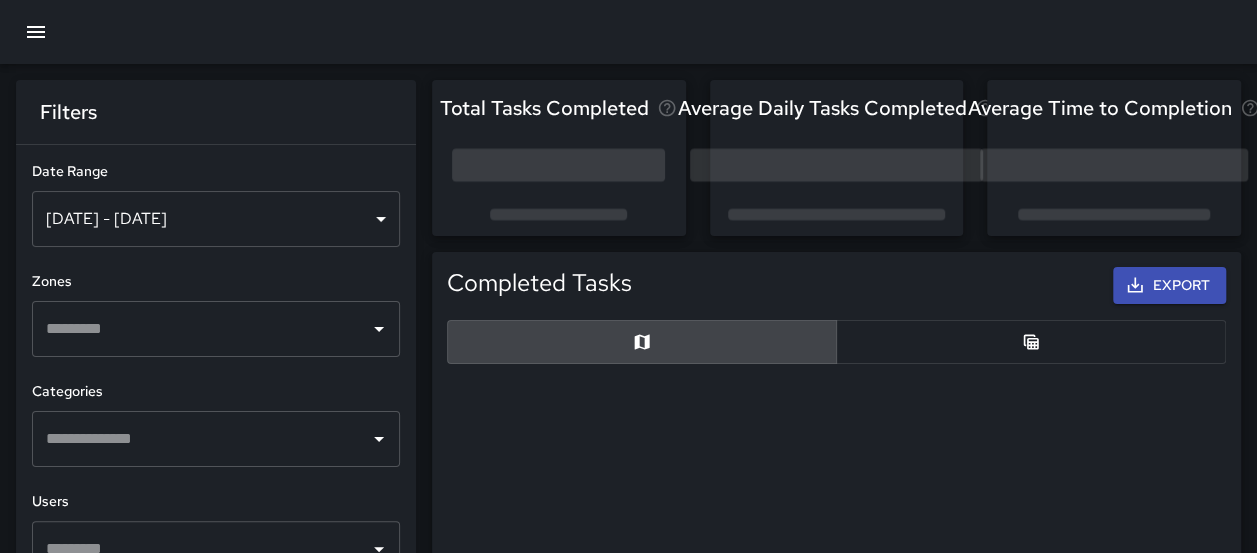 scroll, scrollTop: 16, scrollLeft: 16, axis: both 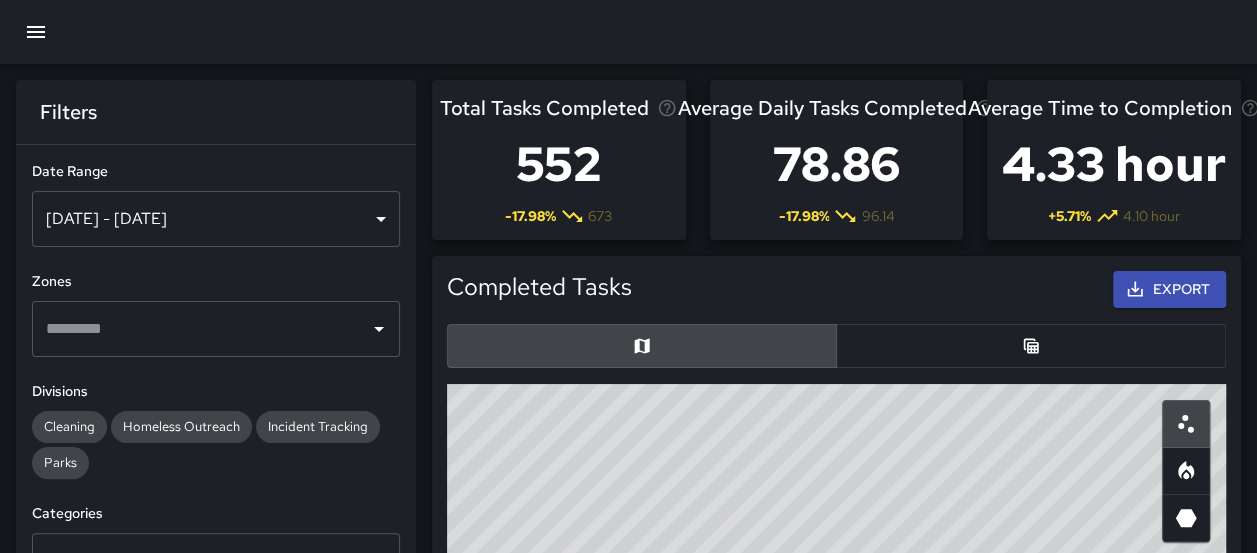 click on "[DATE] - [DATE]" at bounding box center [216, 219] 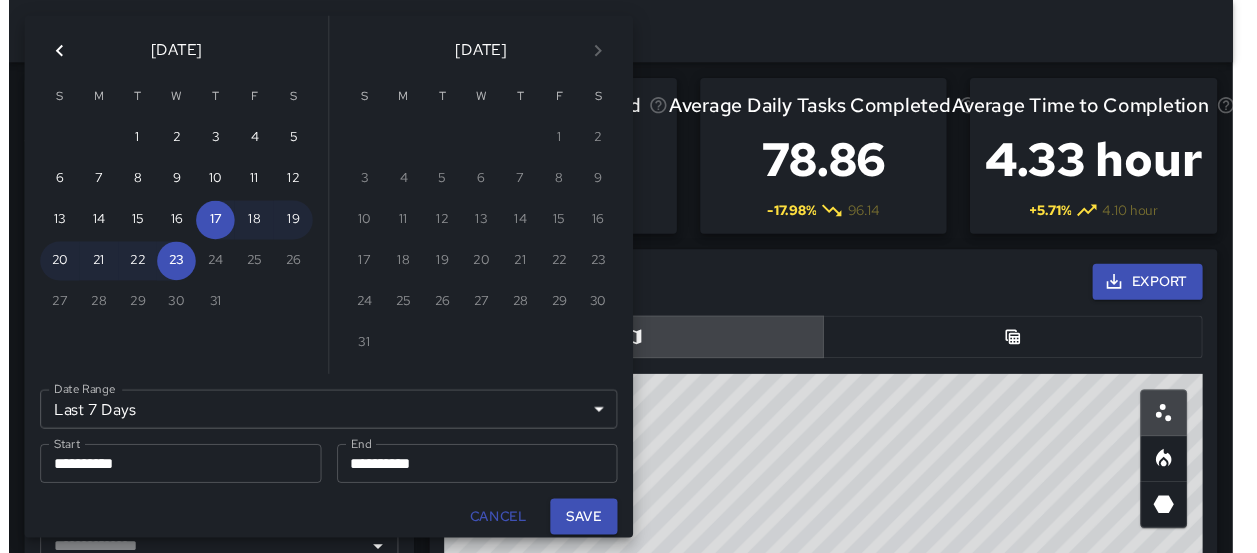 scroll, scrollTop: 16, scrollLeft: 16, axis: both 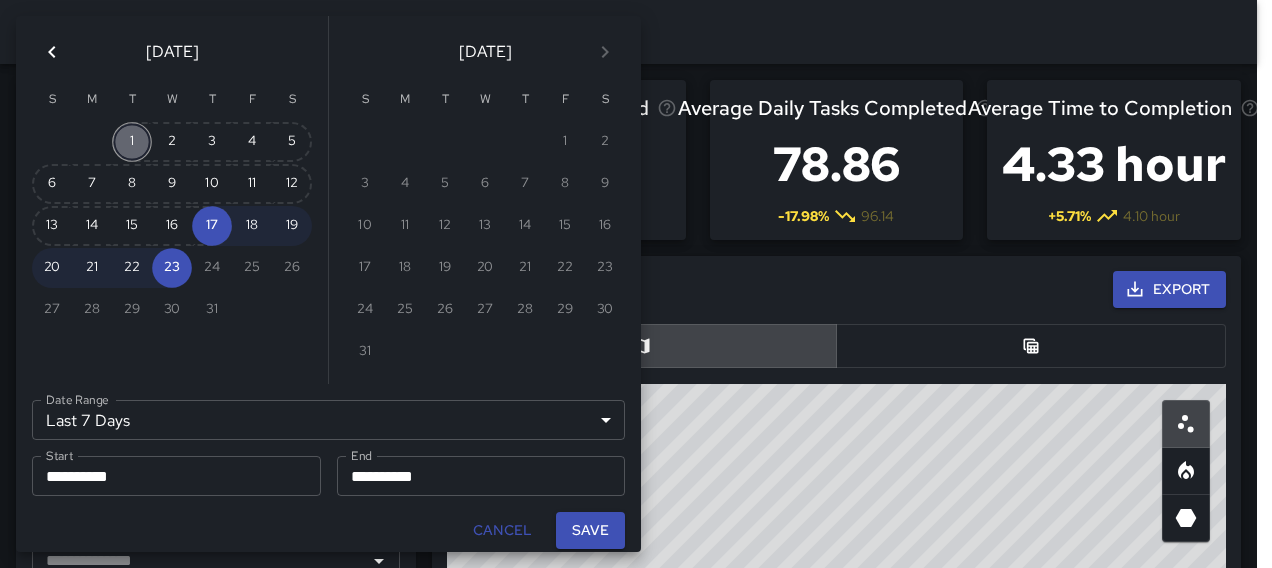 click on "1" at bounding box center (132, 142) 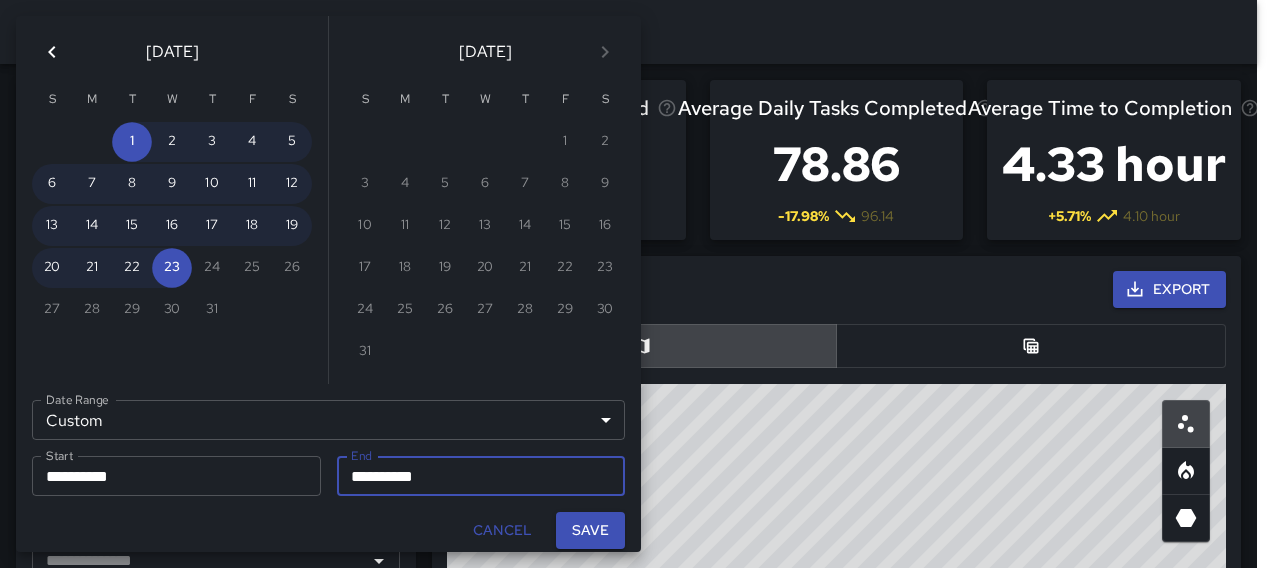 click on "**********" at bounding box center (481, 476) 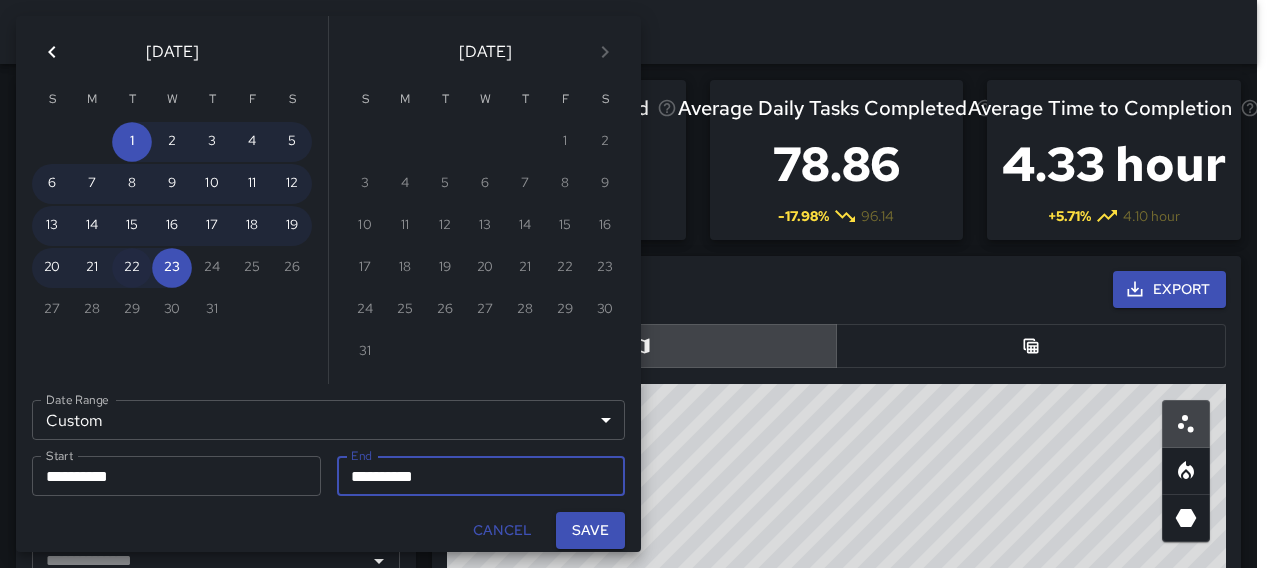 click on "22" at bounding box center [132, 268] 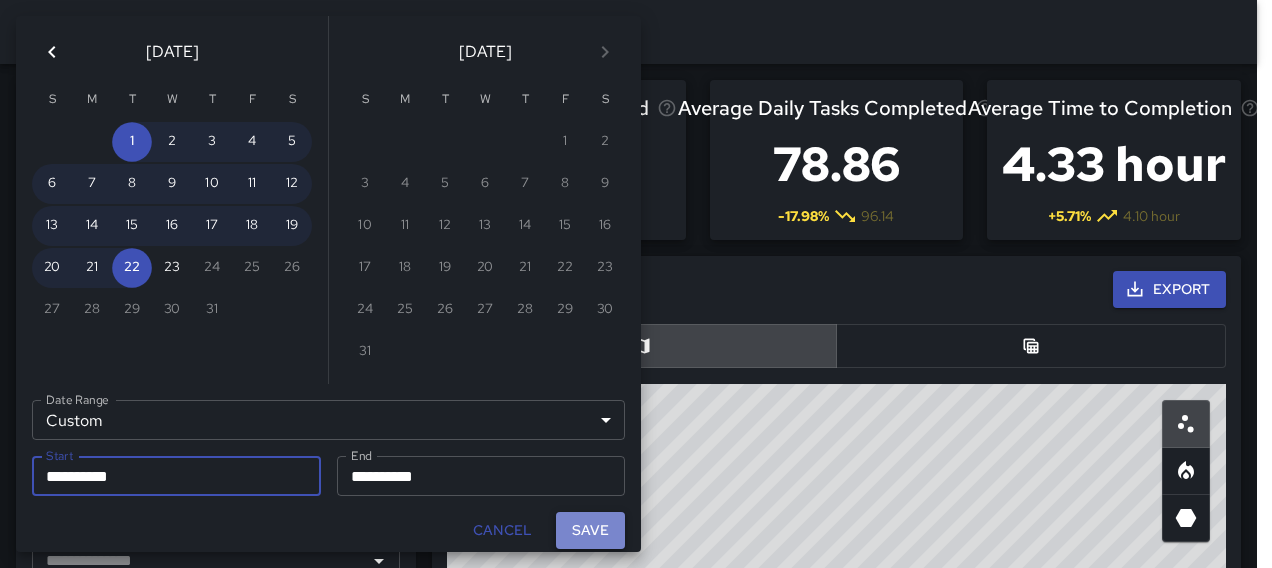 click on "Save" at bounding box center (590, 530) 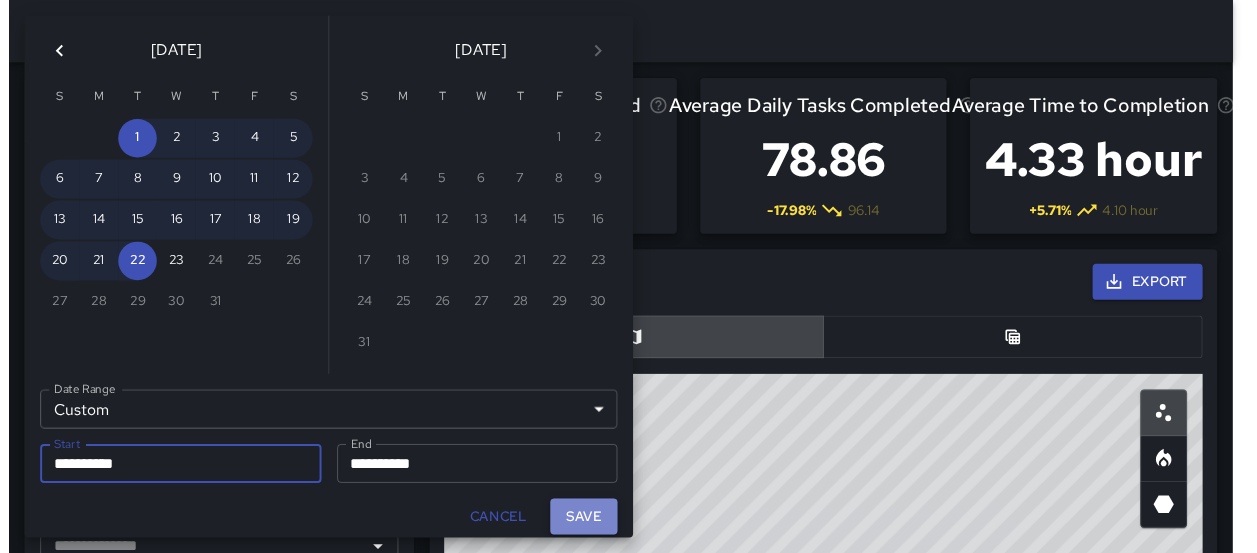 scroll, scrollTop: 16, scrollLeft: 16, axis: both 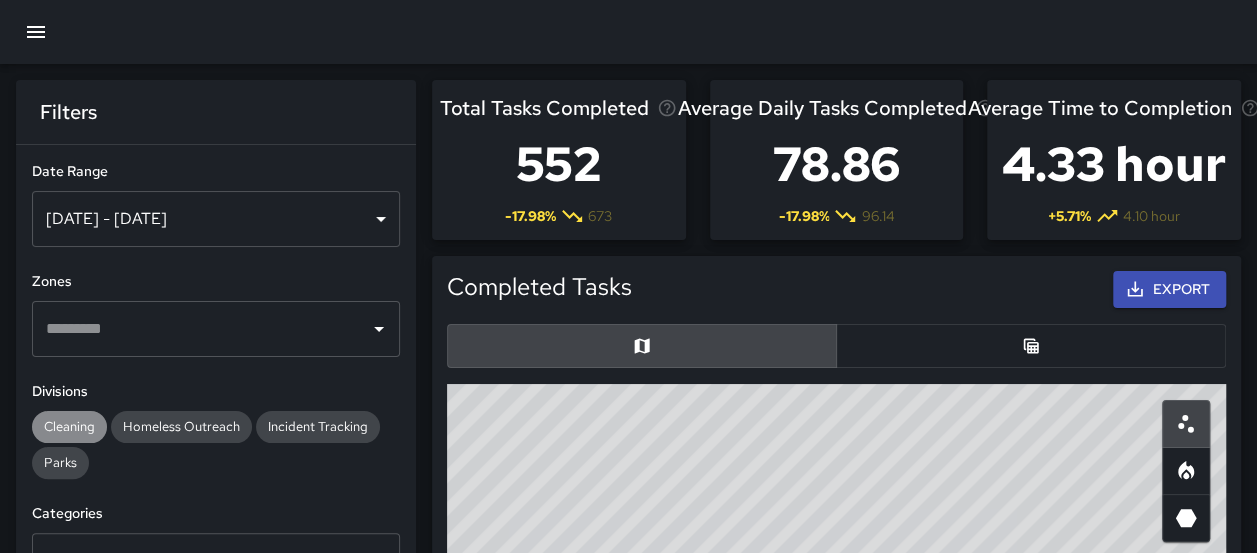 click on "Cleaning" at bounding box center [69, 426] 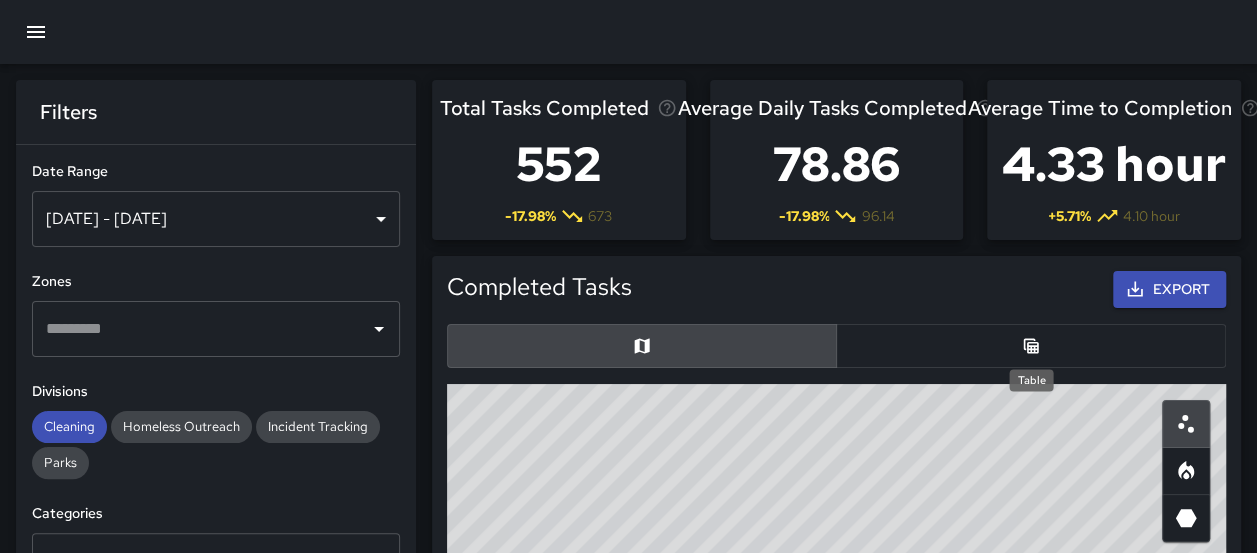 click 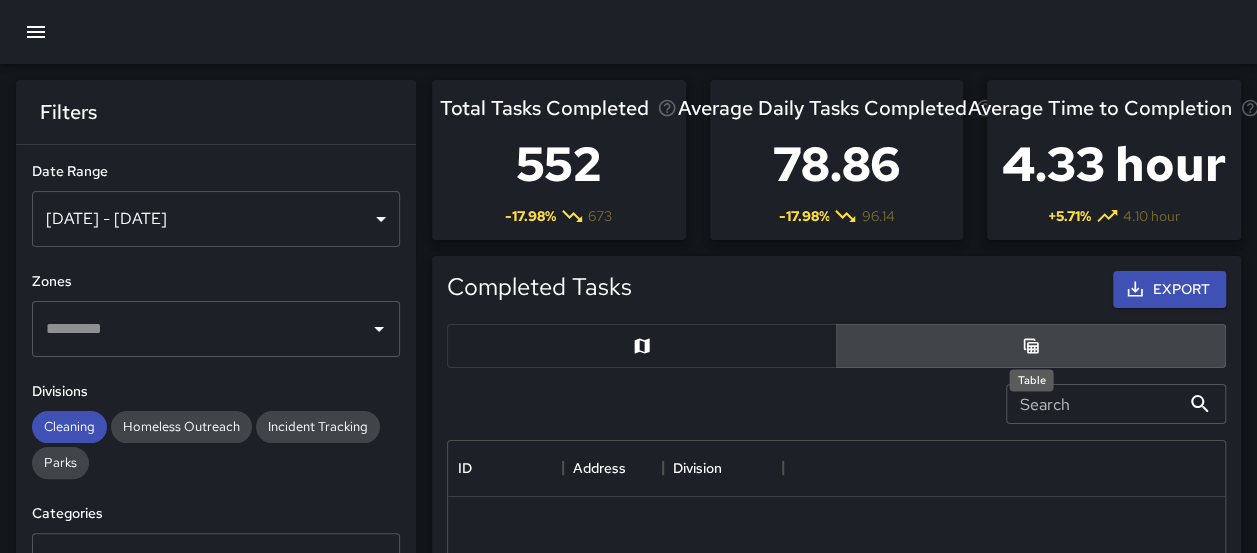 scroll, scrollTop: 730, scrollLeft: 762, axis: both 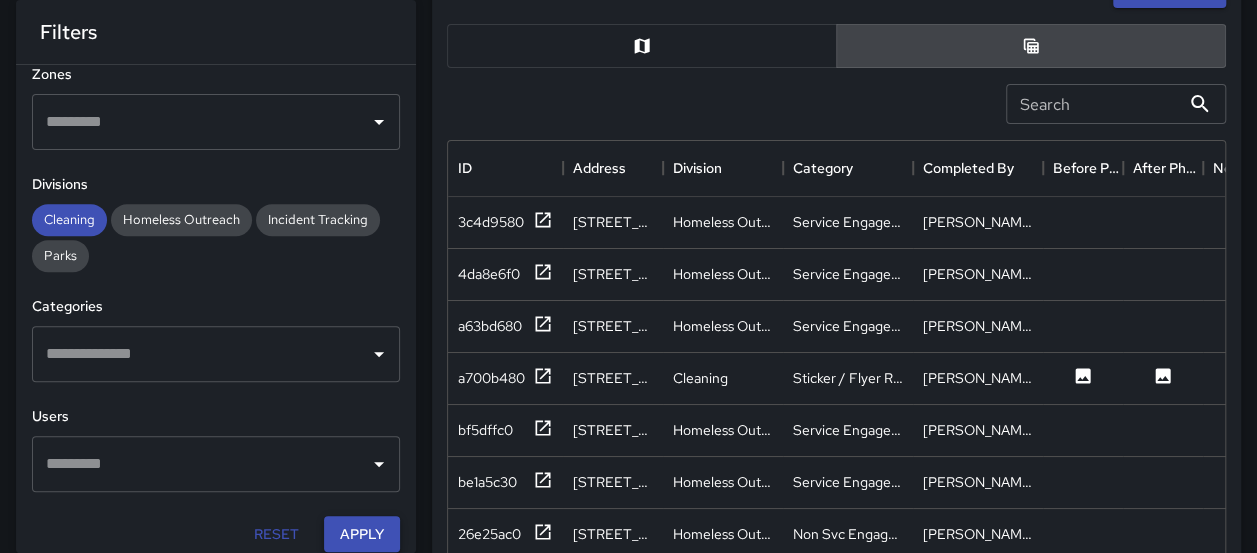 click on "Apply" at bounding box center (362, 534) 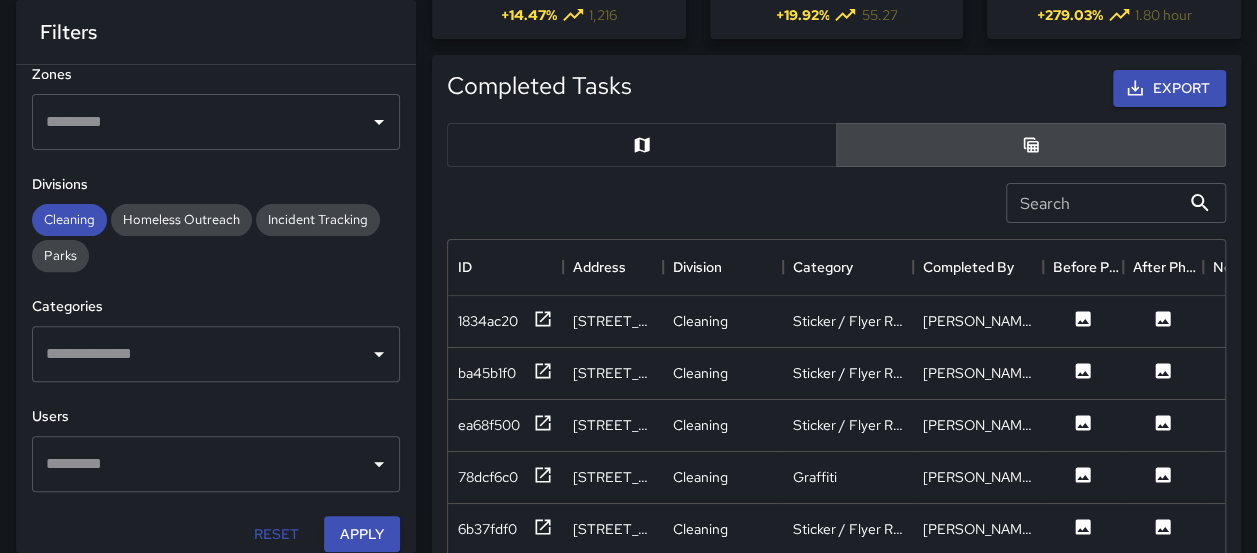 scroll, scrollTop: 0, scrollLeft: 0, axis: both 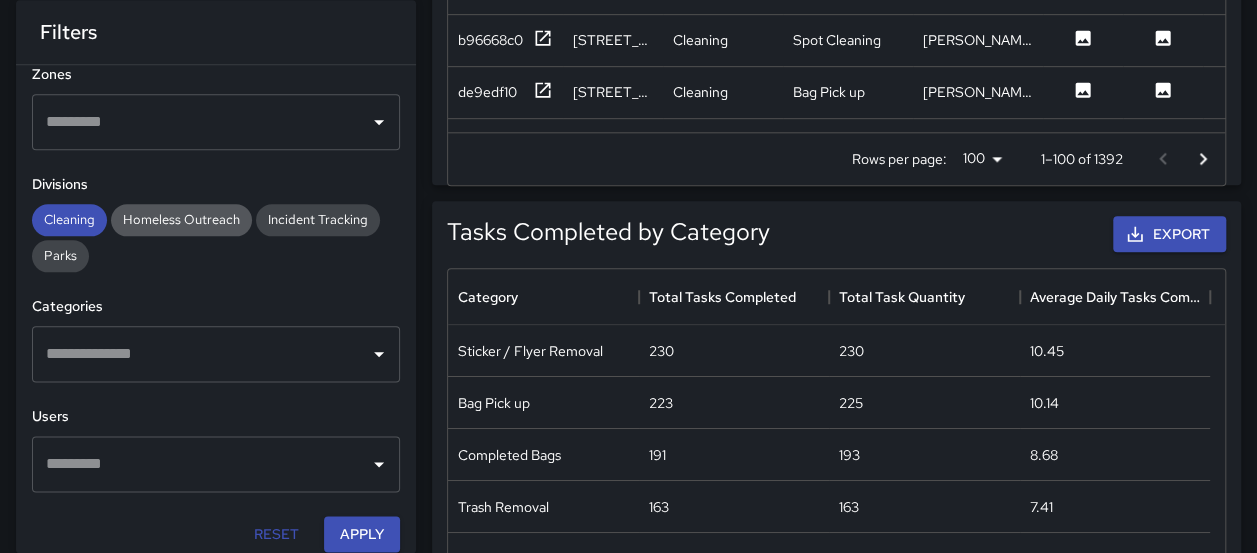 click on "Homeless Outreach" at bounding box center [181, 219] 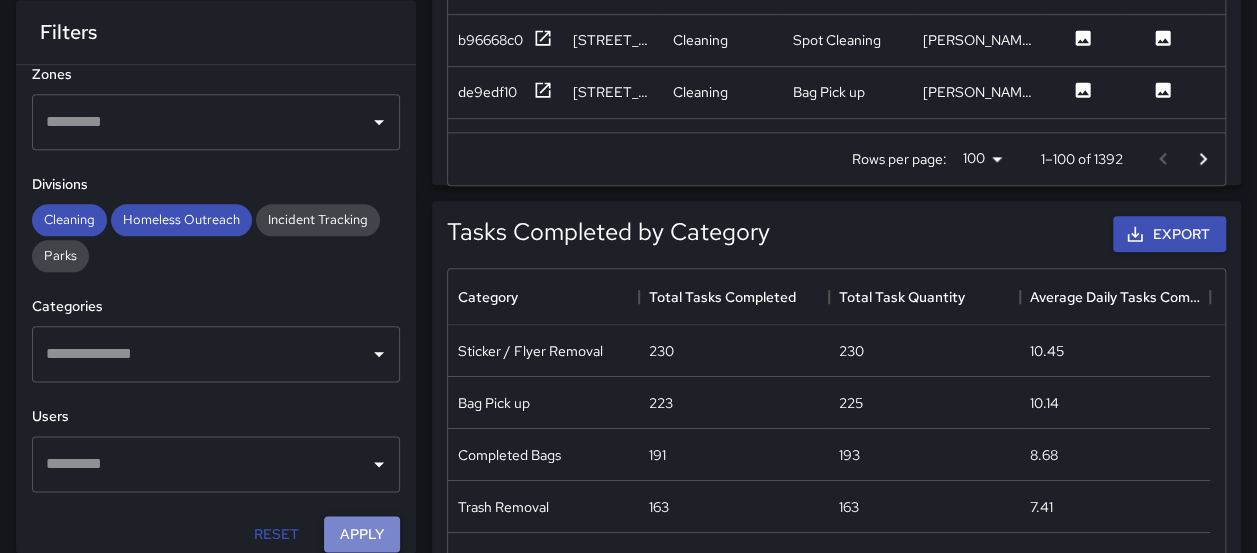 click on "Apply" at bounding box center (362, 534) 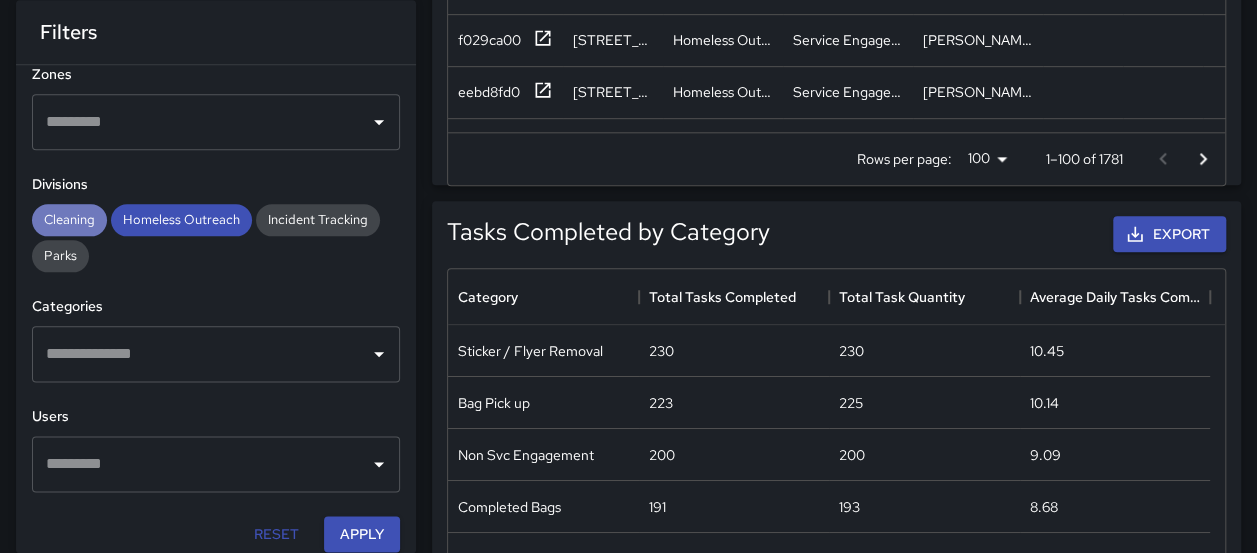 click on "Cleaning" at bounding box center (69, 219) 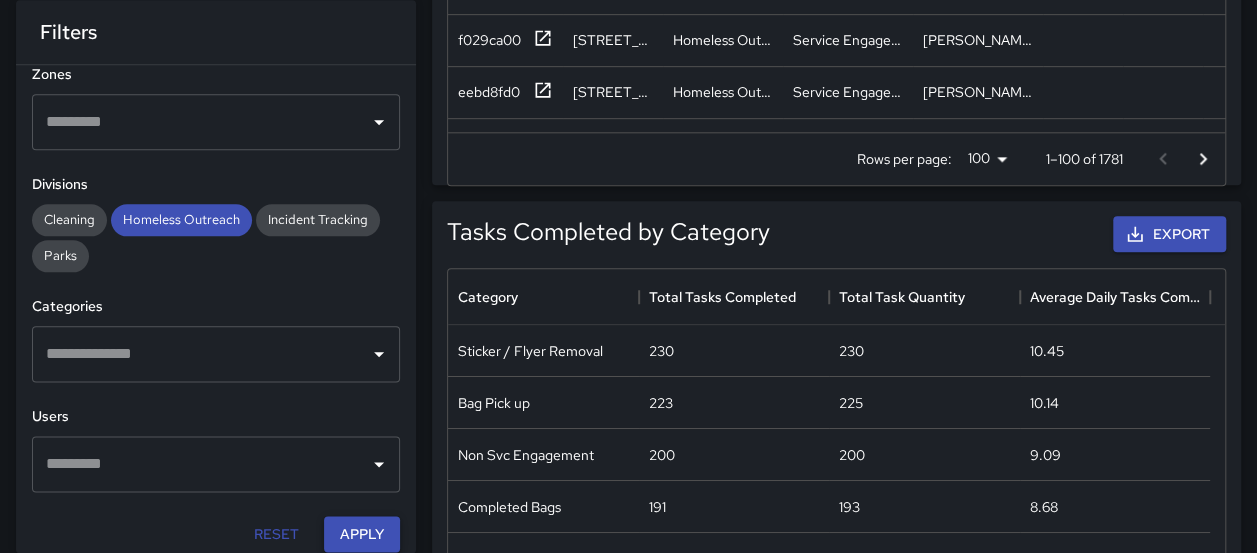 click on "Apply" at bounding box center (362, 534) 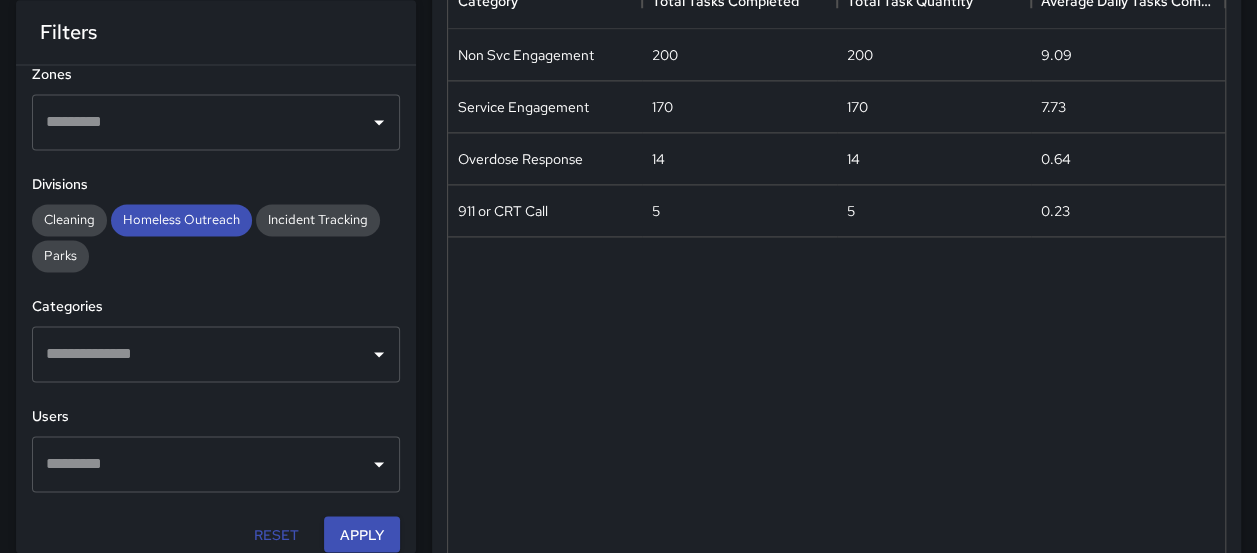 scroll, scrollTop: 1354, scrollLeft: 0, axis: vertical 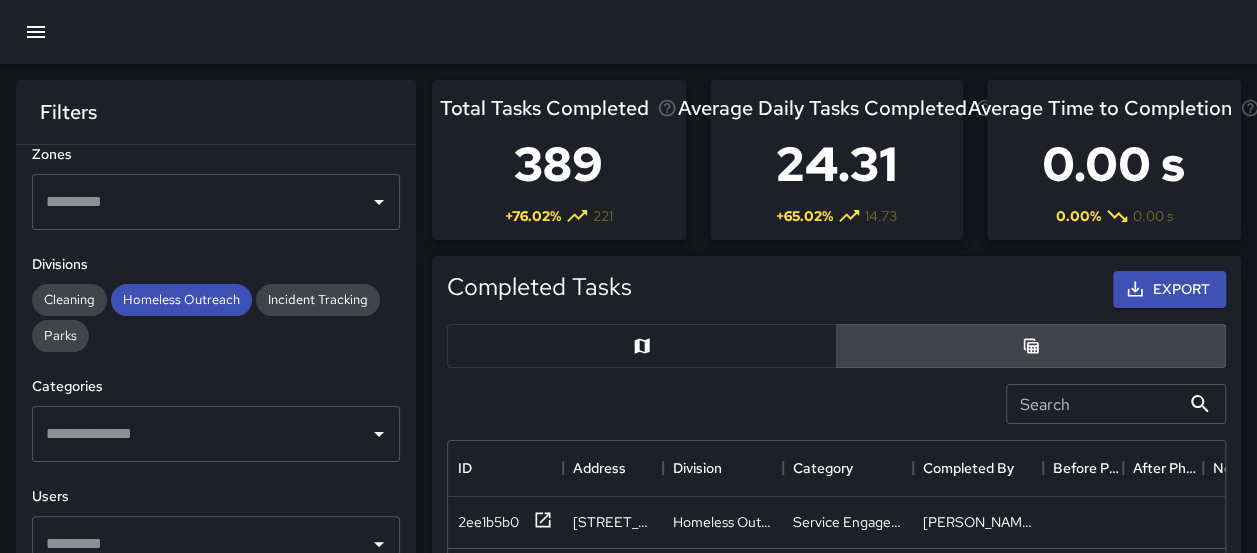 click 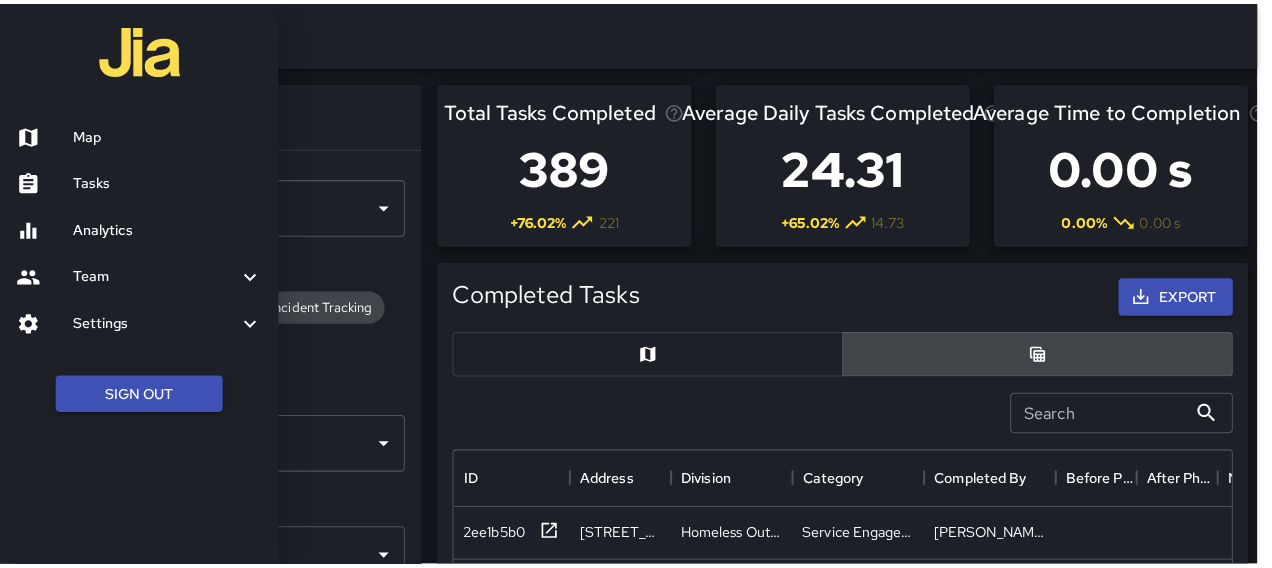 scroll, scrollTop: 16, scrollLeft: 16, axis: both 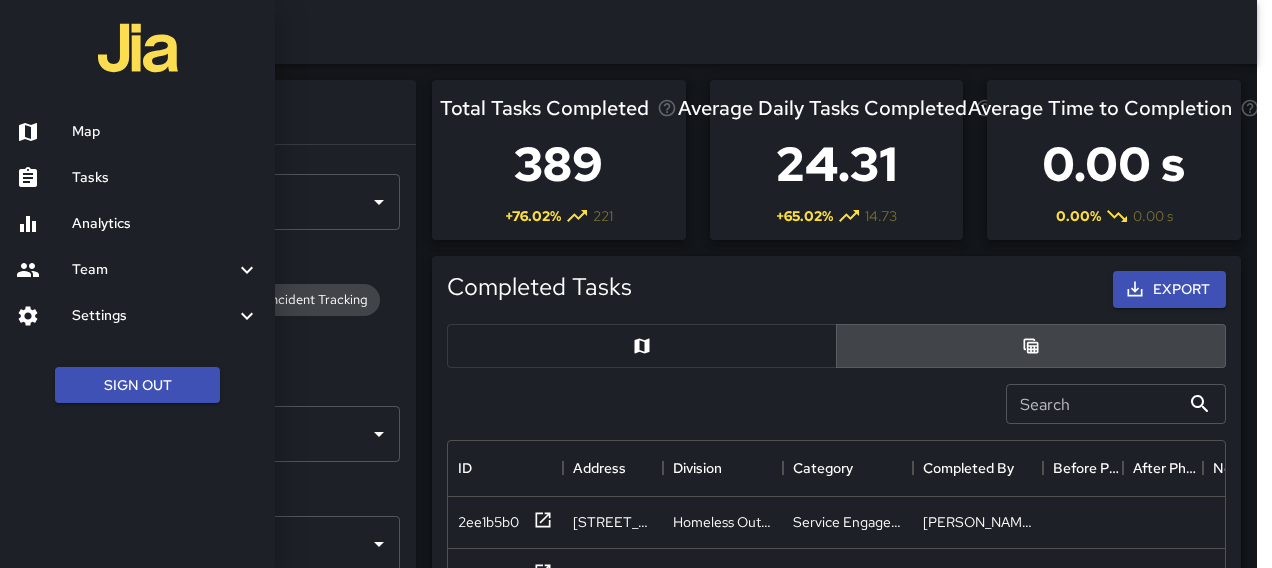 click on "Map" at bounding box center [165, 132] 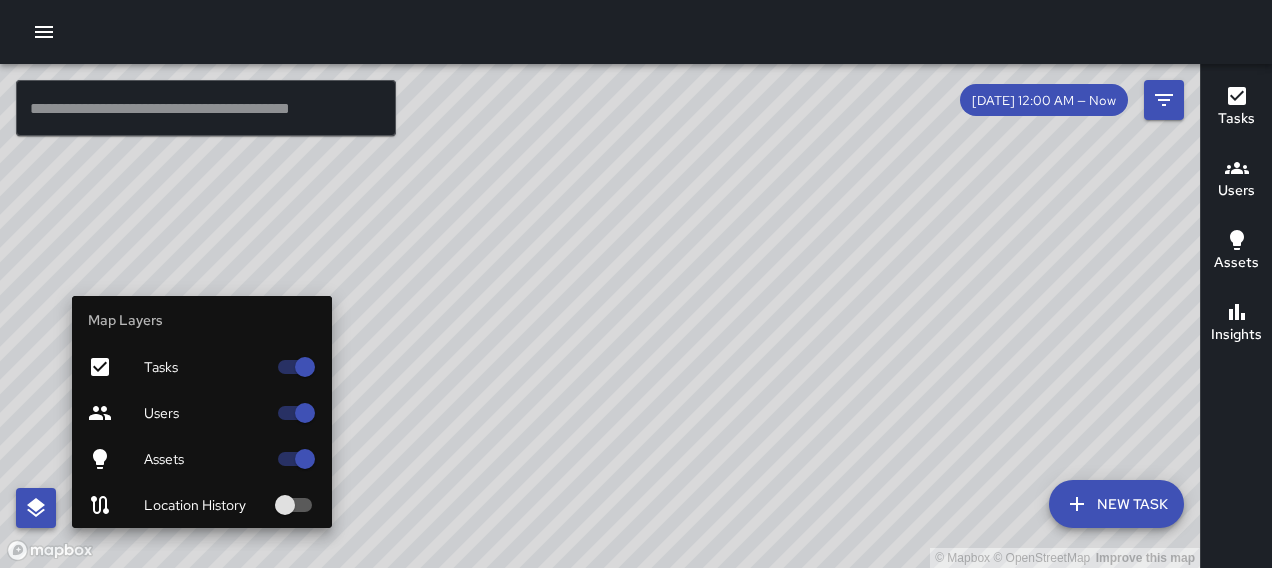 click 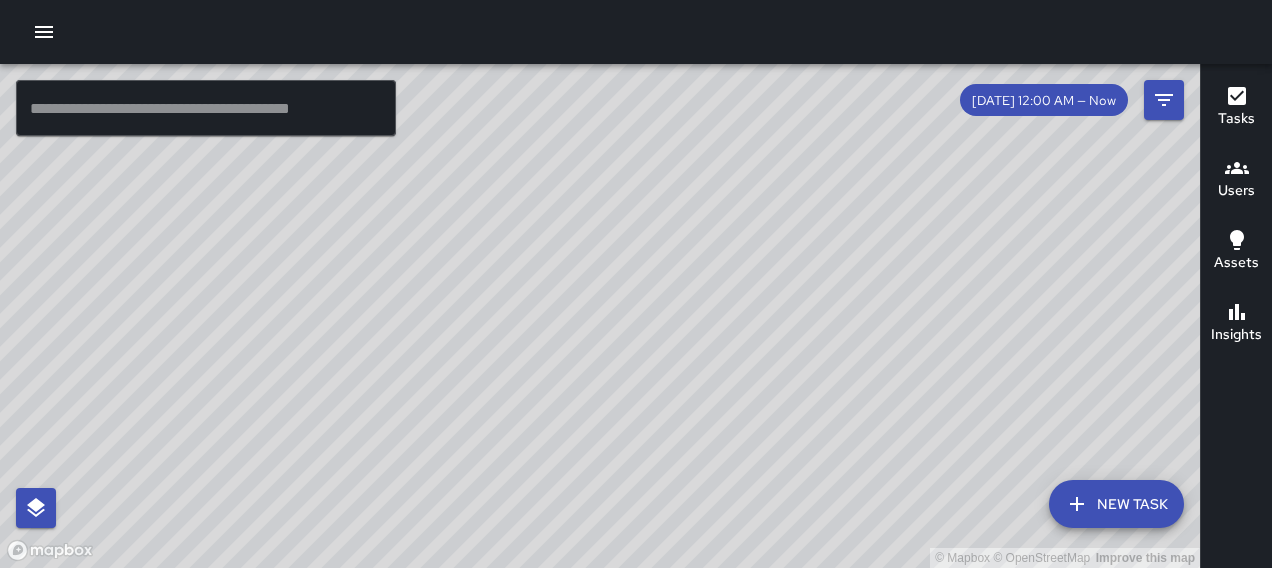 click on "Tasks" at bounding box center [1236, 107] 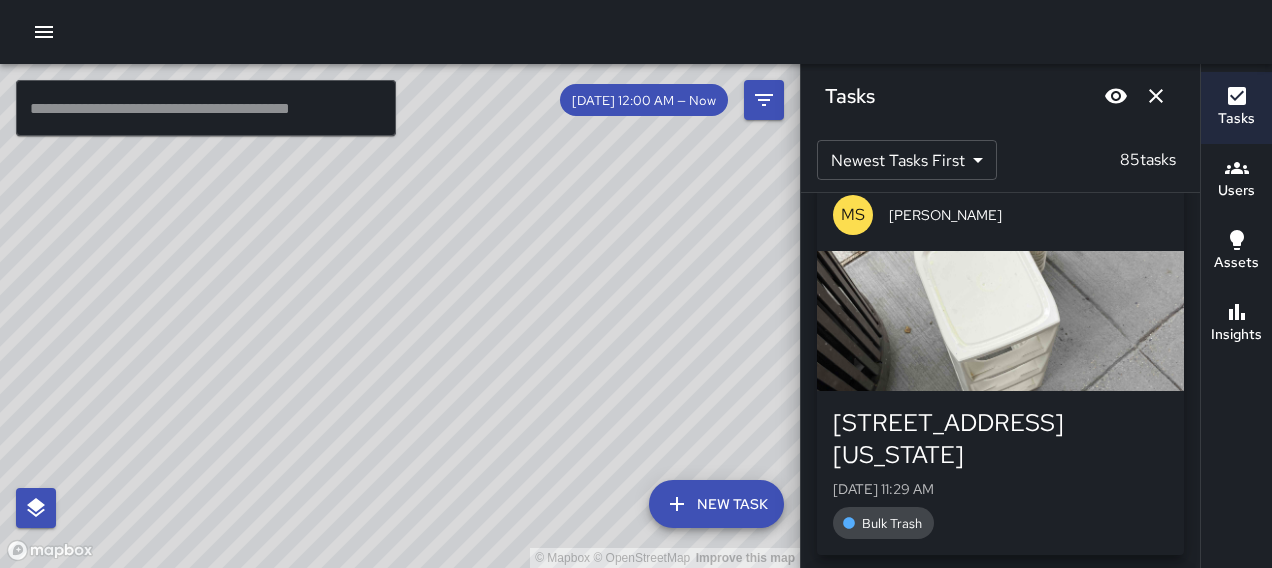 scroll, scrollTop: 2396, scrollLeft: 0, axis: vertical 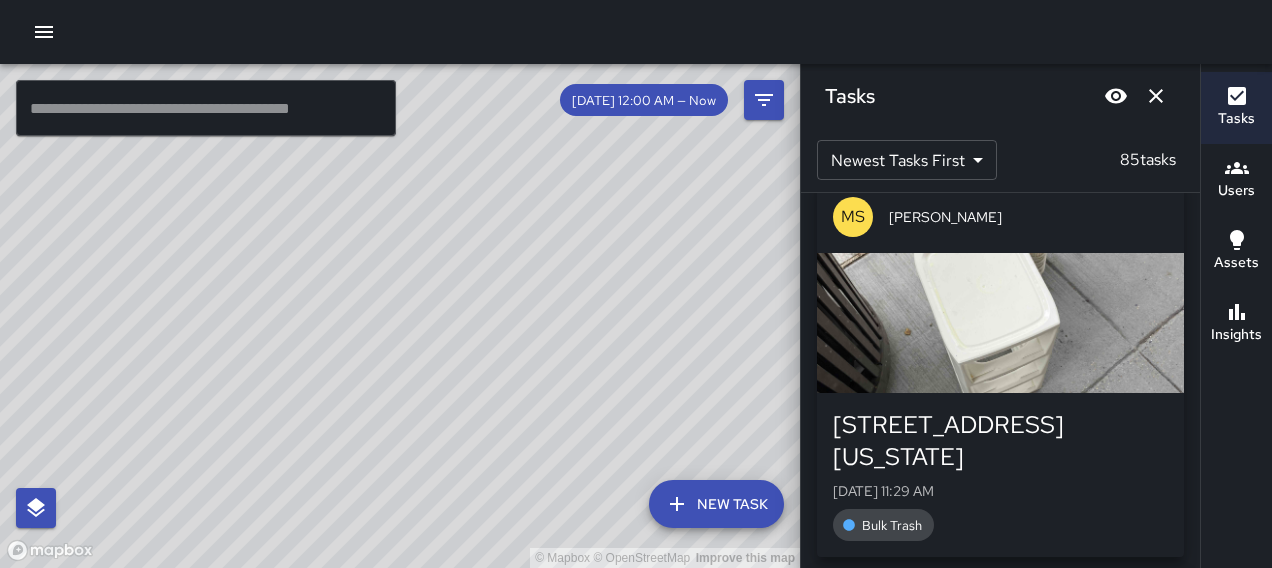 click at bounding box center [1000, 323] 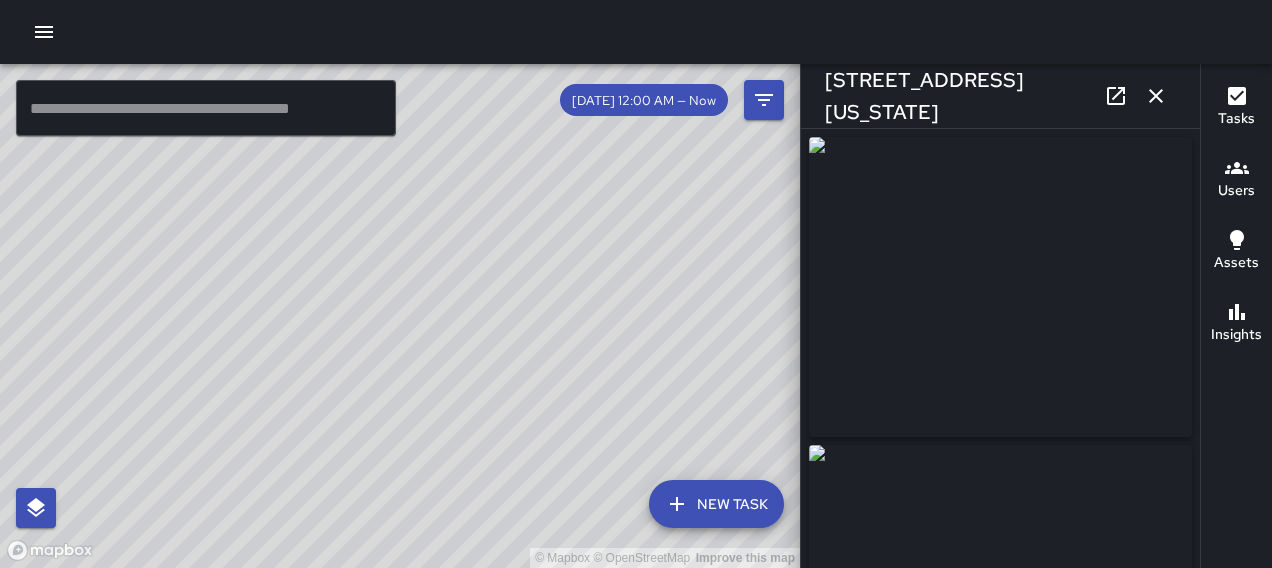 type on "**********" 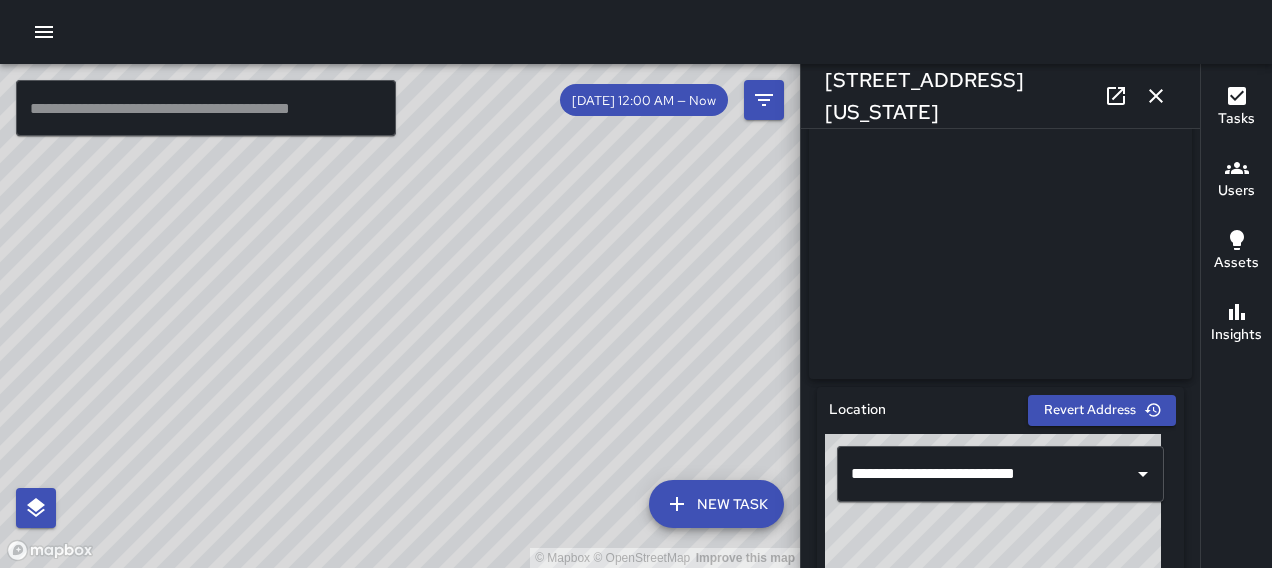 scroll, scrollTop: 476, scrollLeft: 0, axis: vertical 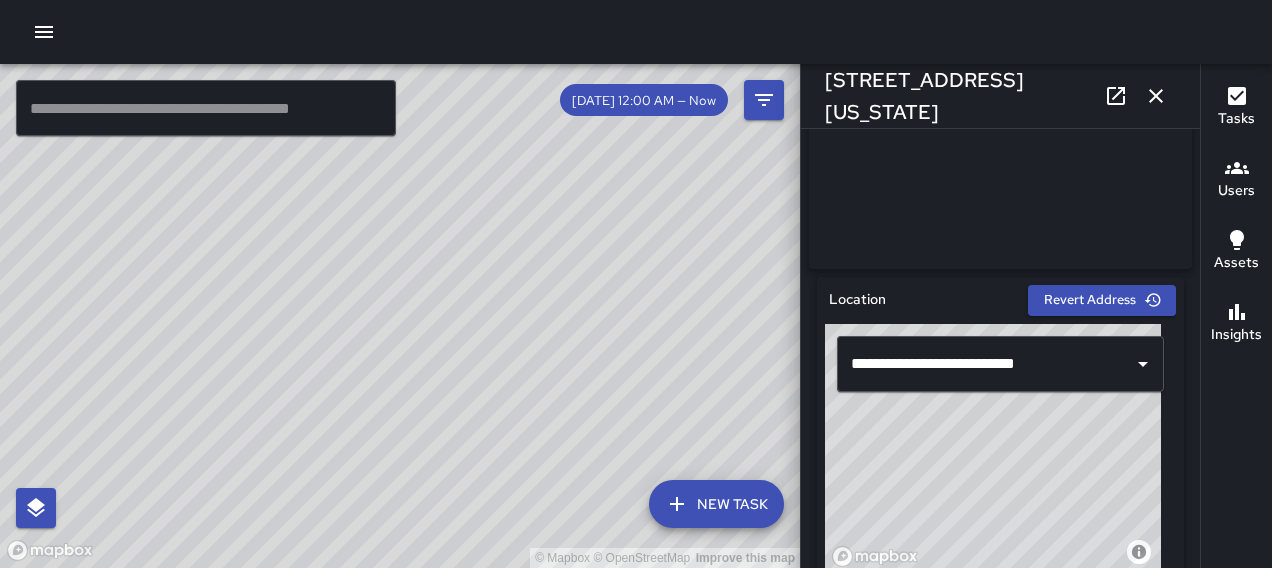 click 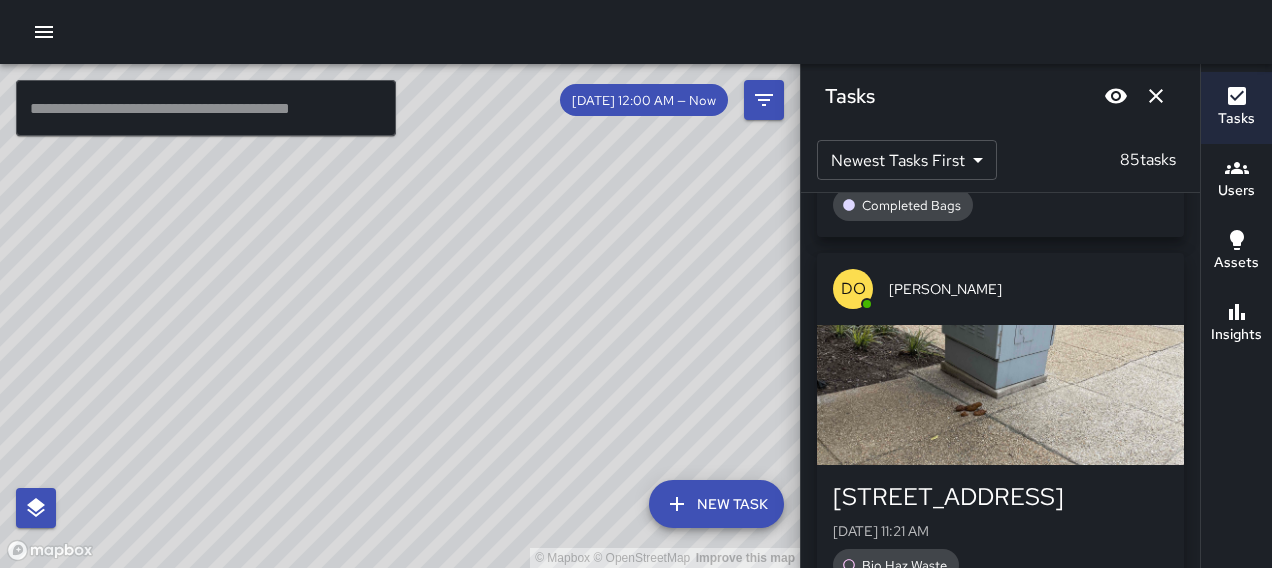 scroll, scrollTop: 3296, scrollLeft: 0, axis: vertical 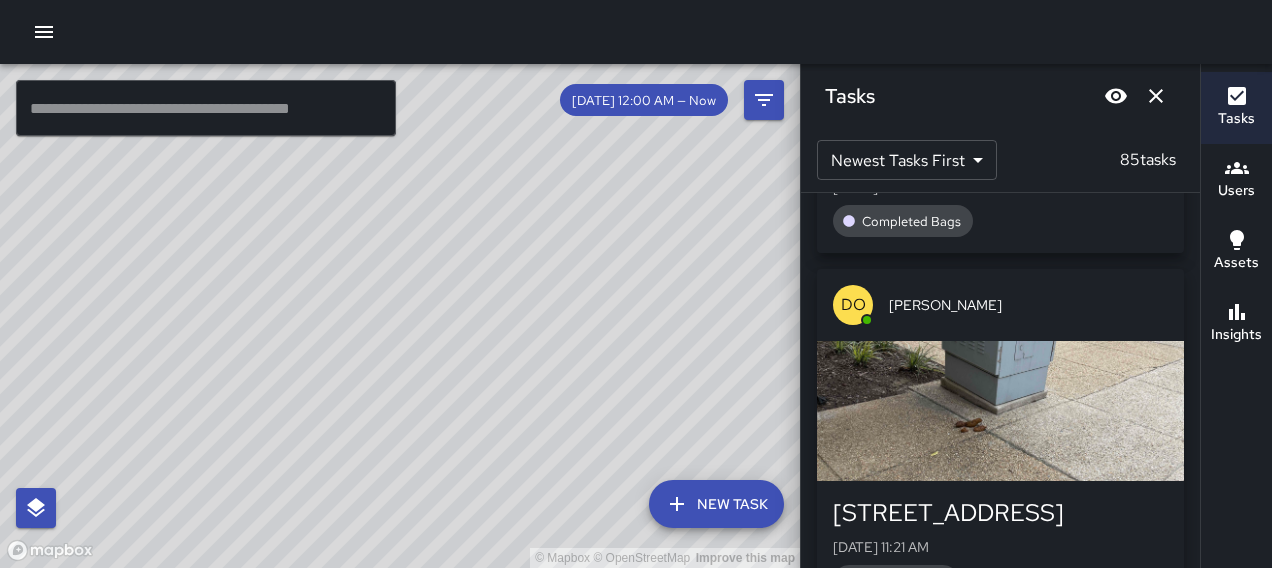 click at bounding box center (1000, 411) 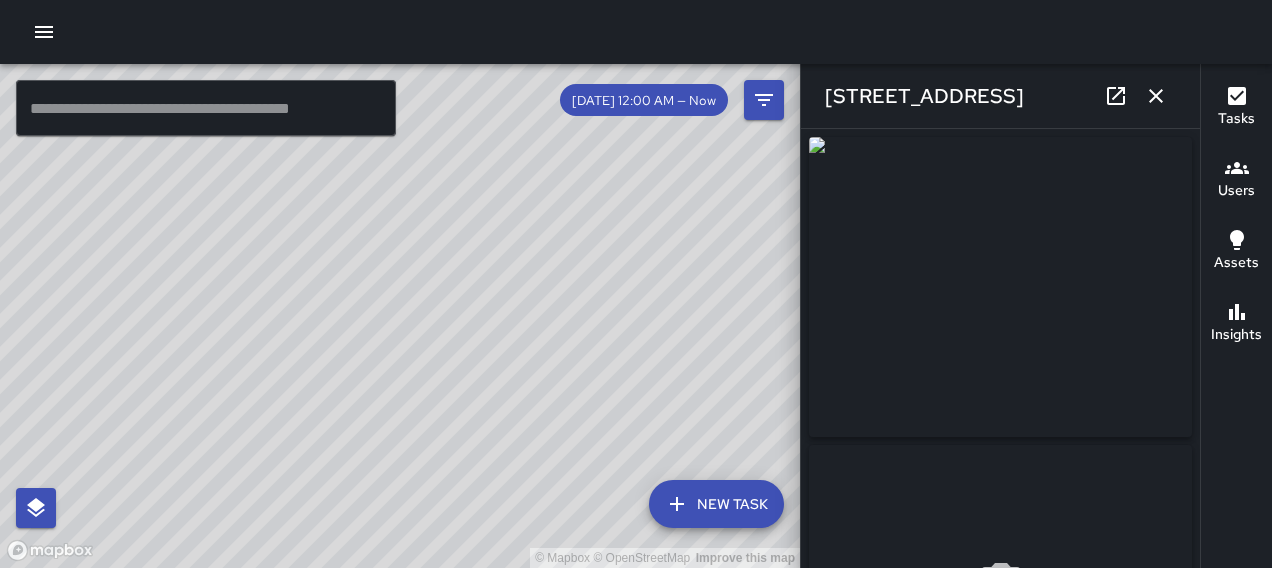 type on "**********" 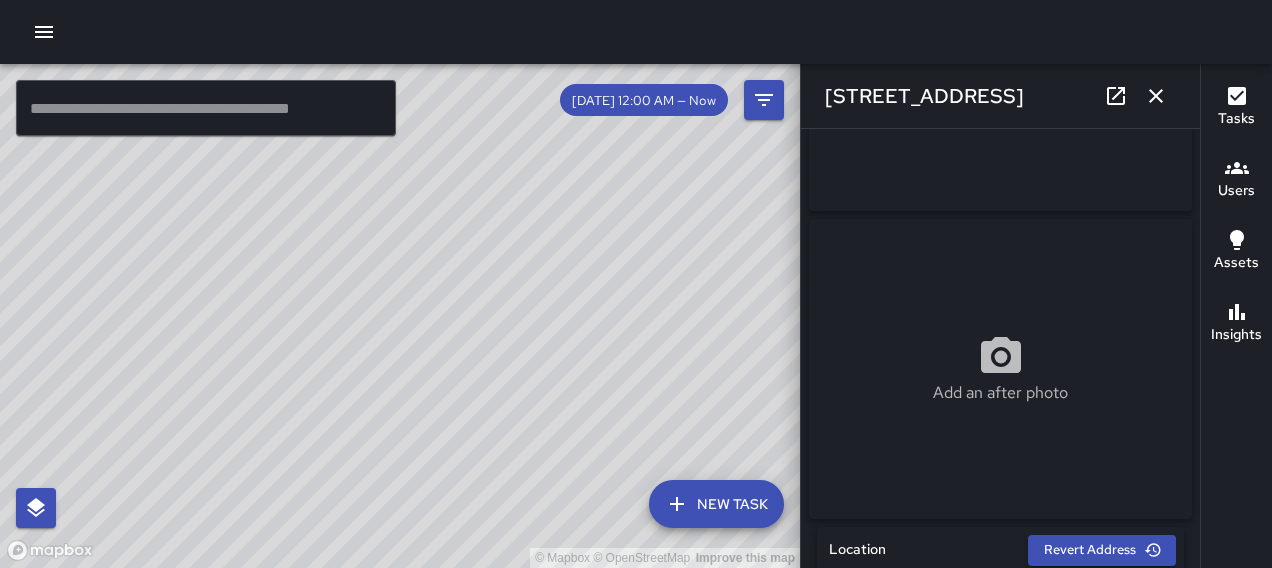 scroll, scrollTop: 0, scrollLeft: 0, axis: both 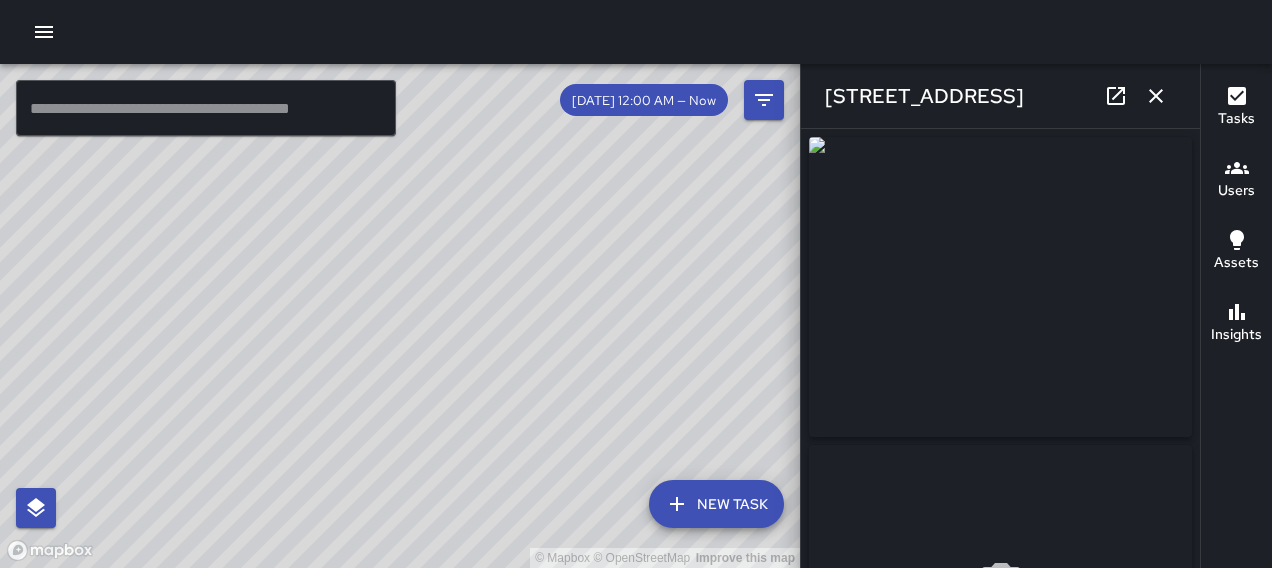 click 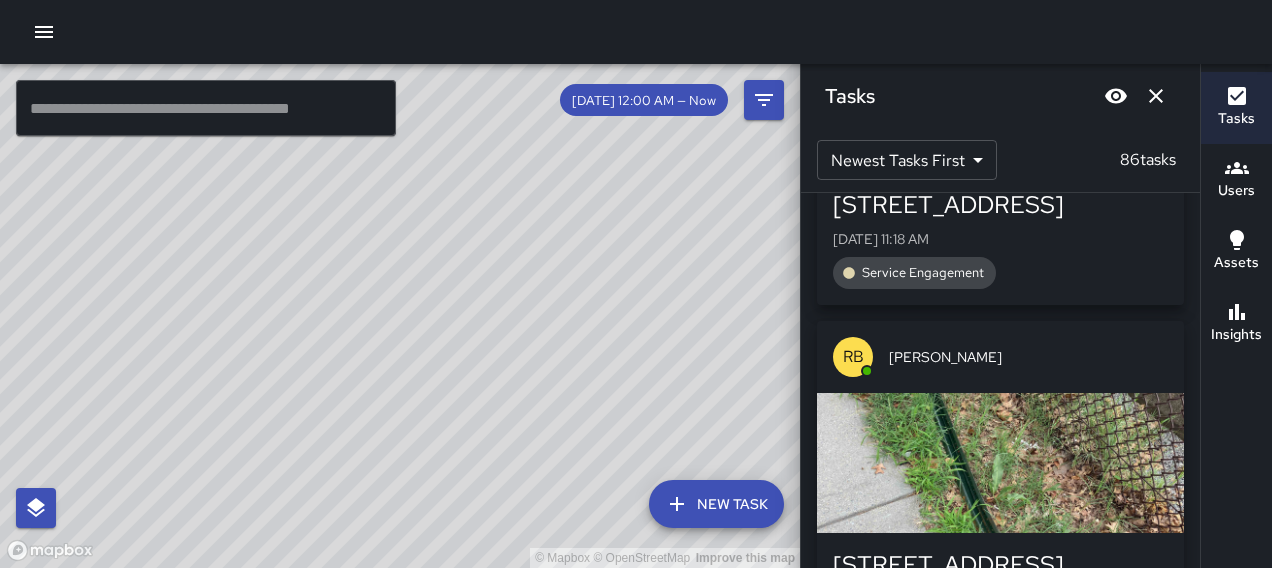 scroll, scrollTop: 6477, scrollLeft: 0, axis: vertical 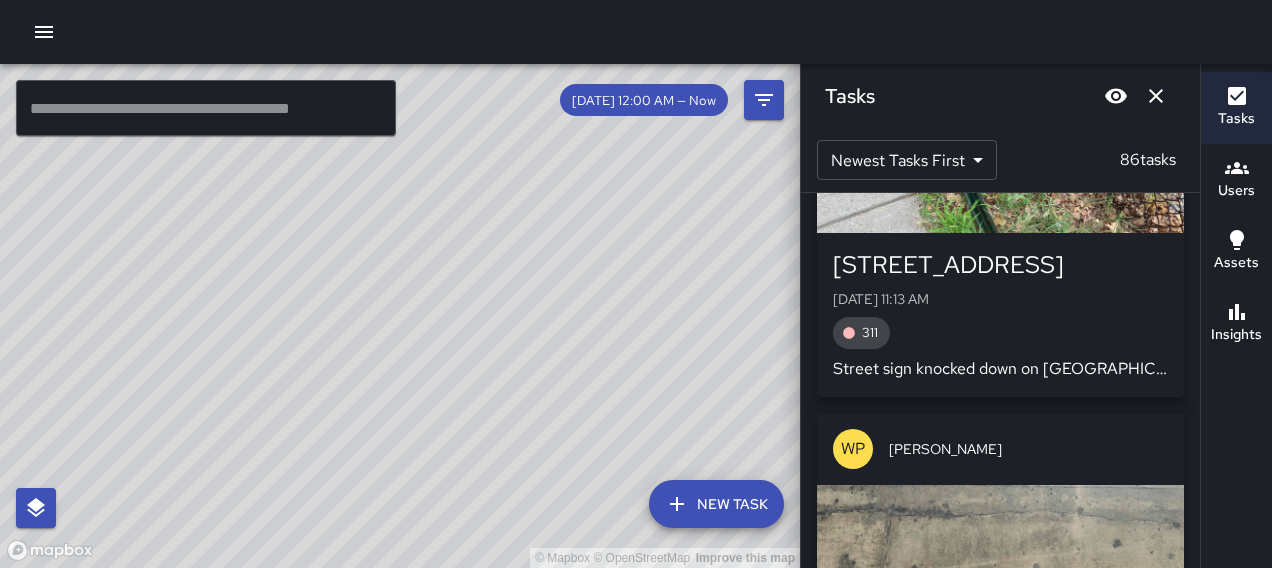 click at bounding box center [1000, 163] 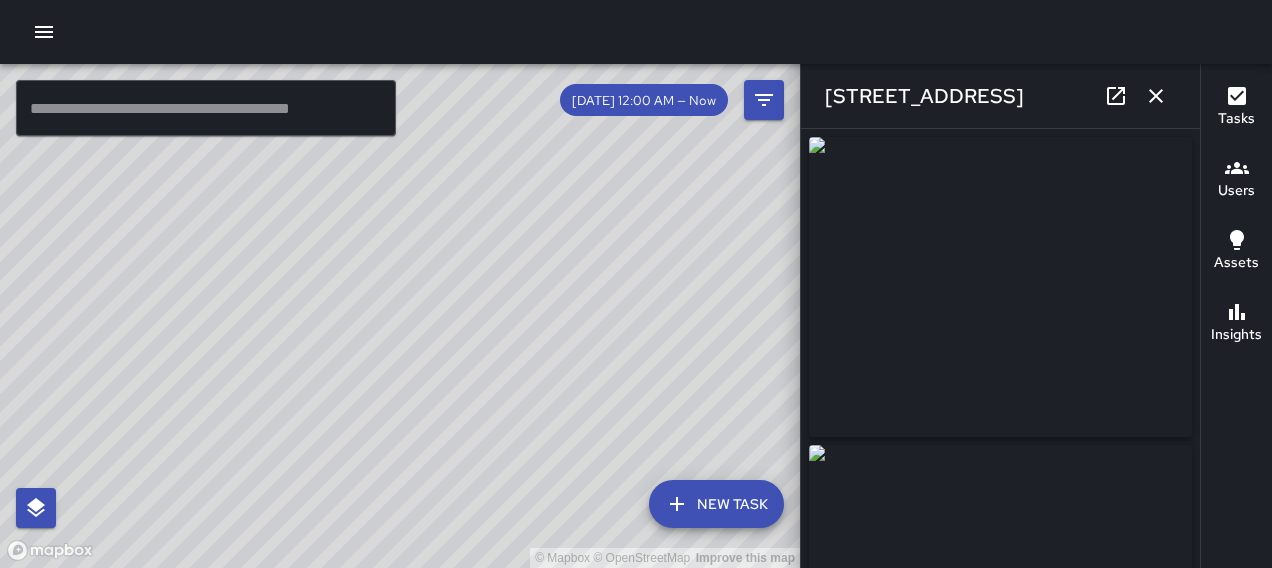 type on "**********" 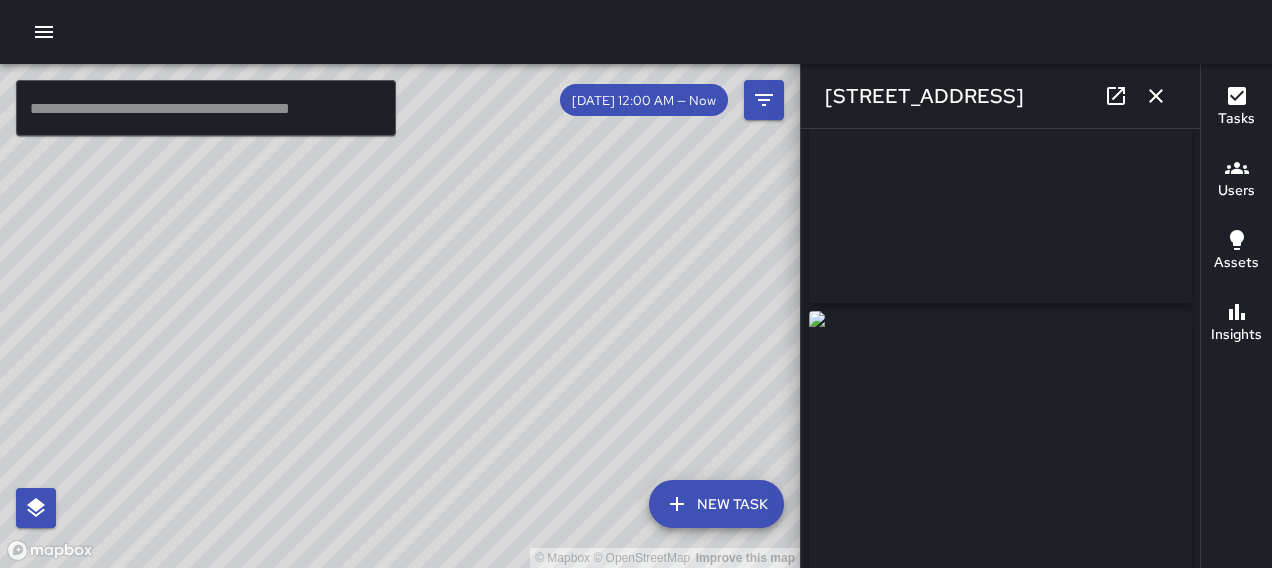 scroll, scrollTop: 300, scrollLeft: 0, axis: vertical 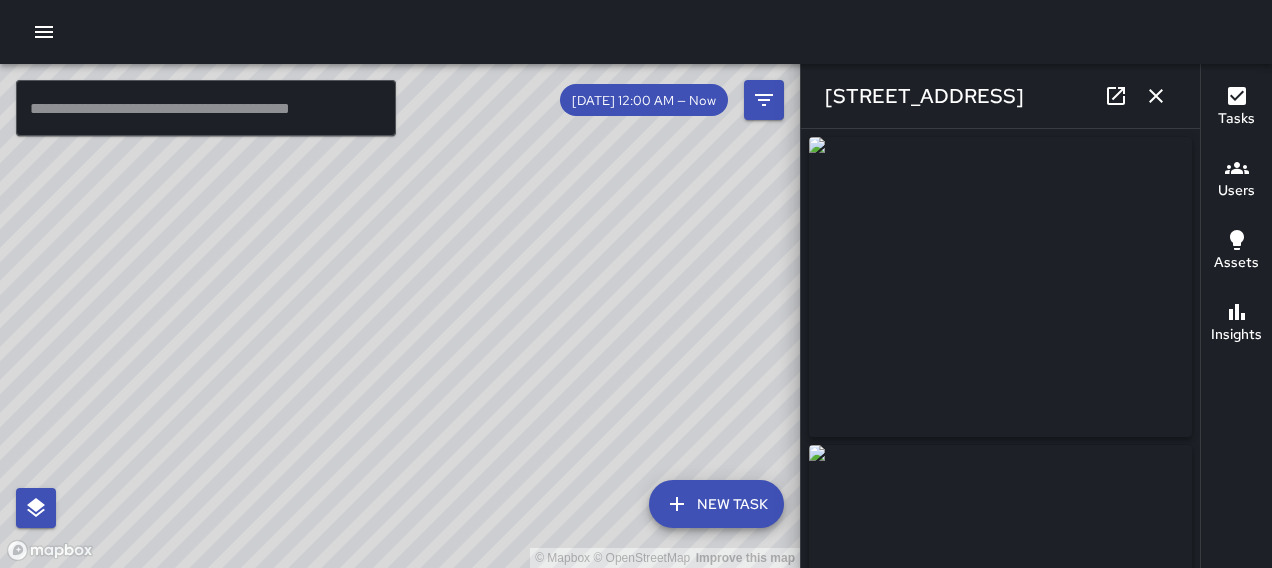 click 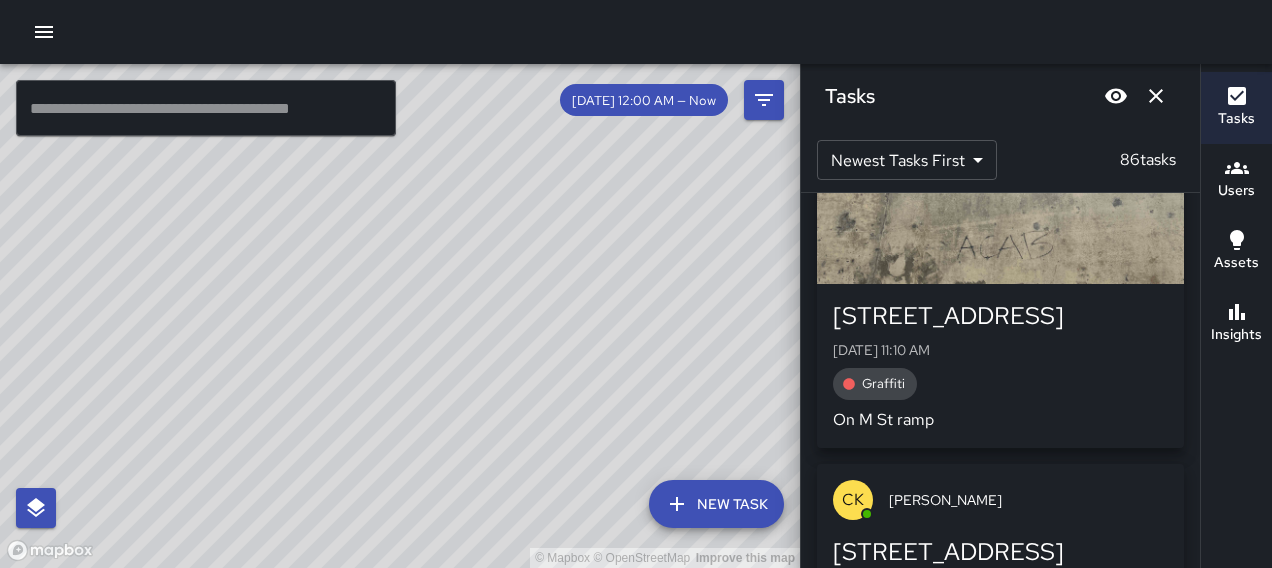 scroll, scrollTop: 6877, scrollLeft: 0, axis: vertical 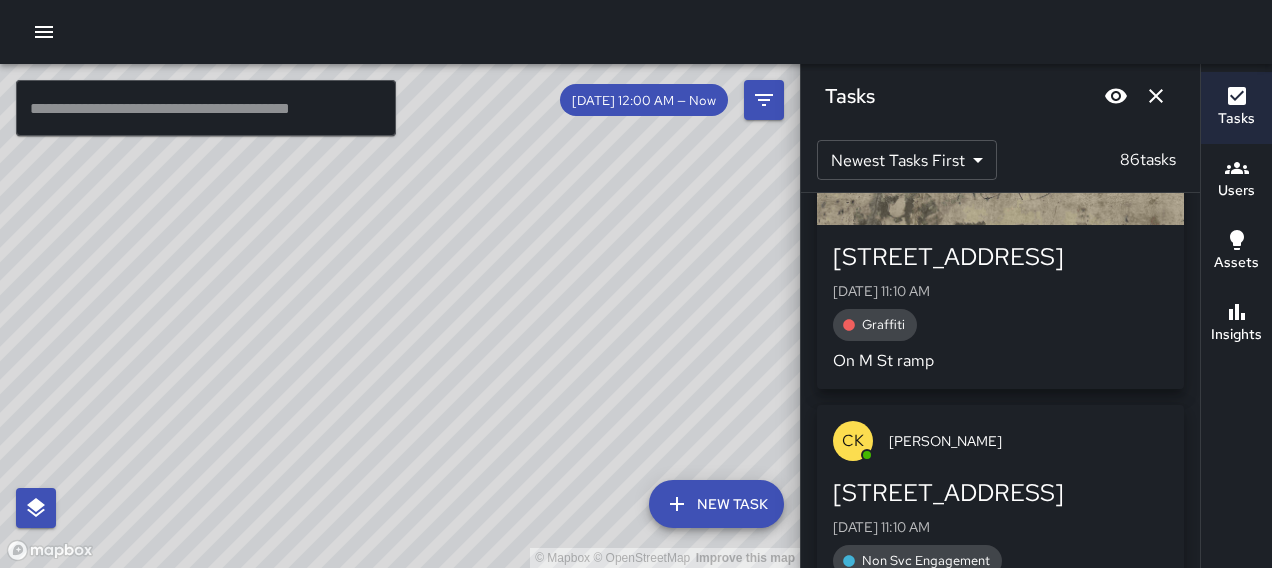 click at bounding box center [1000, 155] 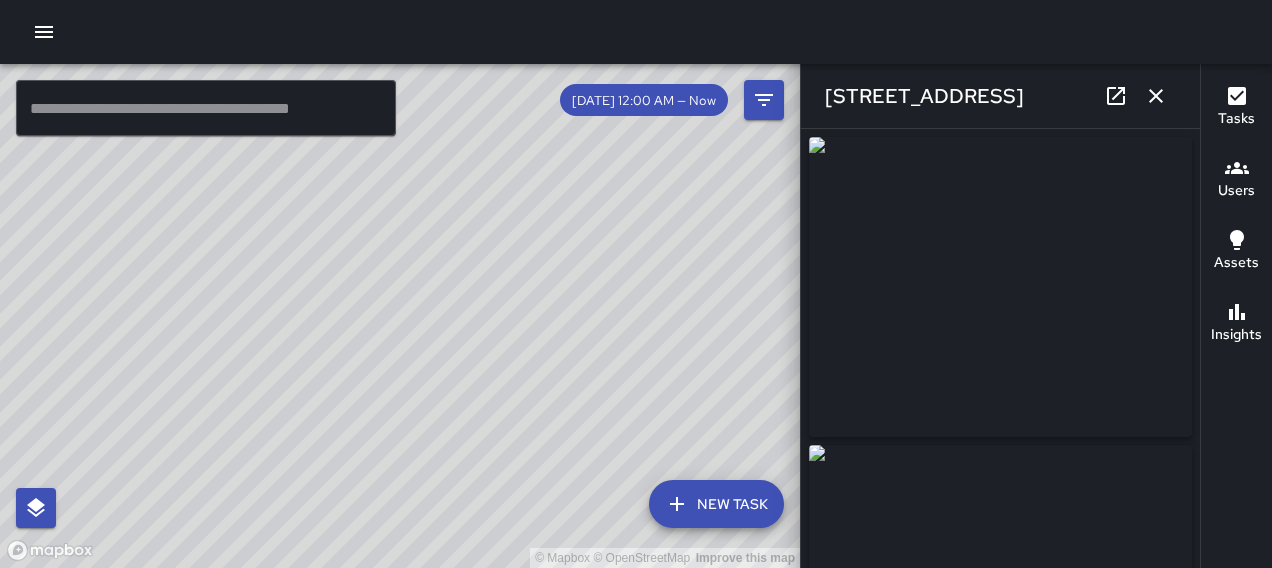 type on "**********" 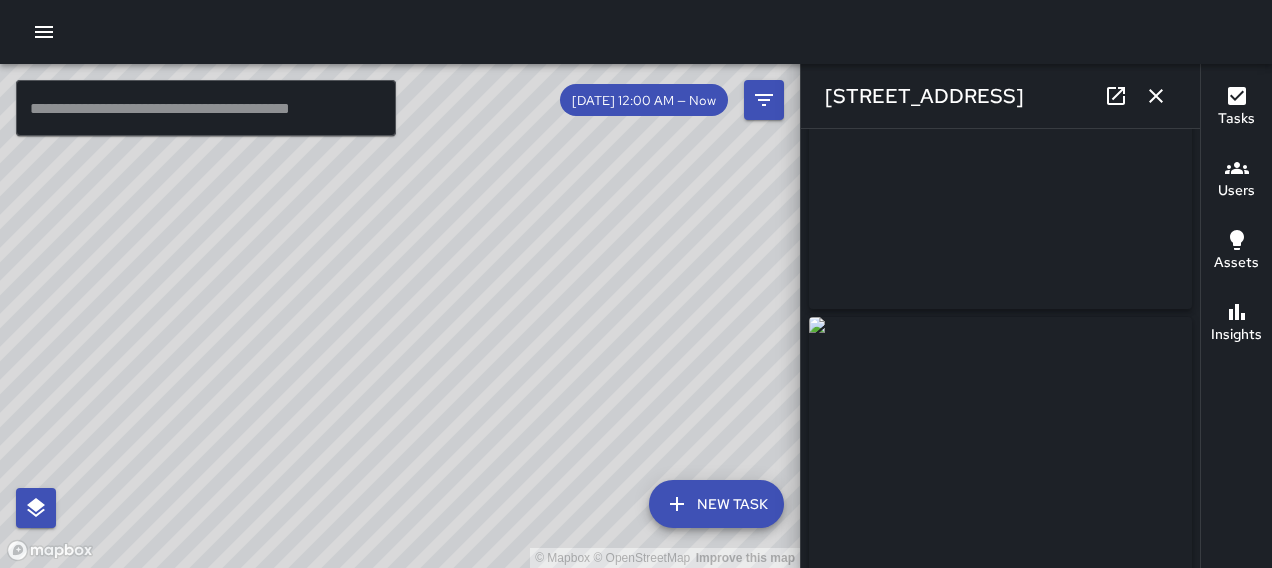 scroll, scrollTop: 0, scrollLeft: 0, axis: both 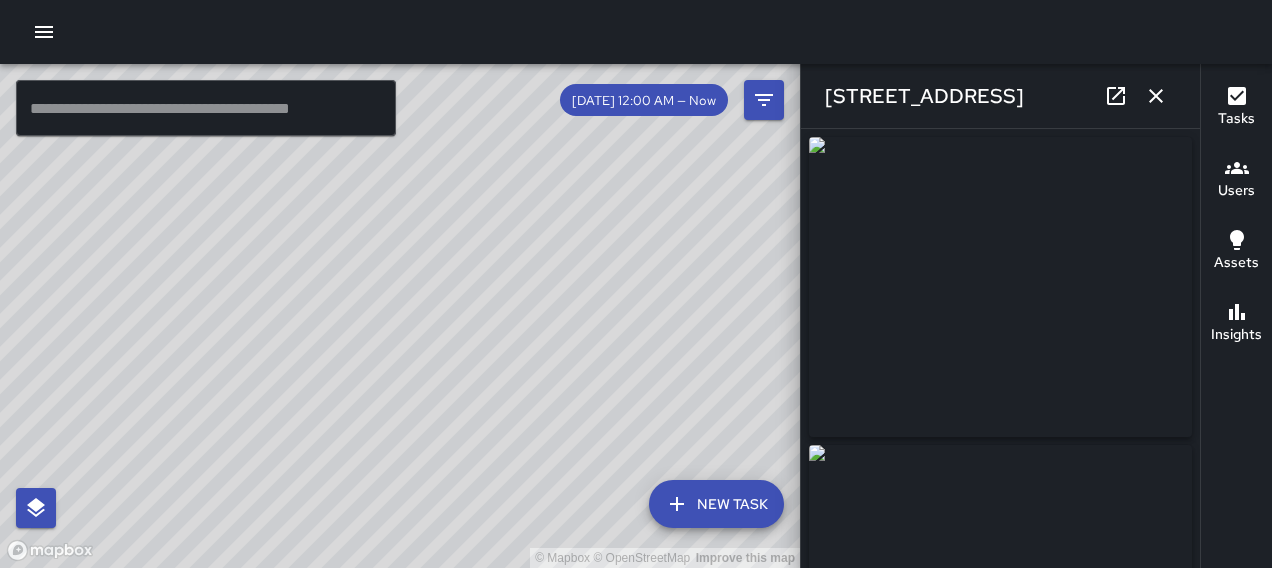 click 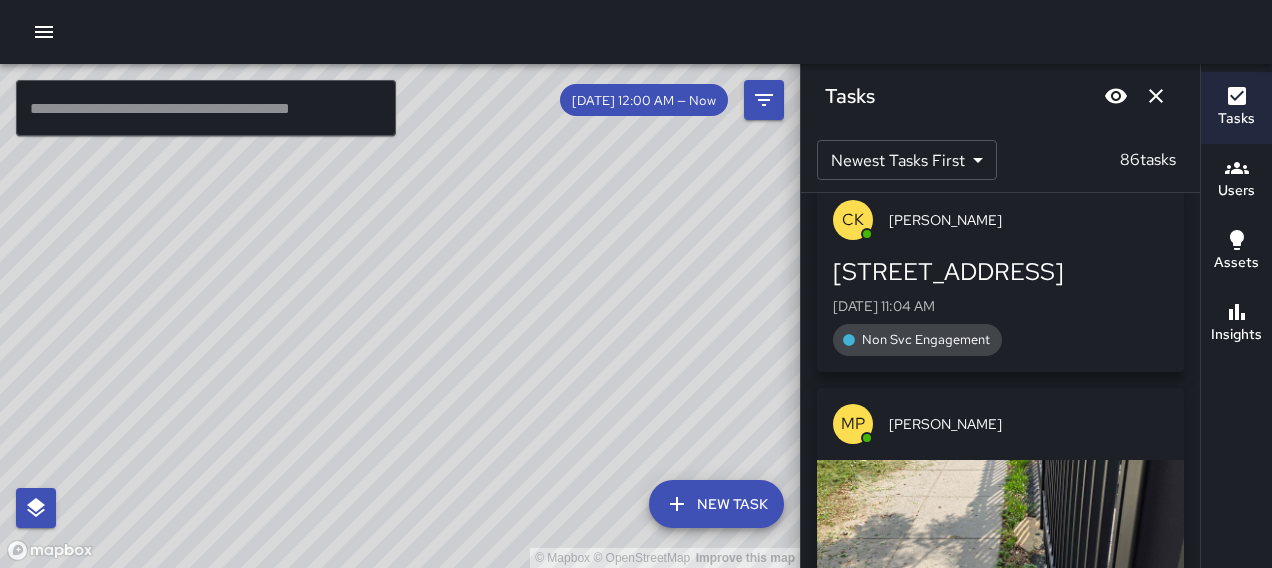 scroll, scrollTop: 11177, scrollLeft: 0, axis: vertical 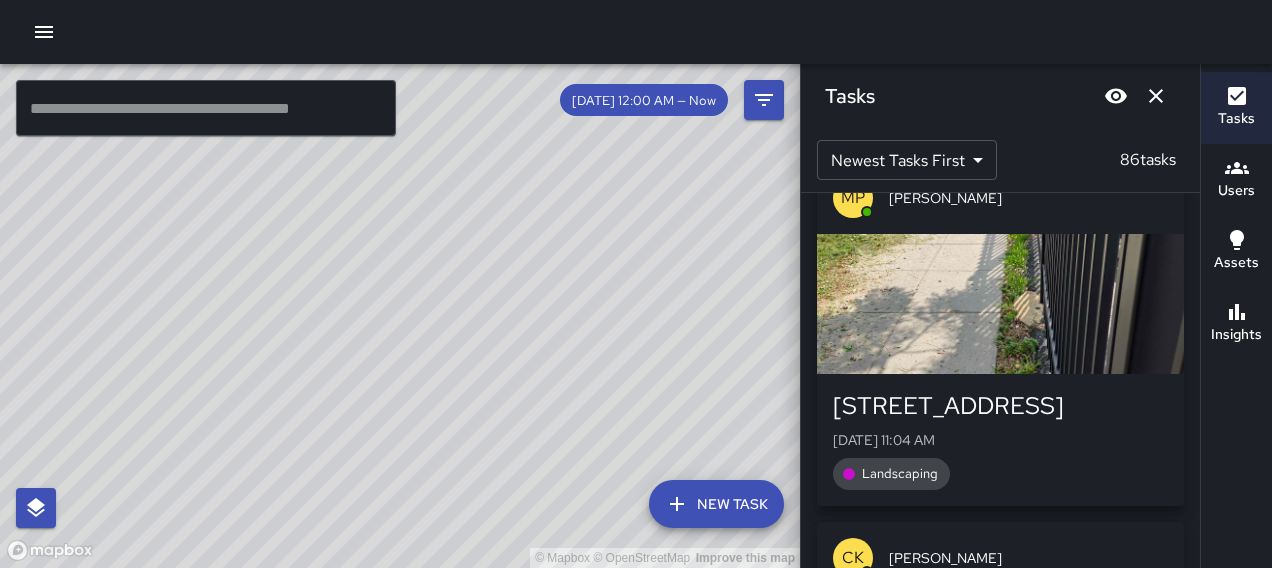 click at bounding box center [1000, 304] 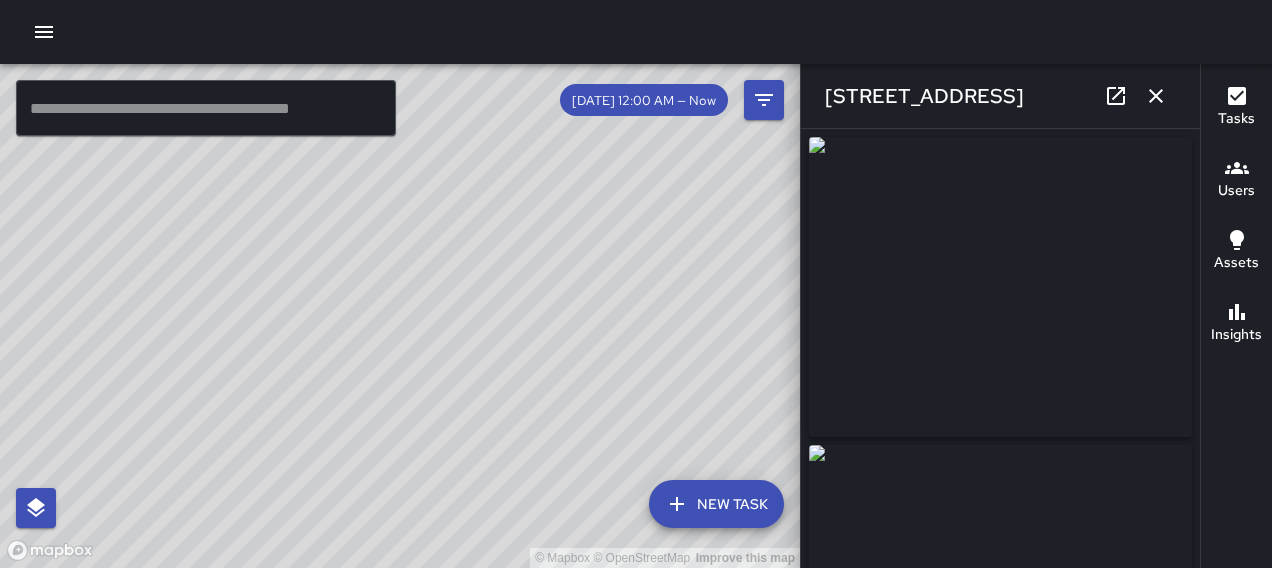 type on "**********" 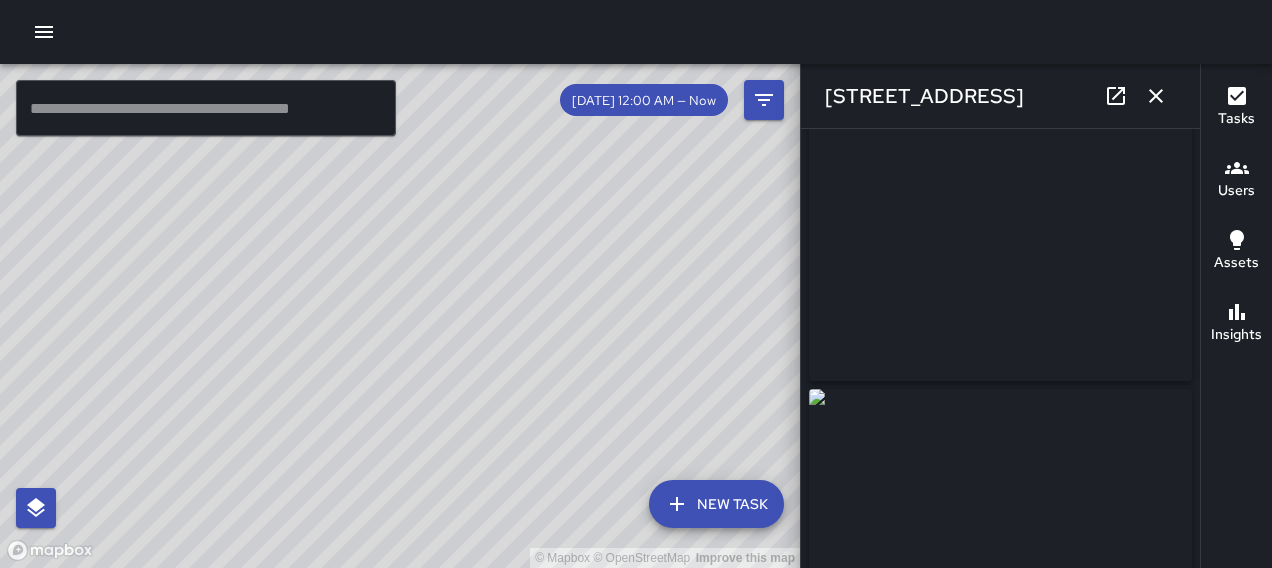 scroll, scrollTop: 0, scrollLeft: 0, axis: both 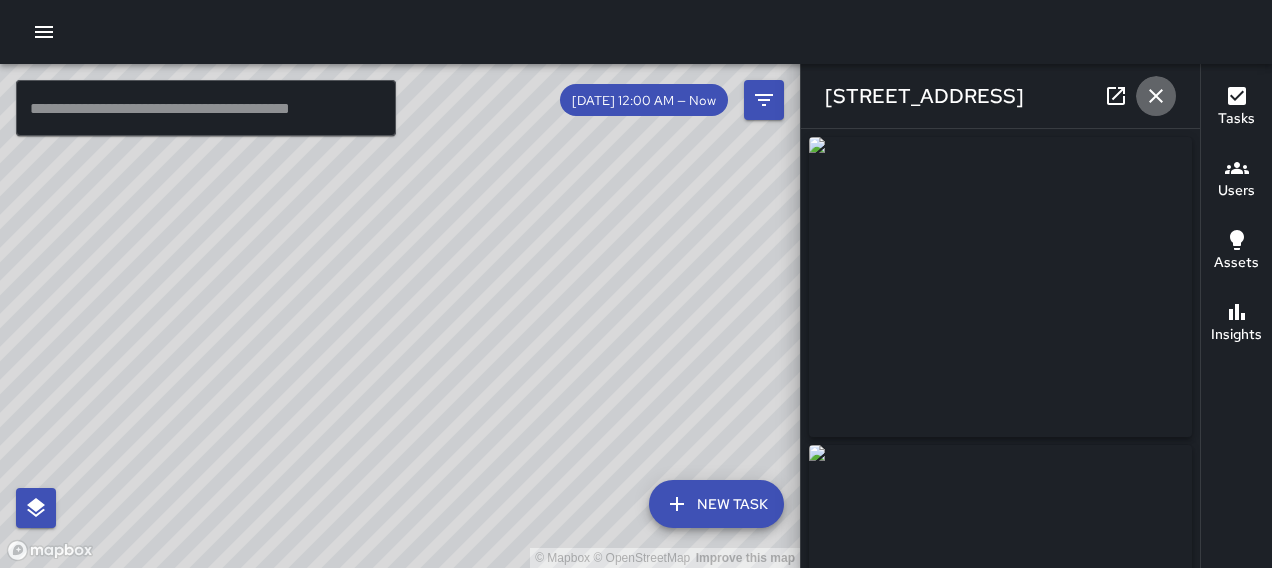 click 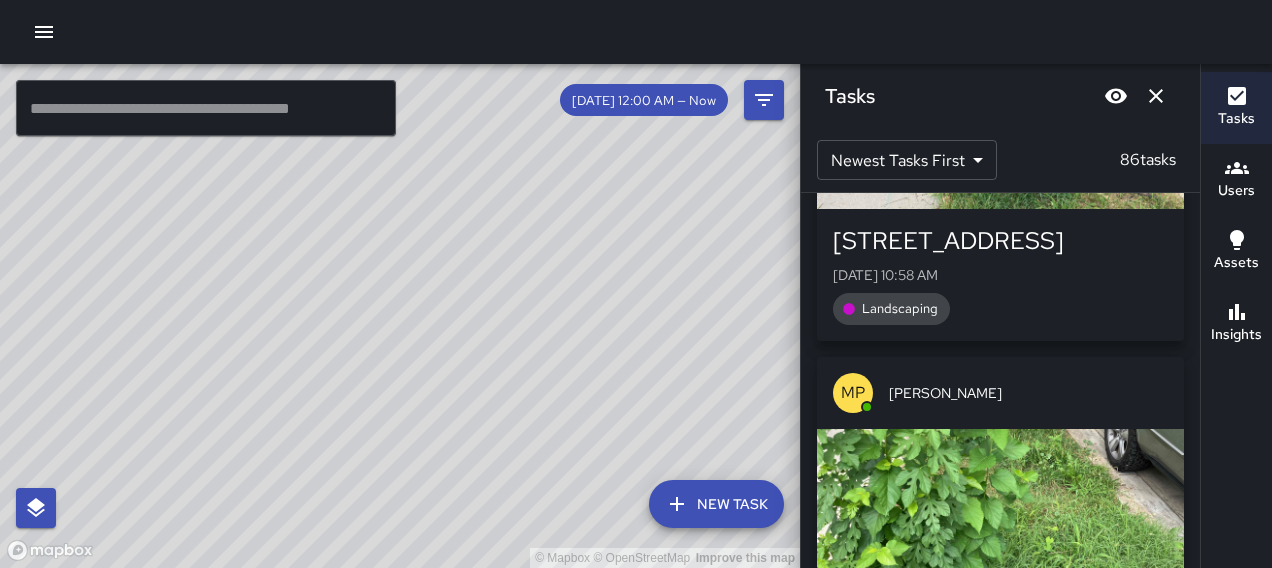 scroll, scrollTop: 12342, scrollLeft: 0, axis: vertical 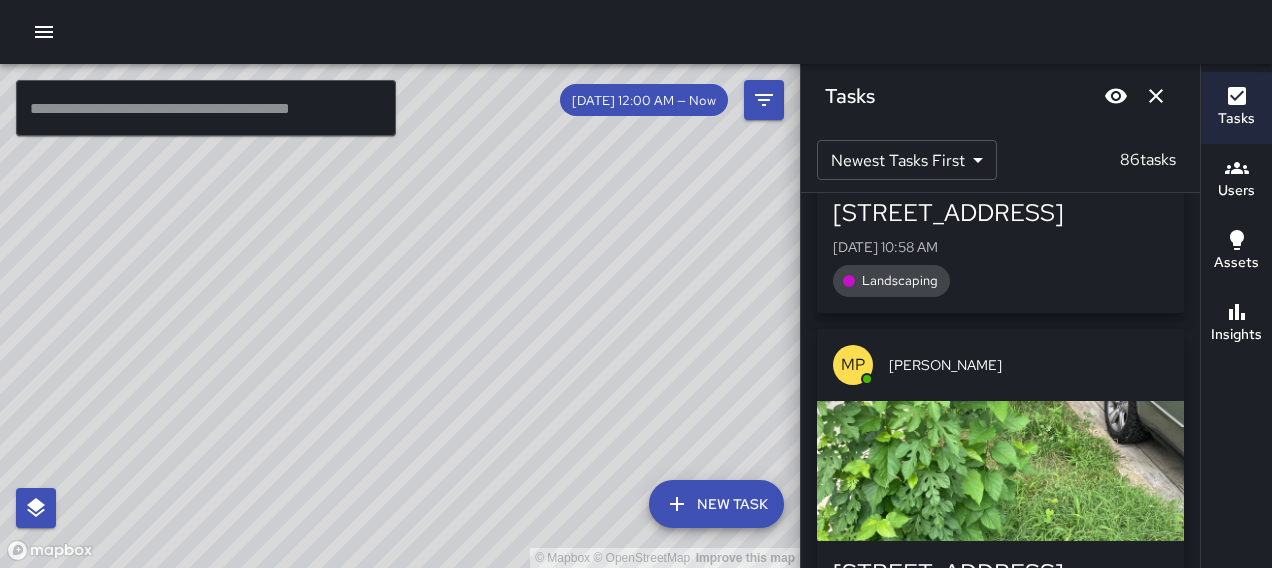 click at bounding box center (1000, 111) 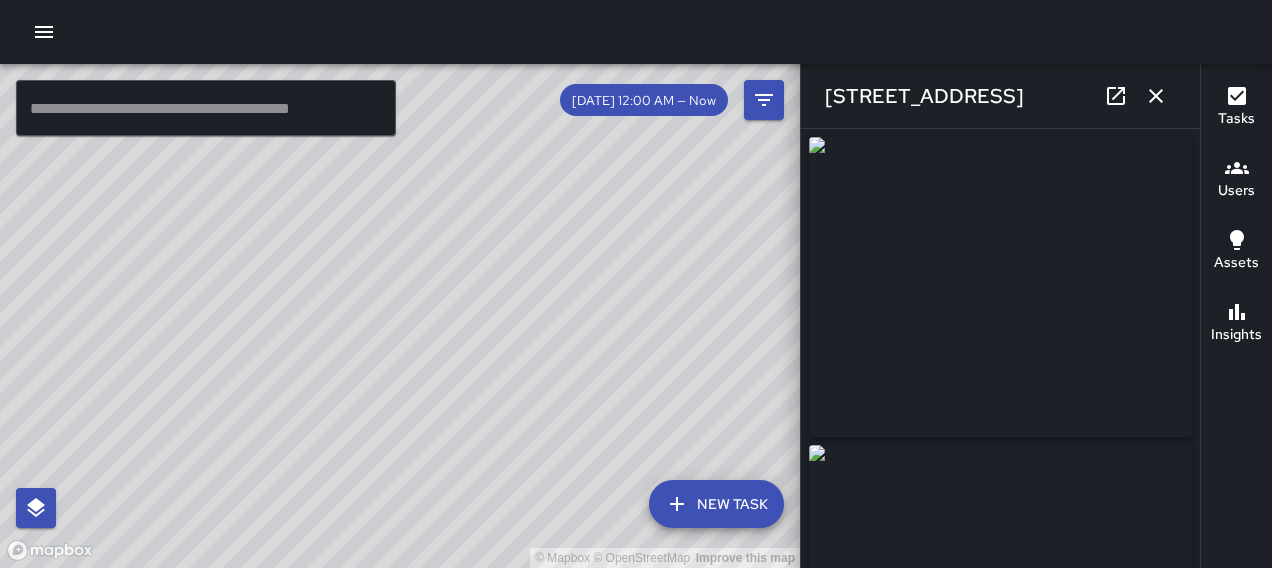 type on "**********" 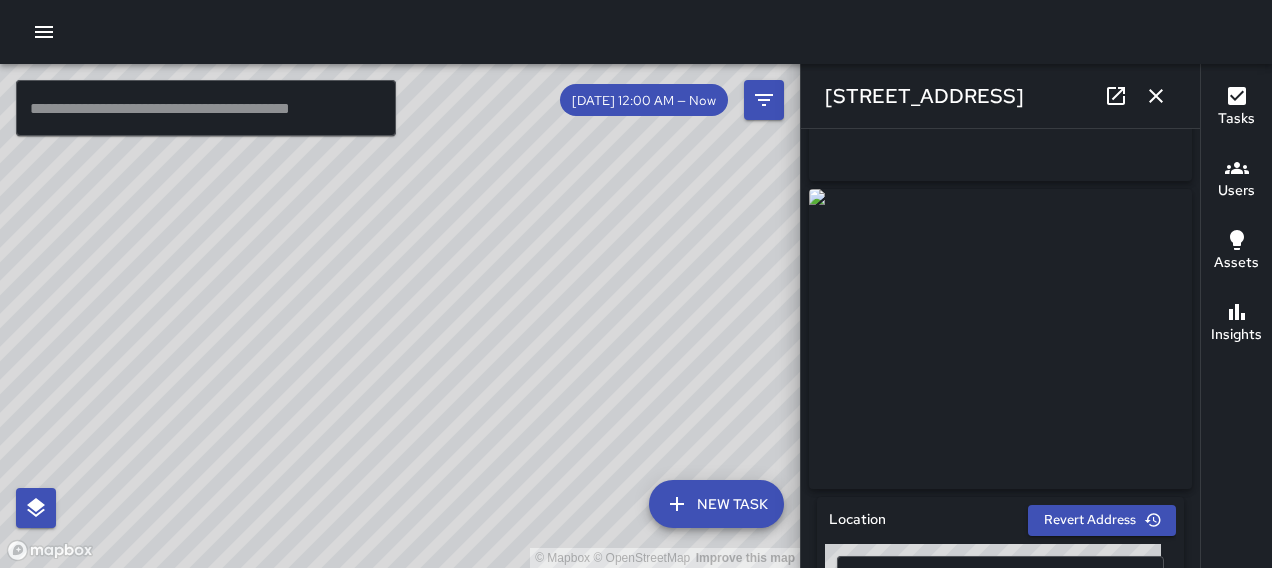 scroll, scrollTop: 258, scrollLeft: 0, axis: vertical 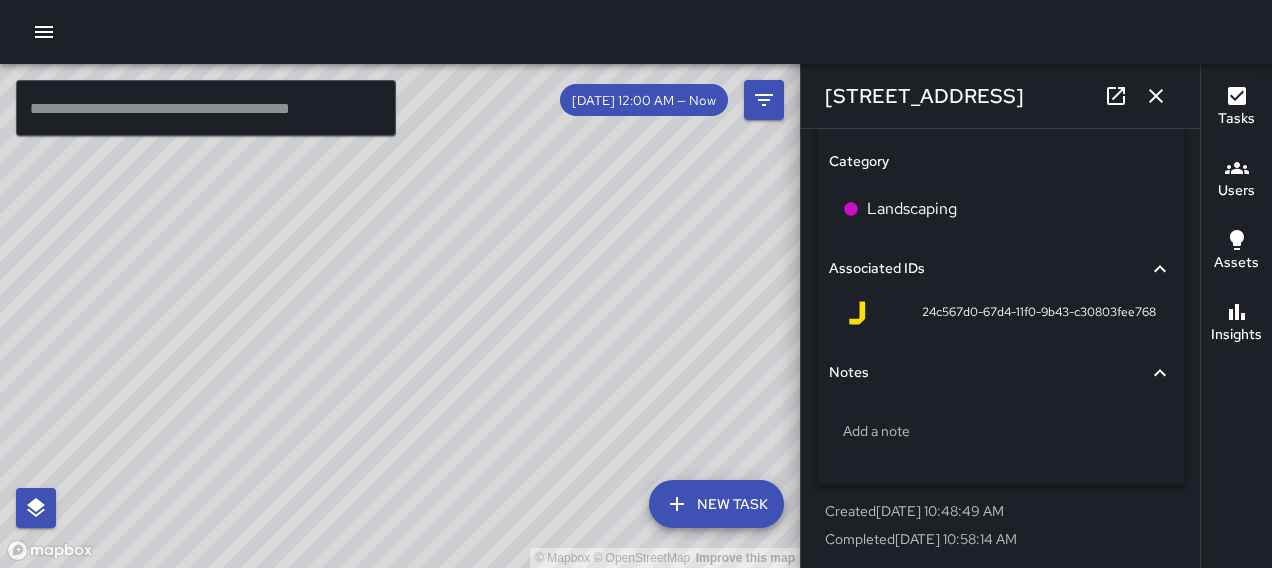 click 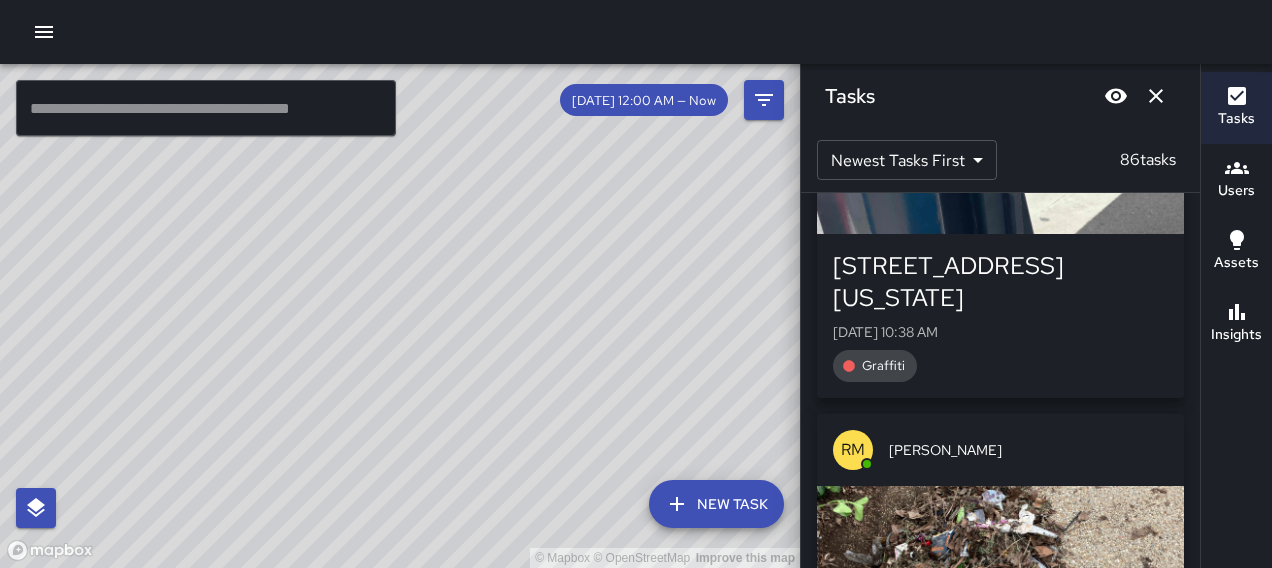 scroll, scrollTop: 13842, scrollLeft: 0, axis: vertical 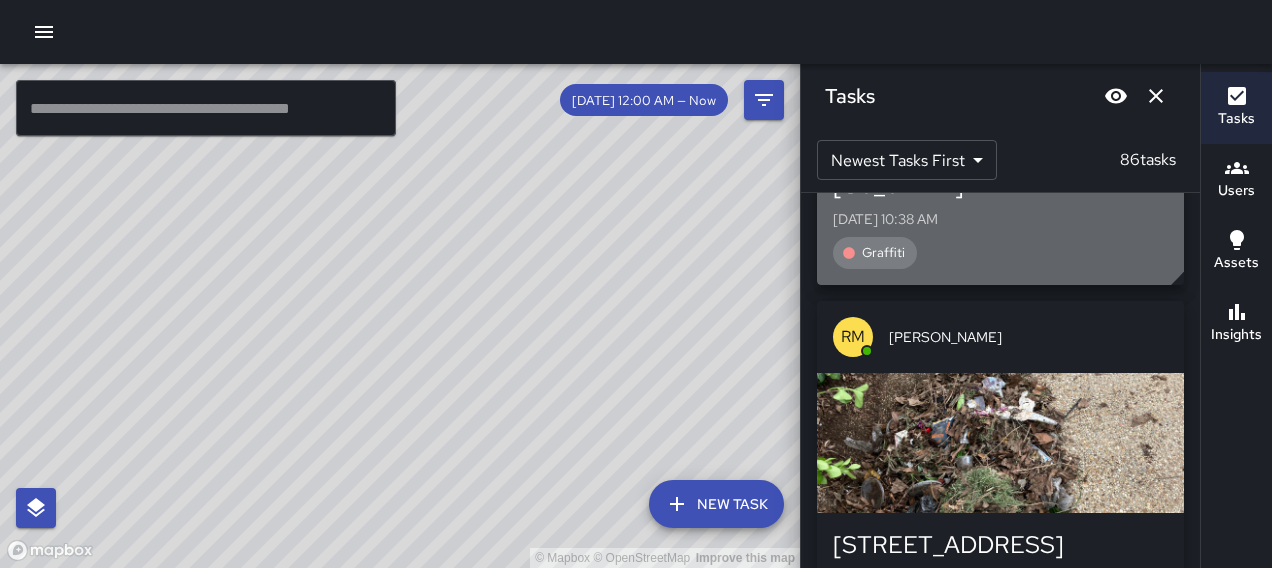 click at bounding box center [1000, 51] 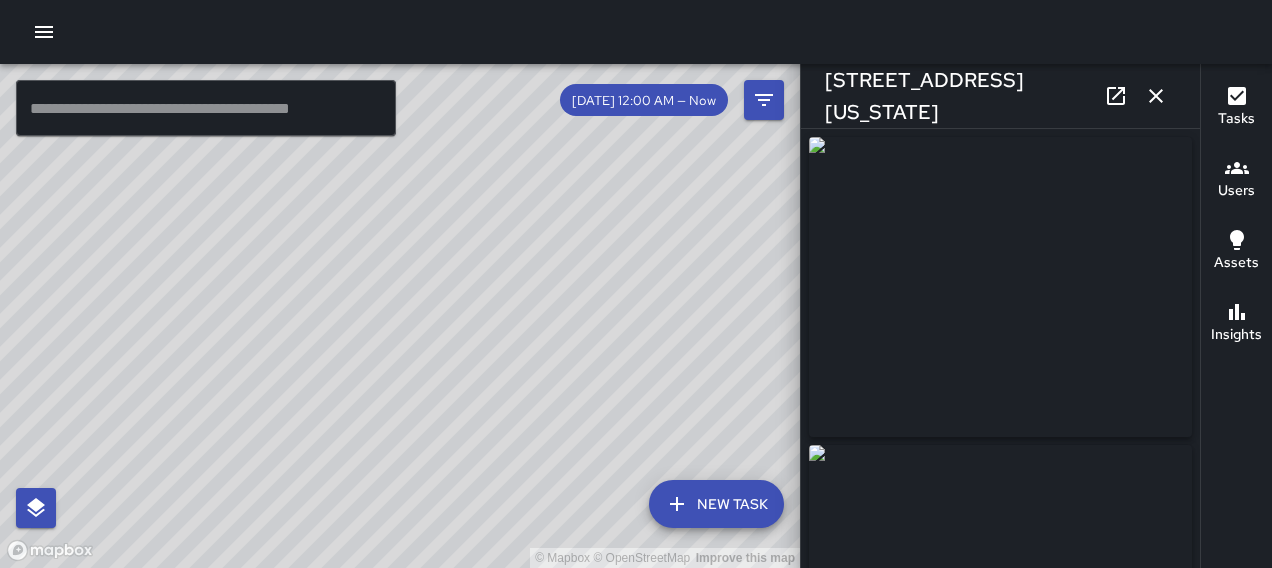 type on "**********" 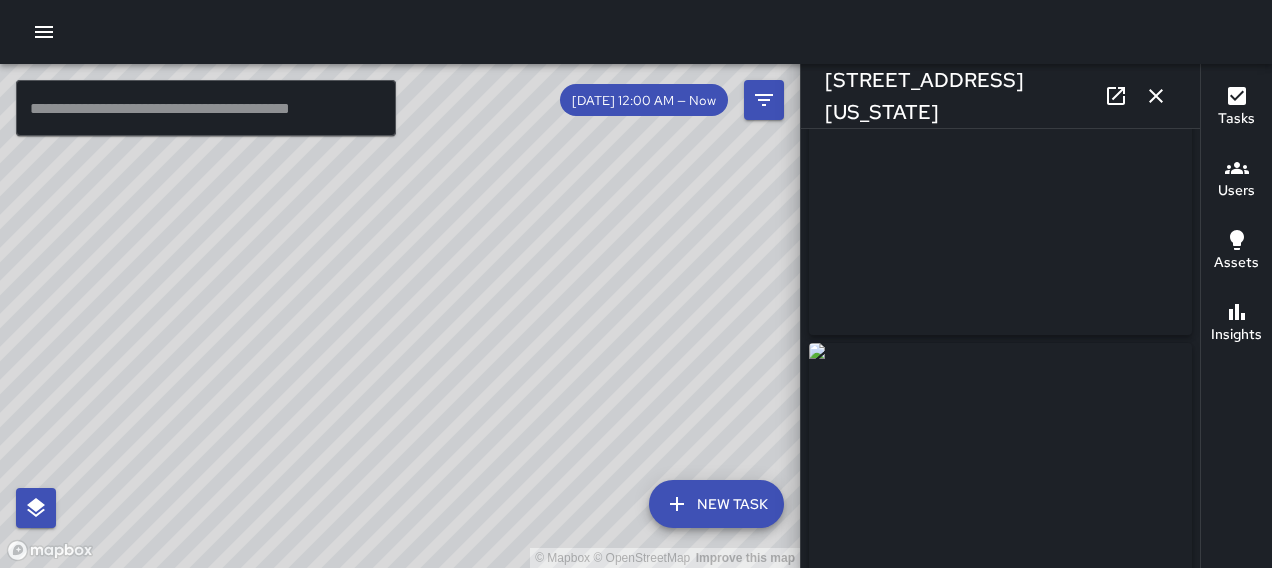 scroll, scrollTop: 200, scrollLeft: 0, axis: vertical 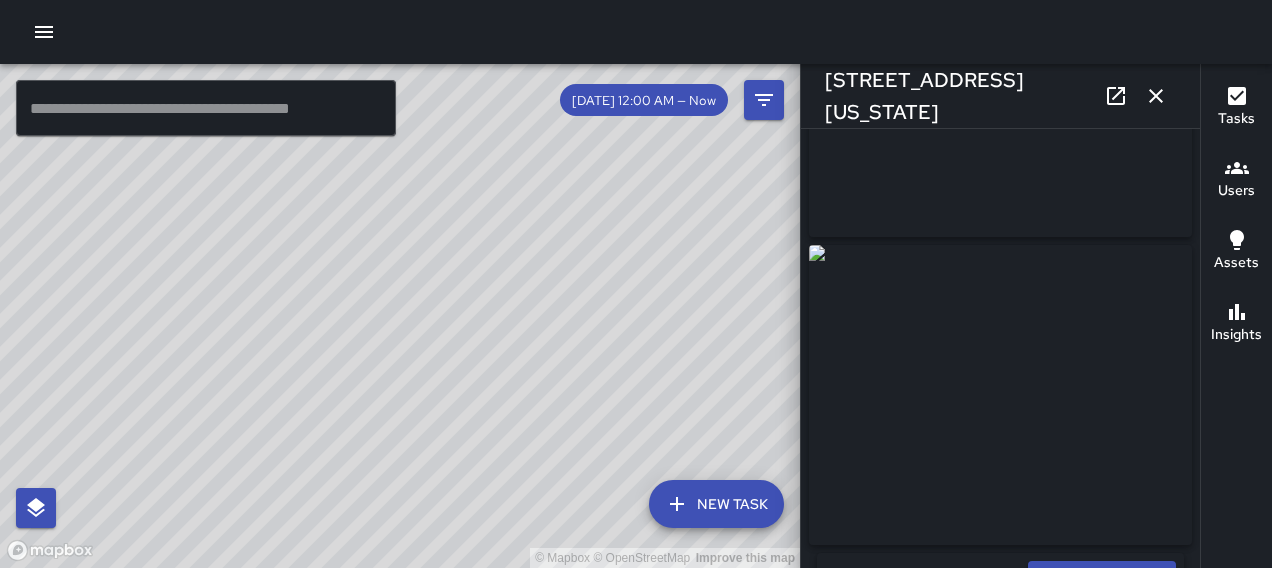 click 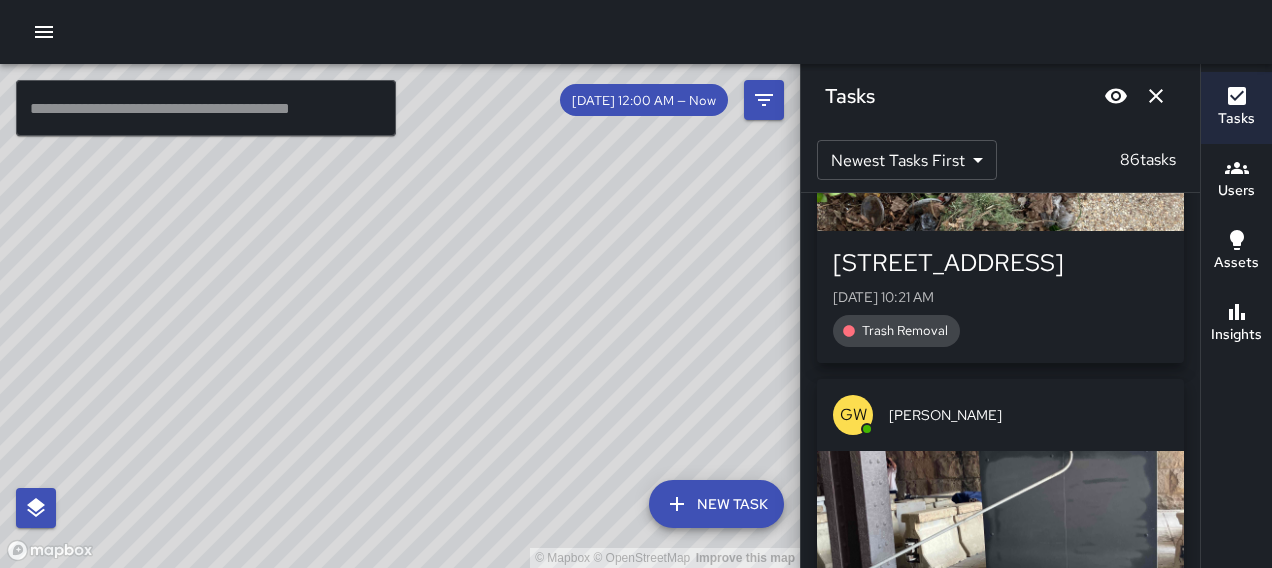 scroll, scrollTop: 14142, scrollLeft: 0, axis: vertical 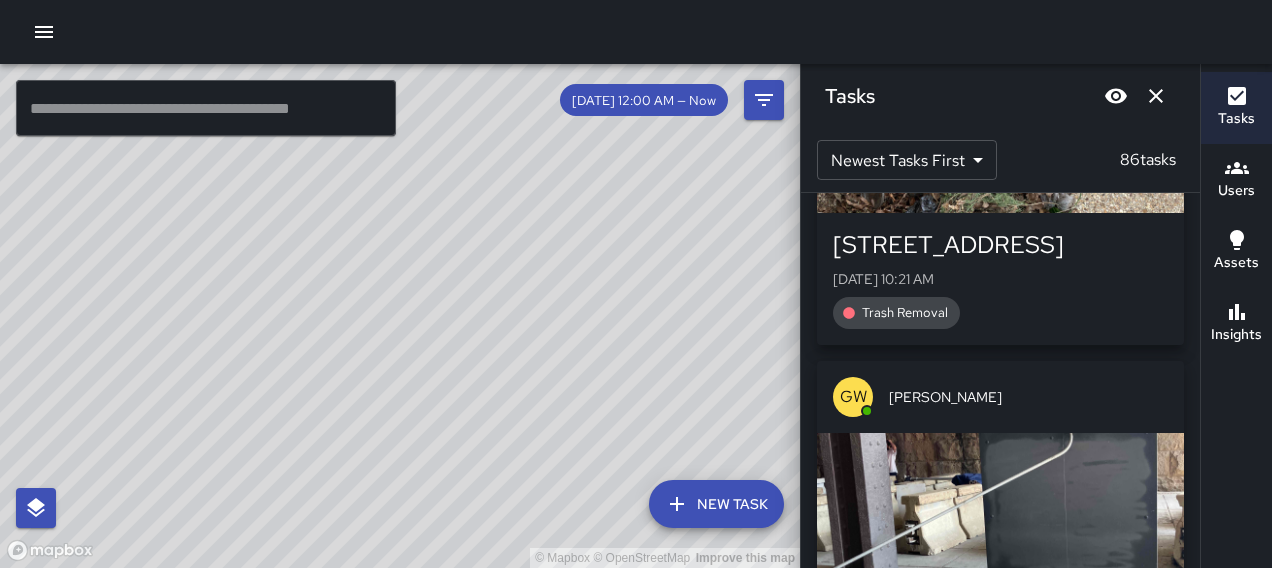 click at bounding box center (1000, 143) 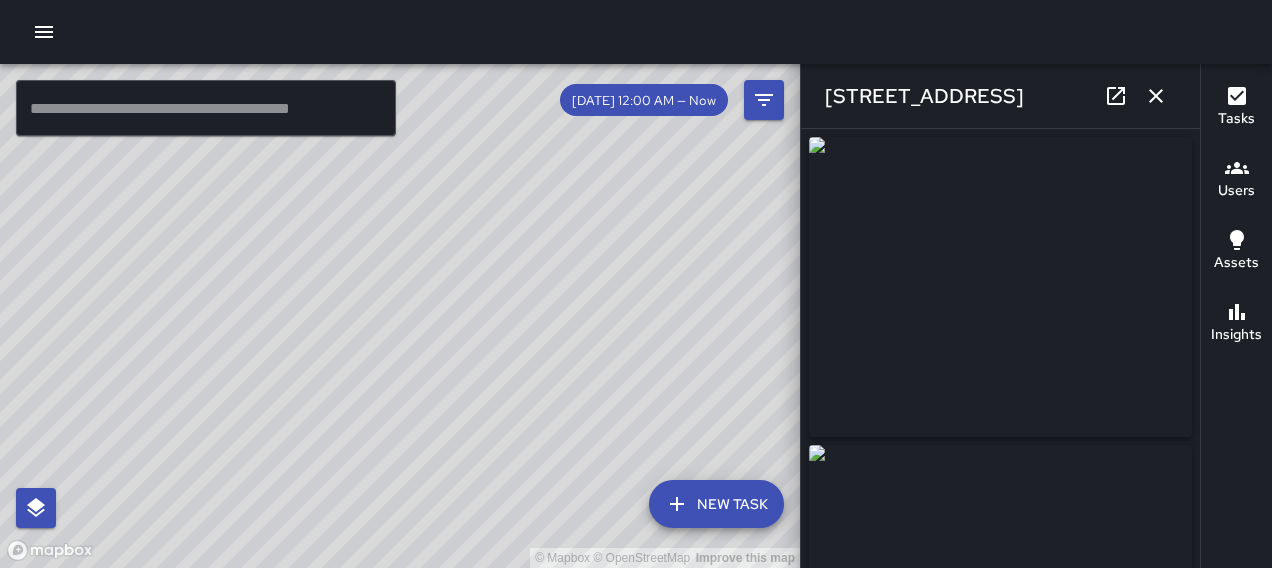 type on "**********" 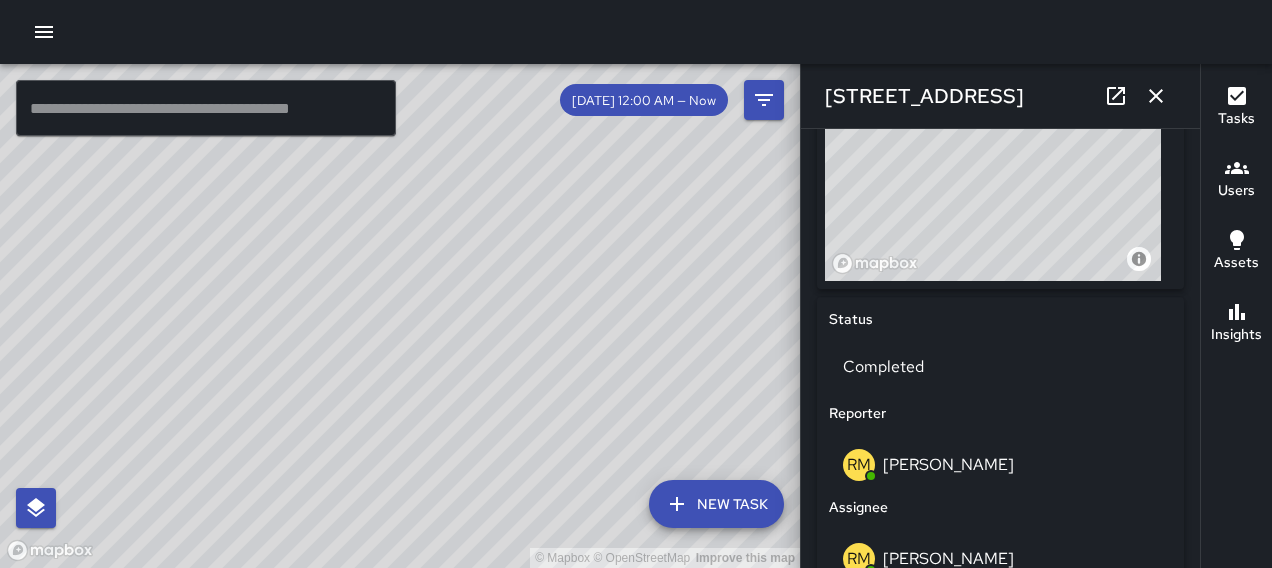 scroll, scrollTop: 800, scrollLeft: 0, axis: vertical 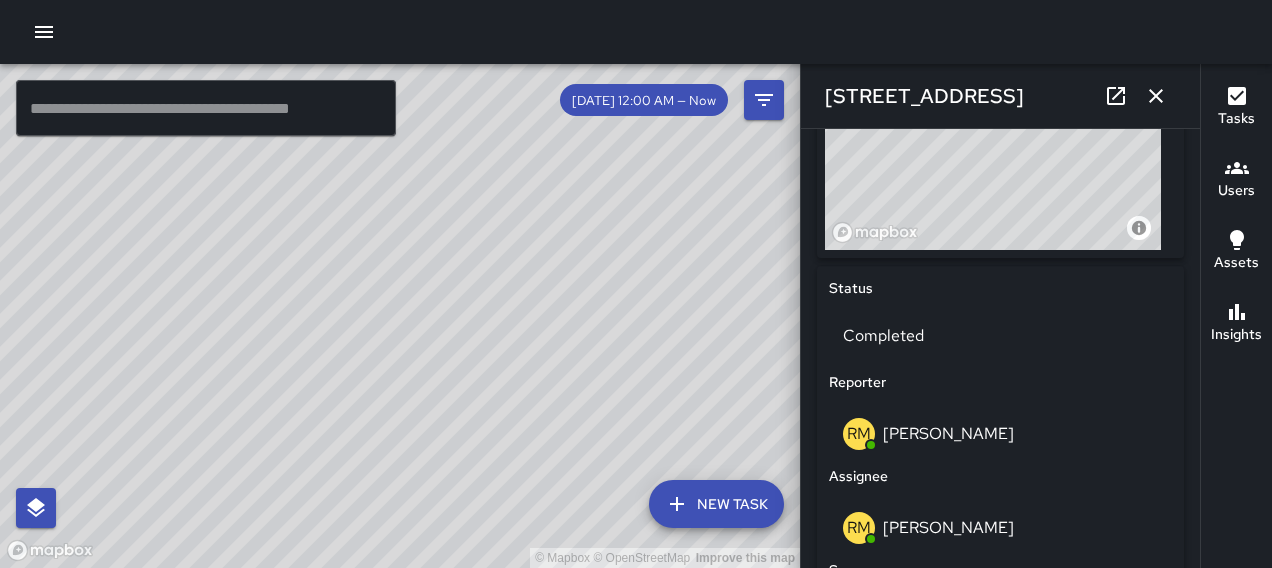 click 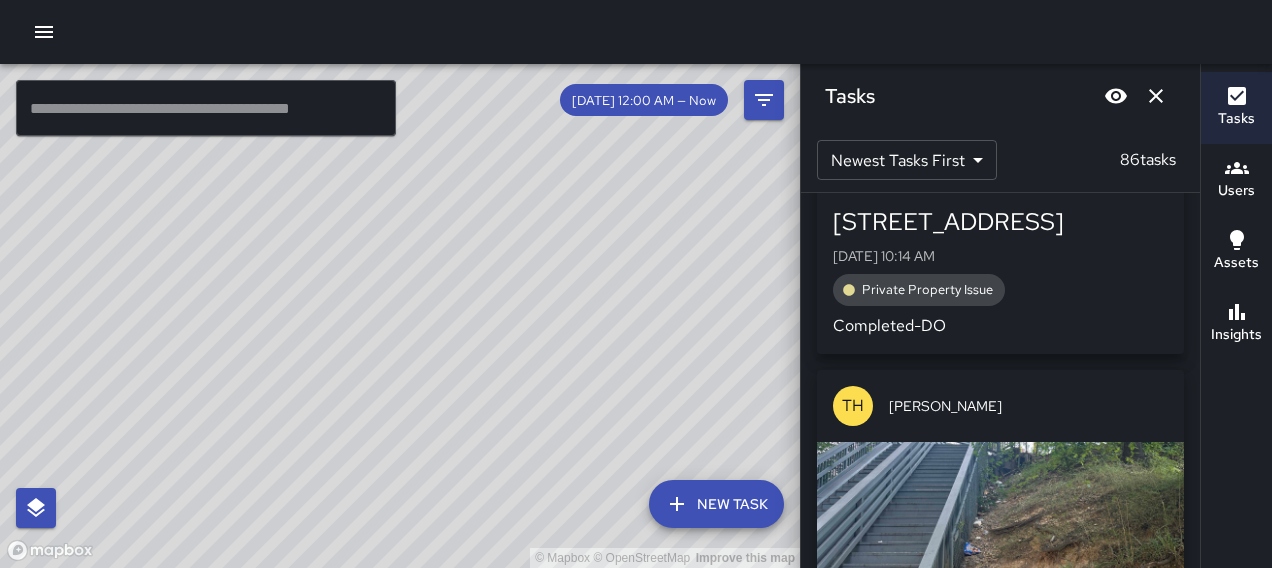 scroll, scrollTop: 14542, scrollLeft: 0, axis: vertical 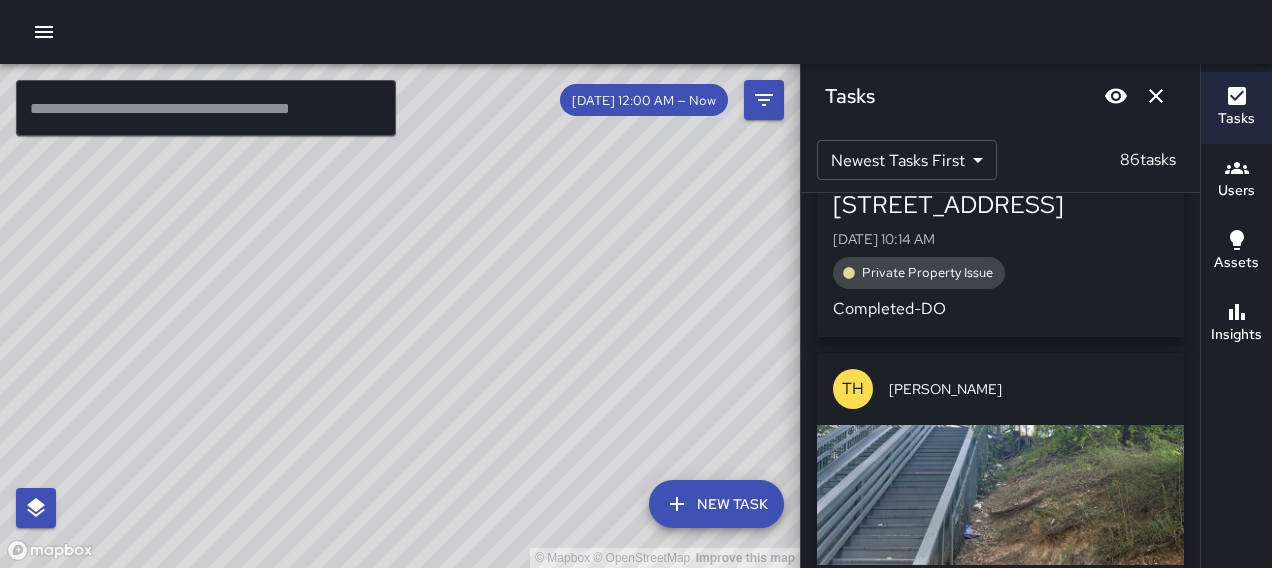 click at bounding box center [1000, 103] 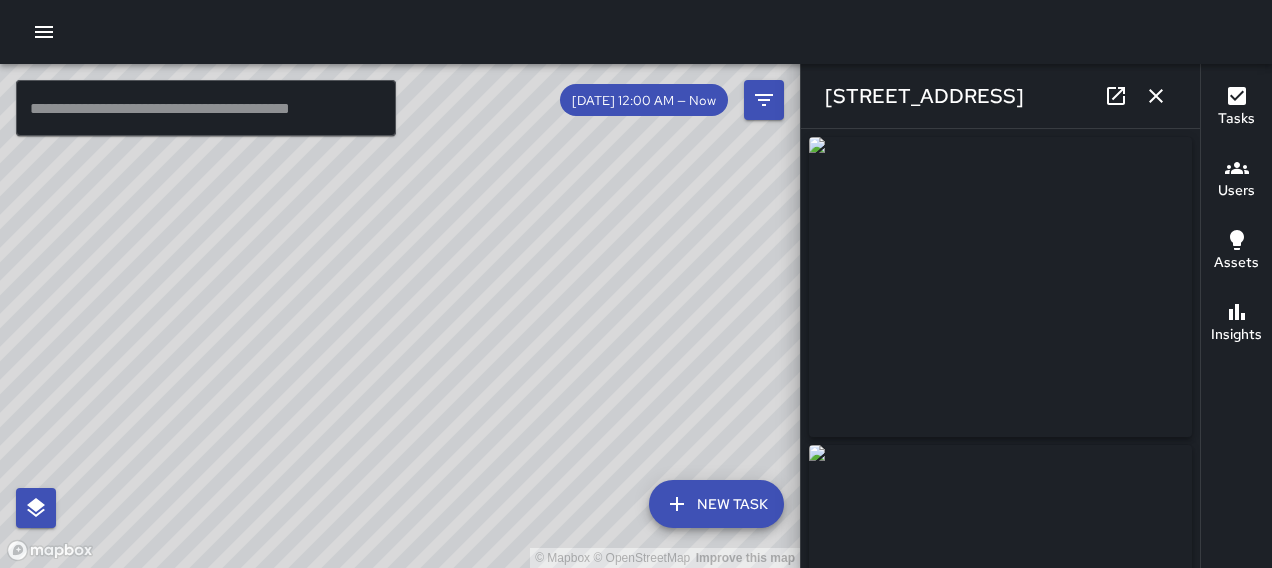 type on "**********" 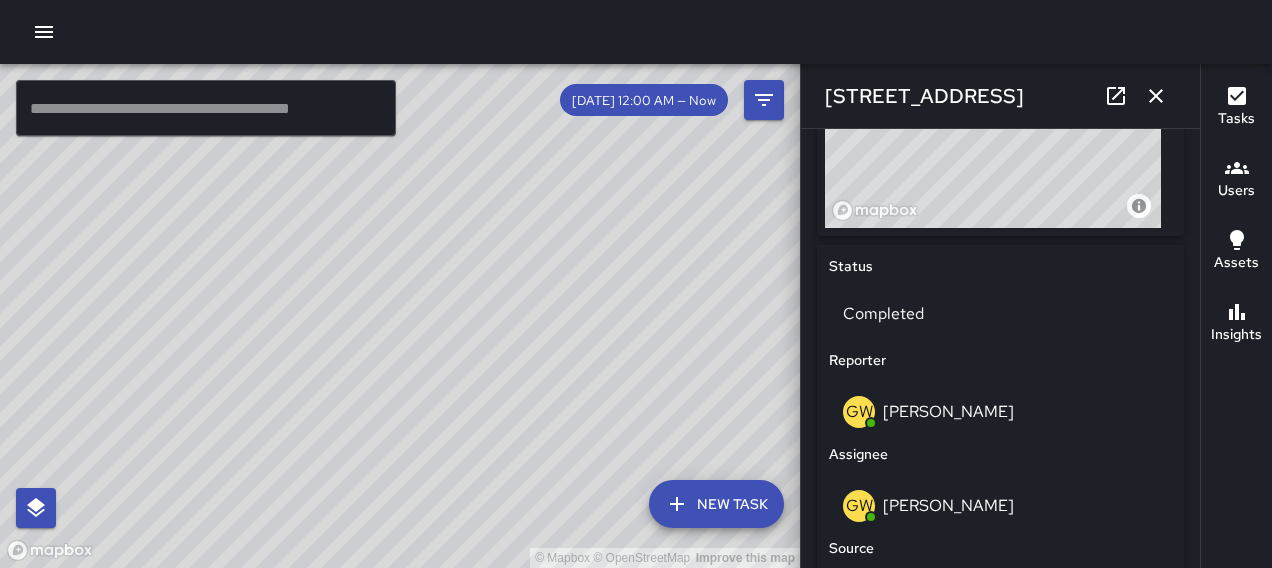 scroll, scrollTop: 1409, scrollLeft: 0, axis: vertical 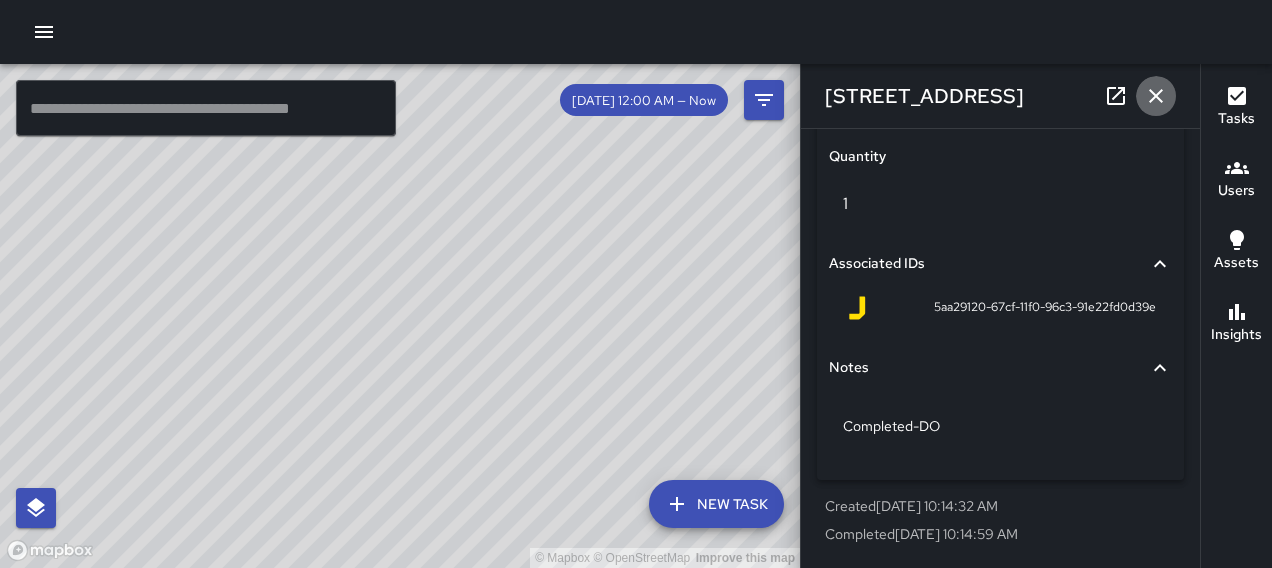 click 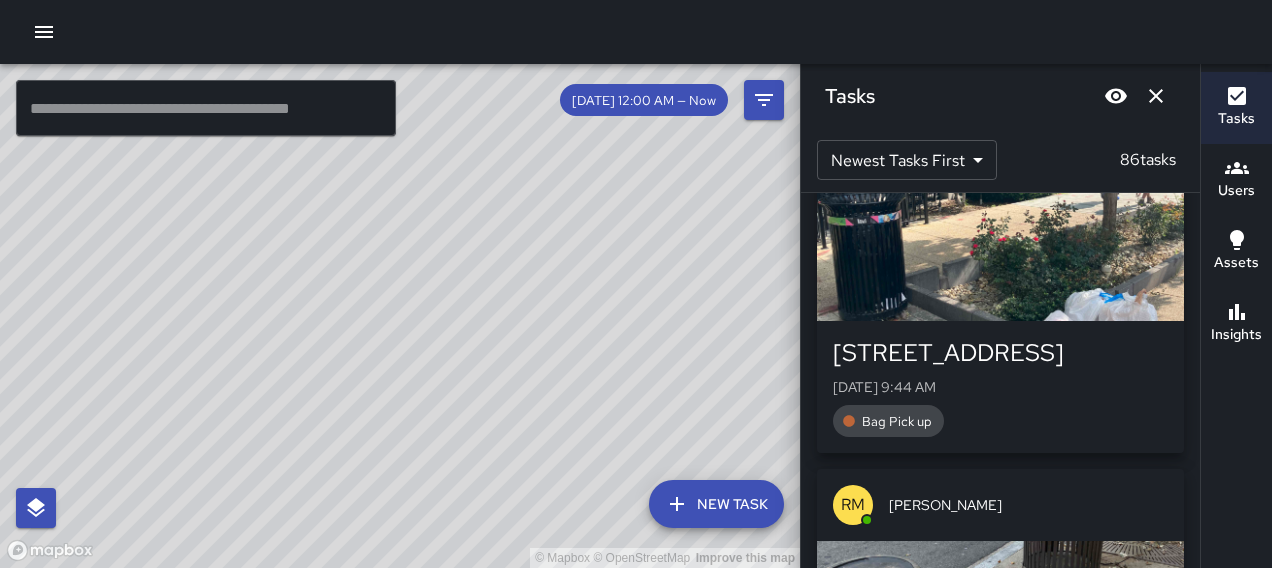 scroll, scrollTop: 16042, scrollLeft: 0, axis: vertical 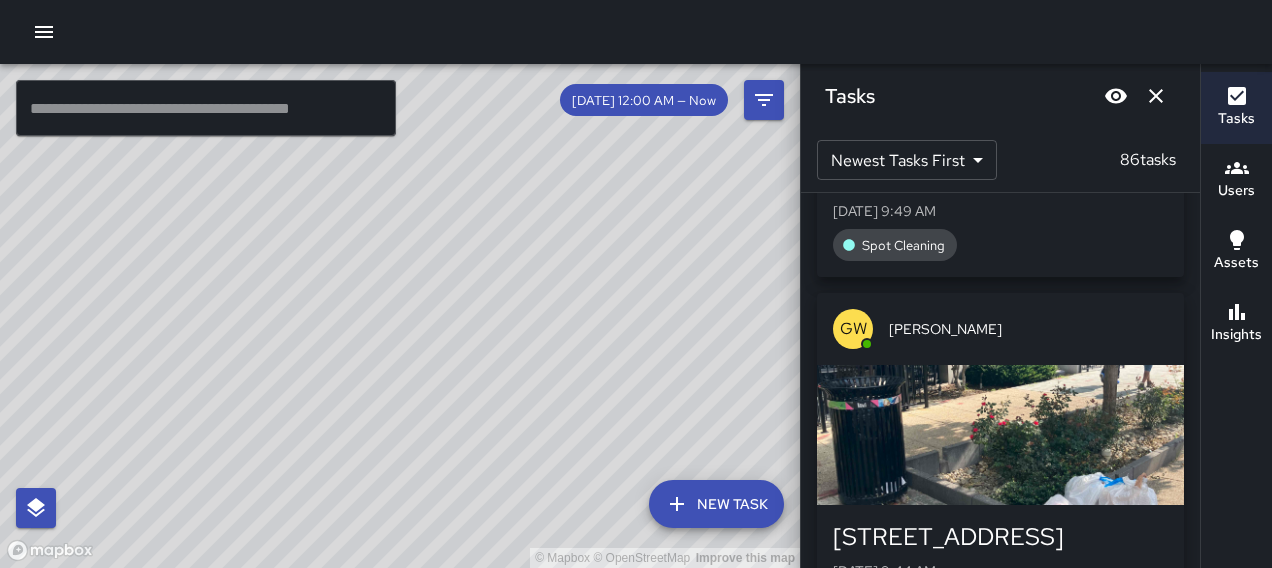 click at bounding box center [1000, 75] 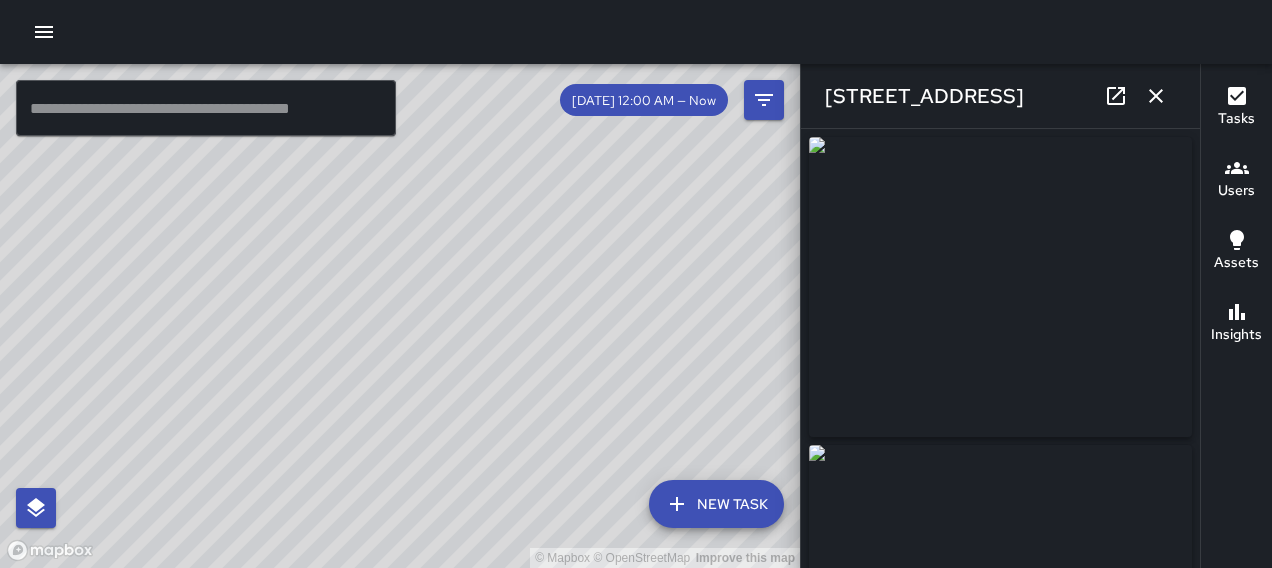 type on "**********" 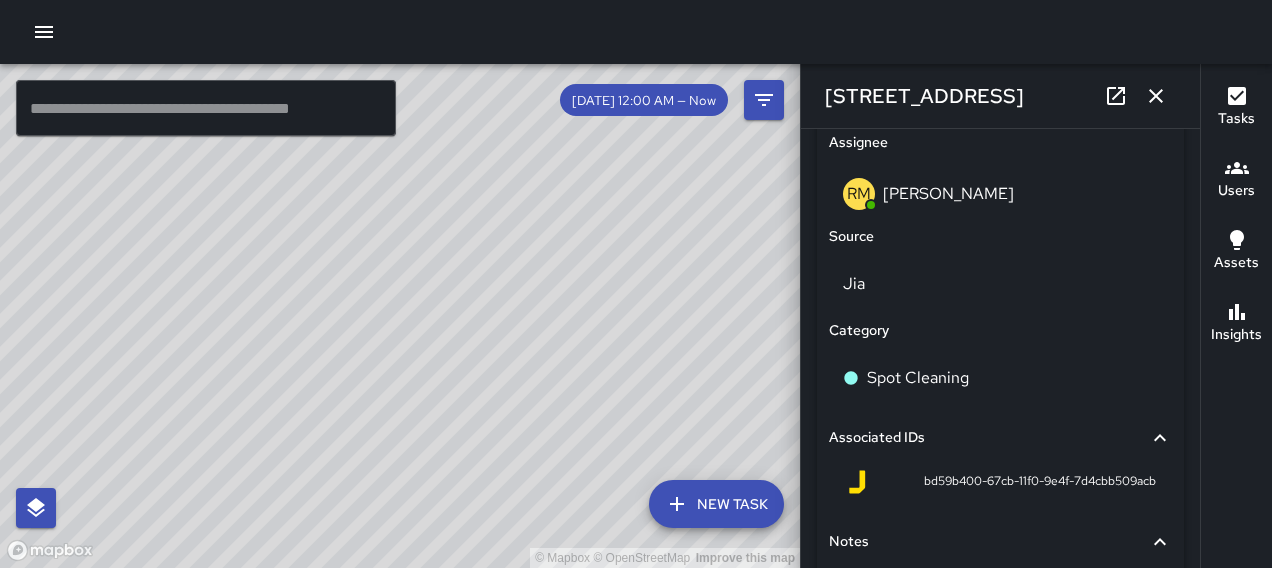 scroll, scrollTop: 1315, scrollLeft: 0, axis: vertical 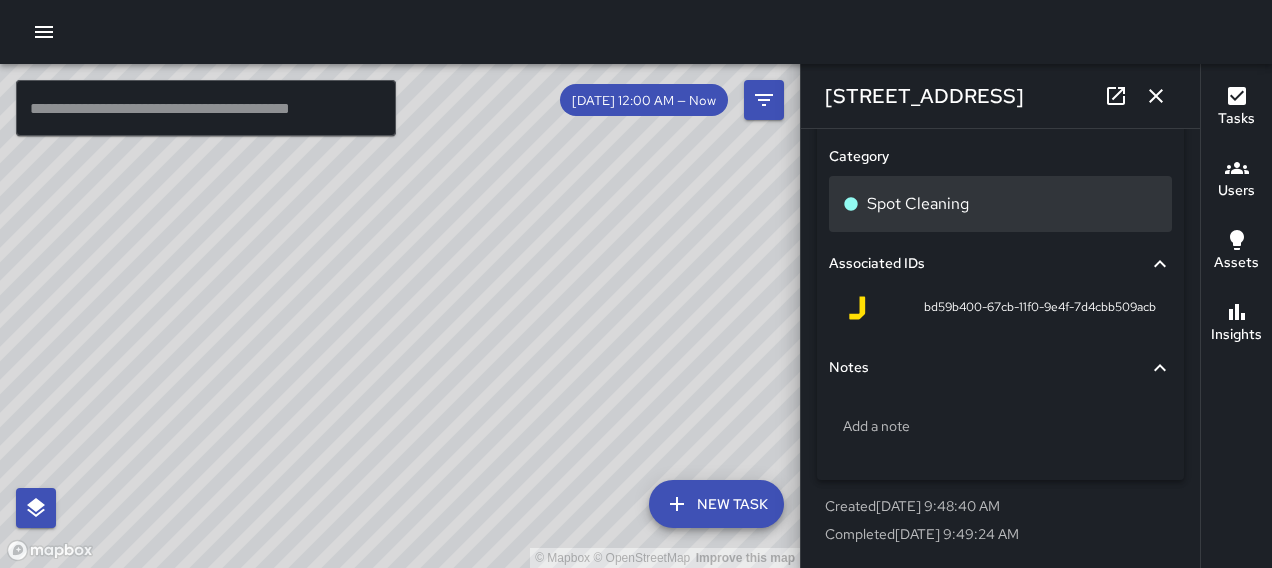 click on "Spot Cleaning" at bounding box center (918, 204) 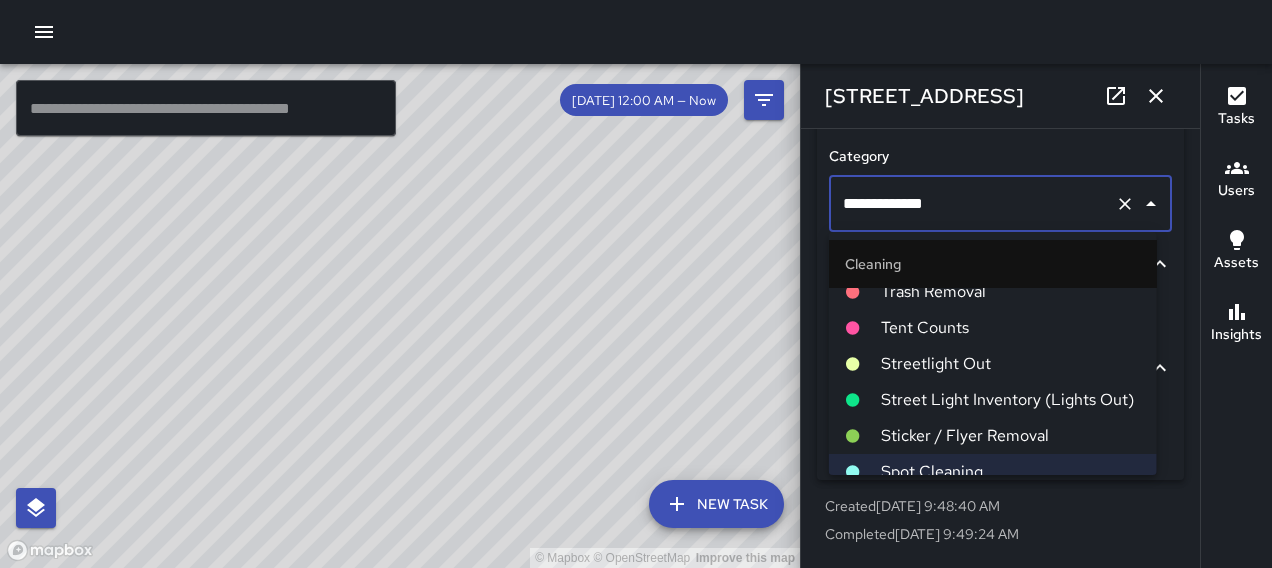 scroll, scrollTop: 0, scrollLeft: 0, axis: both 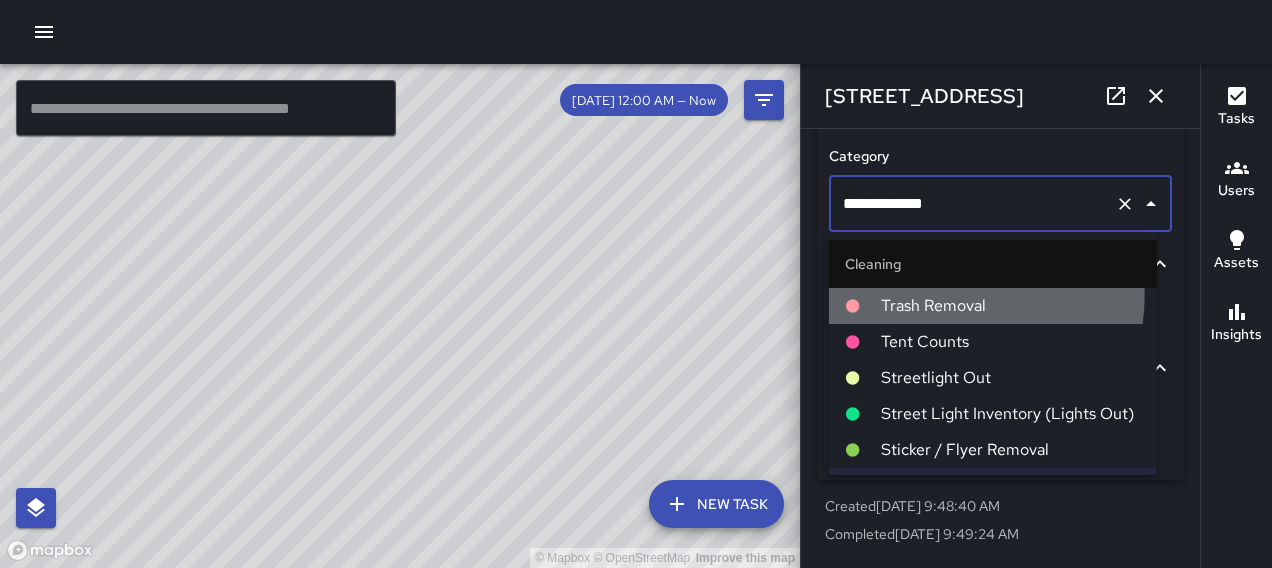 click on "Trash Removal" at bounding box center (1011, 306) 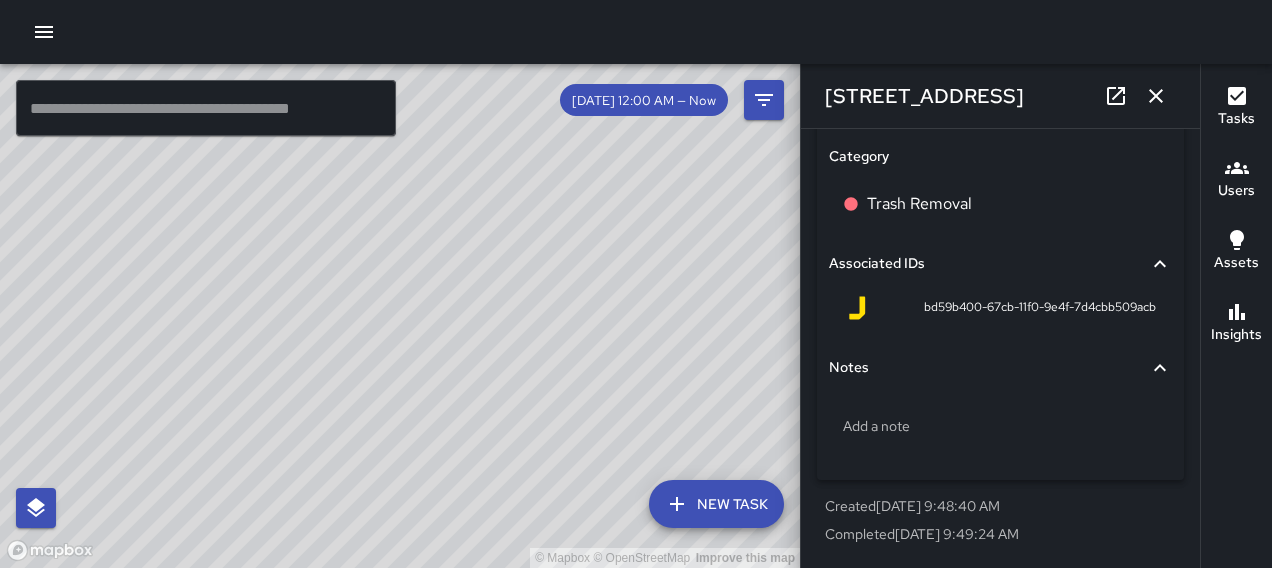 click 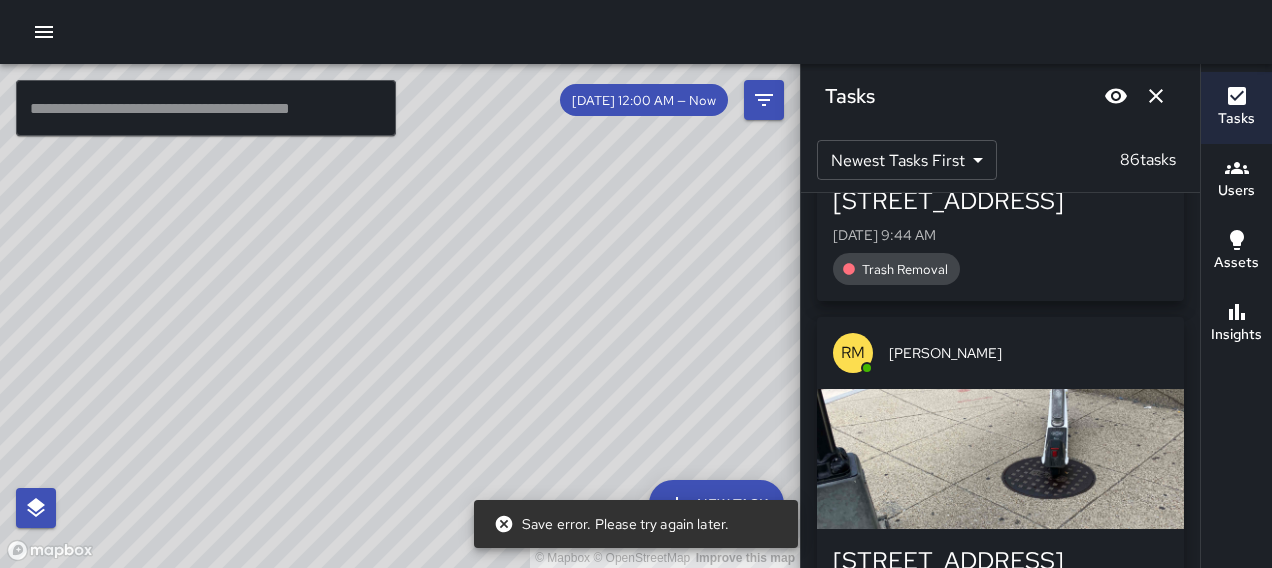 scroll, scrollTop: 16642, scrollLeft: 0, axis: vertical 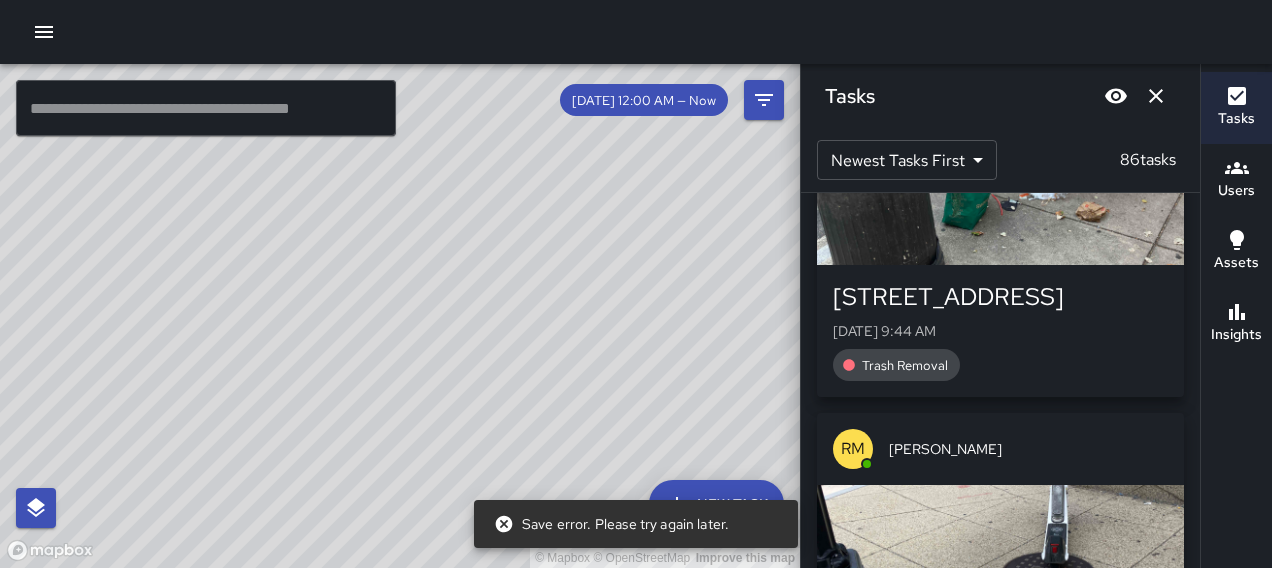 click at bounding box center (1000, 195) 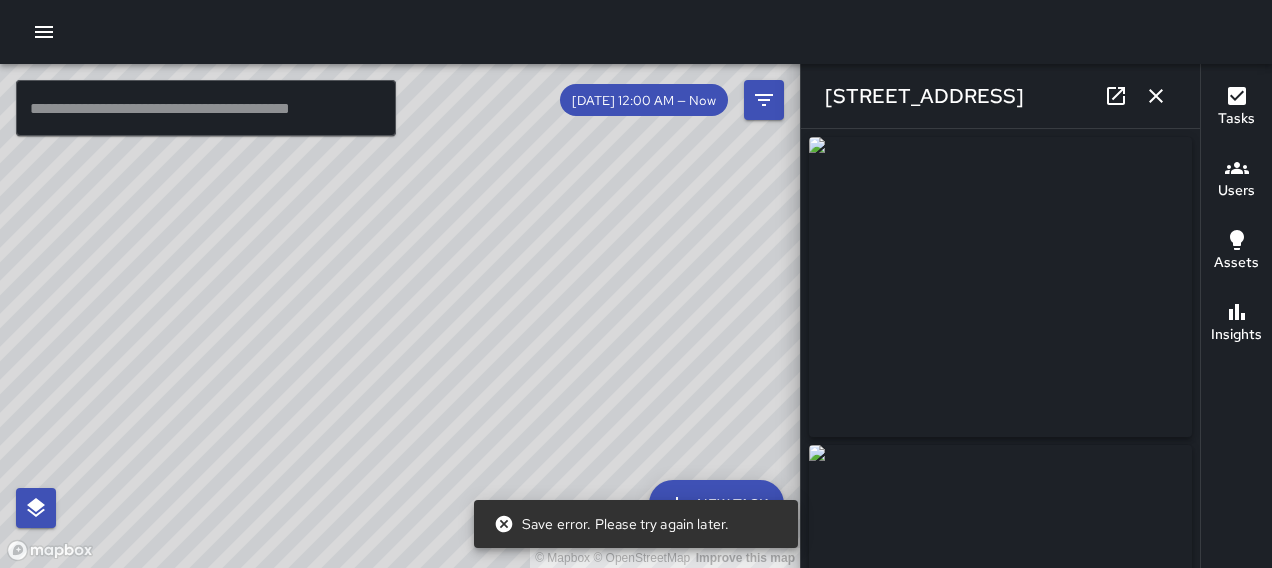 type on "**********" 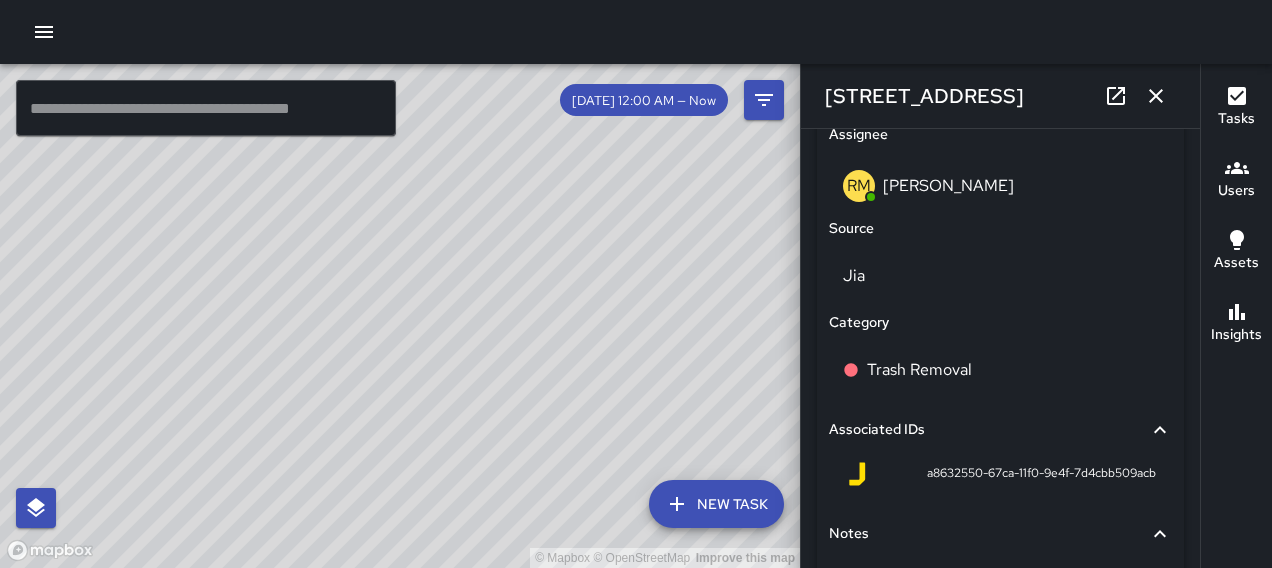 scroll, scrollTop: 1148, scrollLeft: 0, axis: vertical 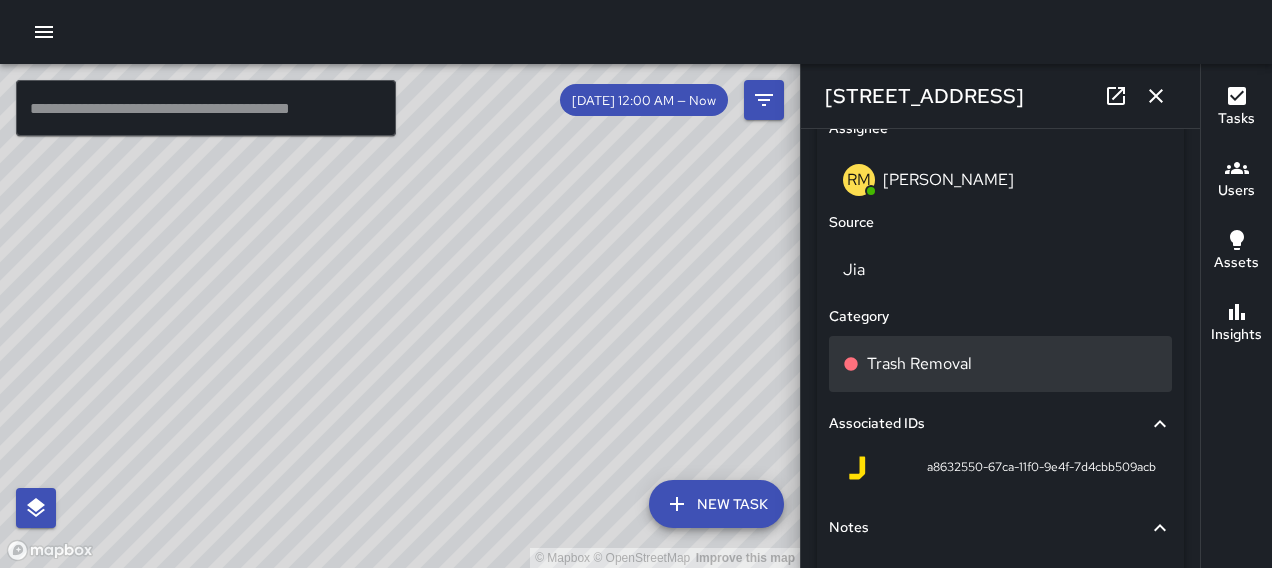 click on "Trash Removal" at bounding box center [1000, 364] 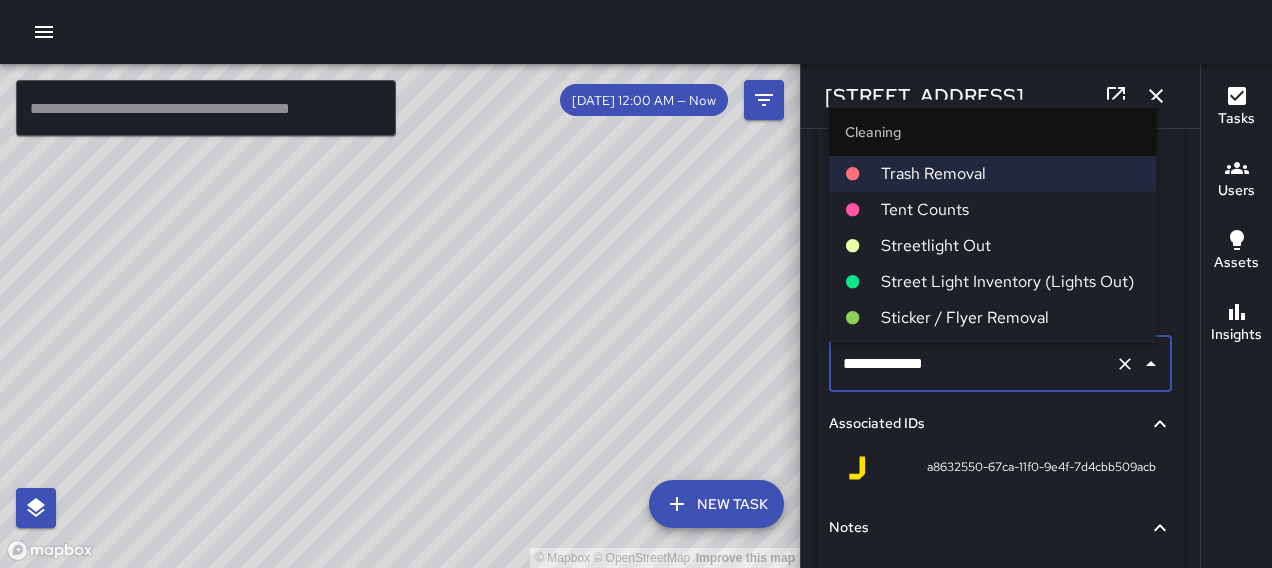 scroll, scrollTop: 100, scrollLeft: 0, axis: vertical 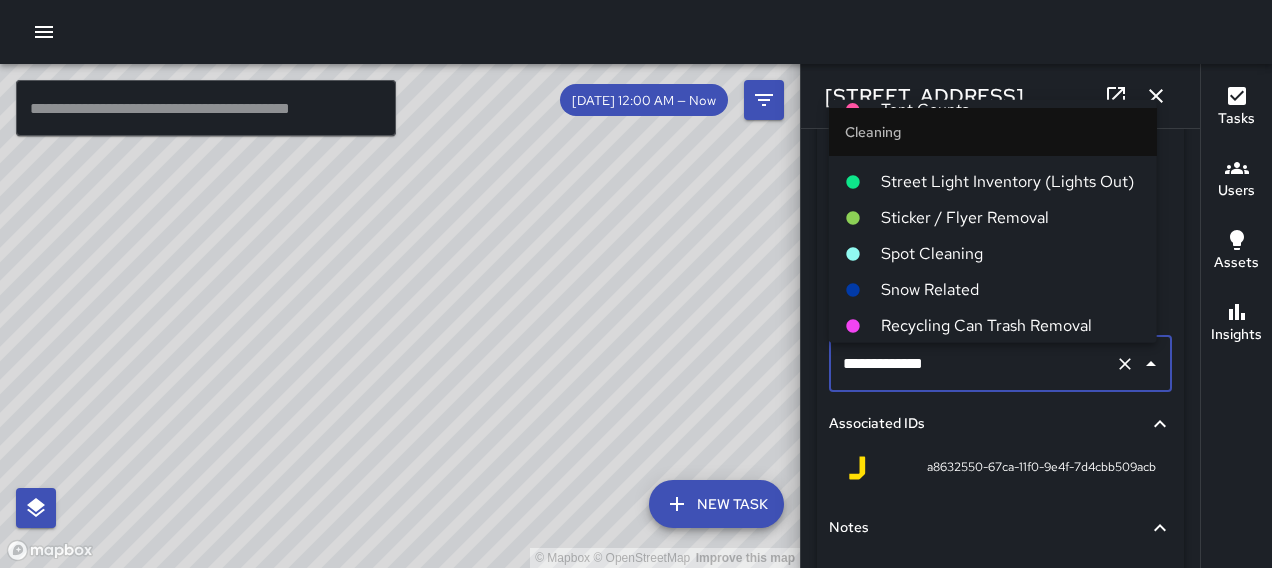 click on "Spot Cleaning" at bounding box center (1011, 253) 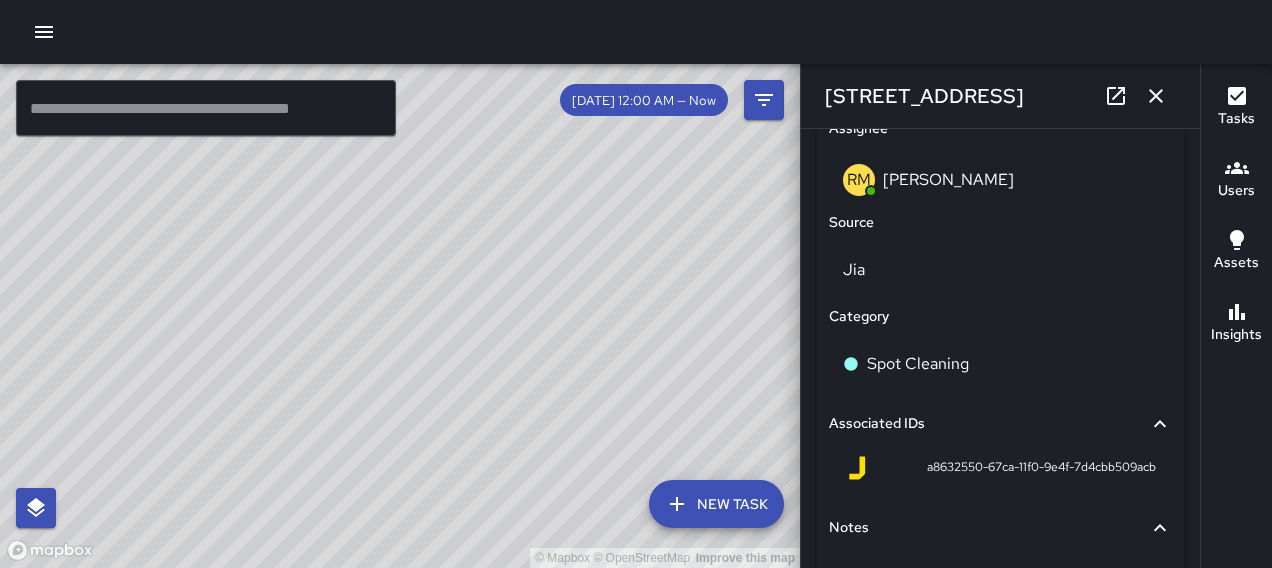 click 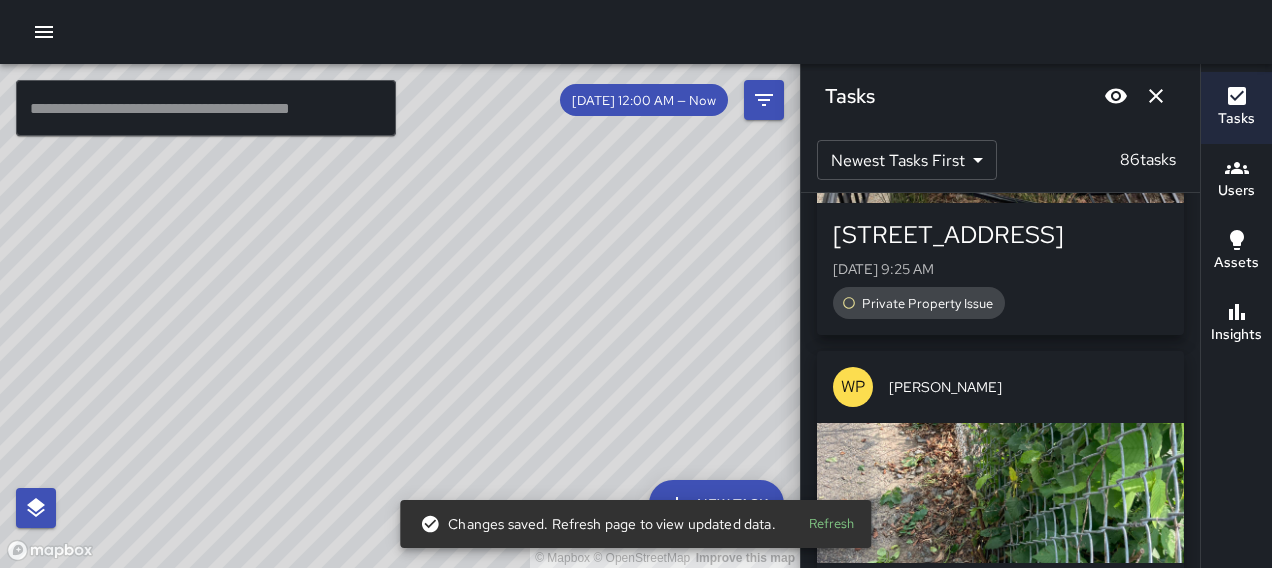 scroll, scrollTop: 19042, scrollLeft: 0, axis: vertical 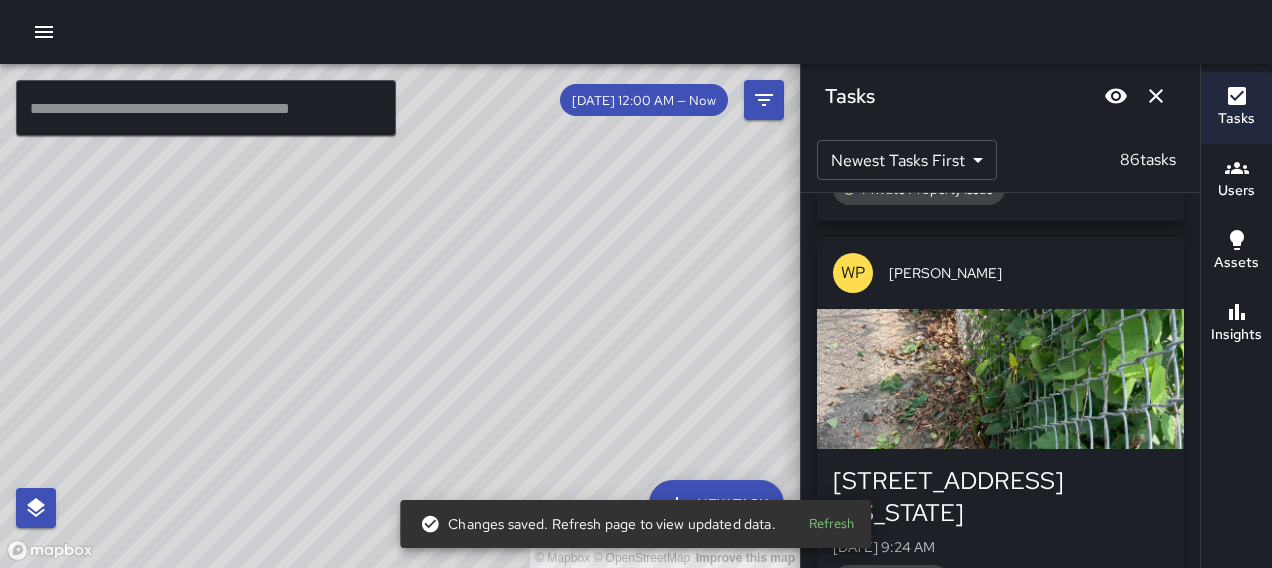 click on "[STREET_ADDRESS]" at bounding box center (1000, 121) 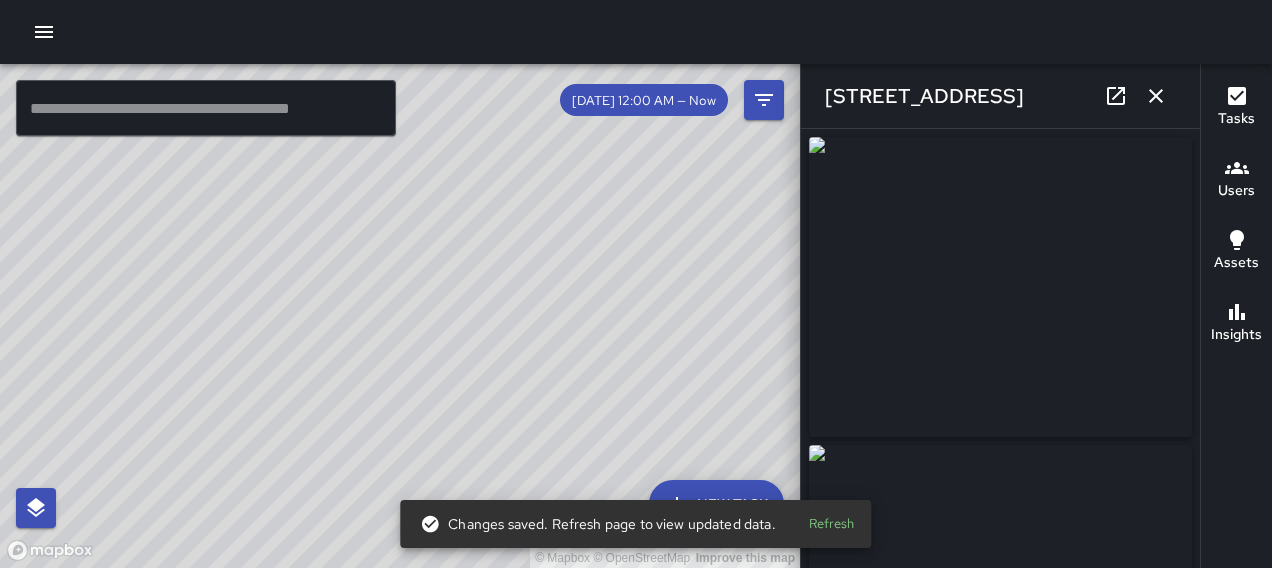 type on "**********" 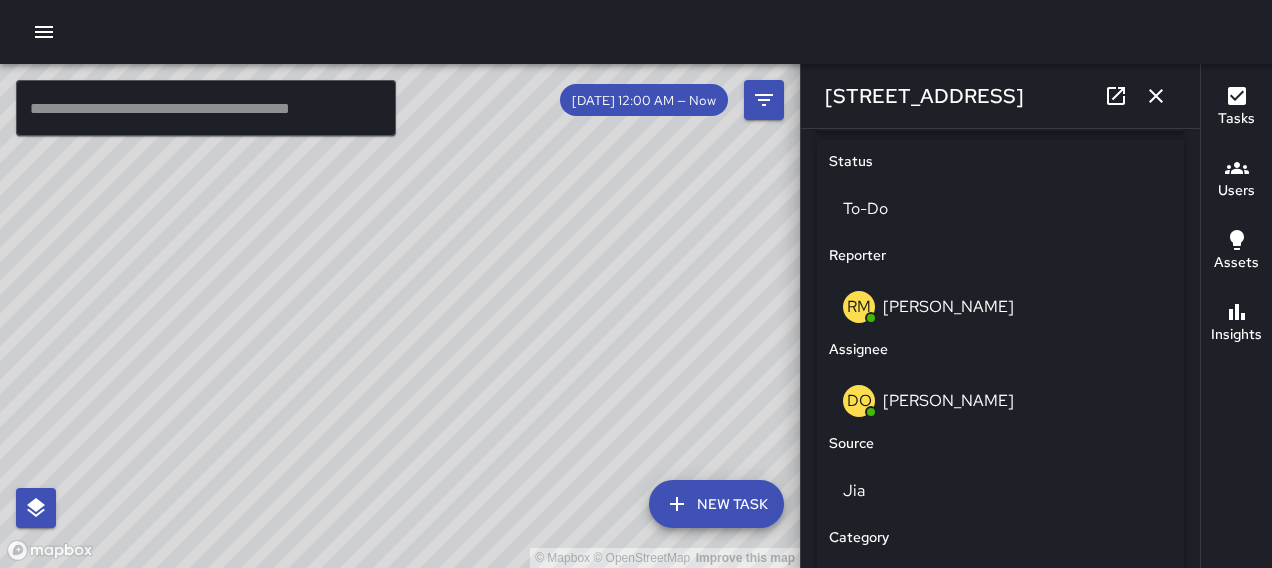 scroll, scrollTop: 924, scrollLeft: 0, axis: vertical 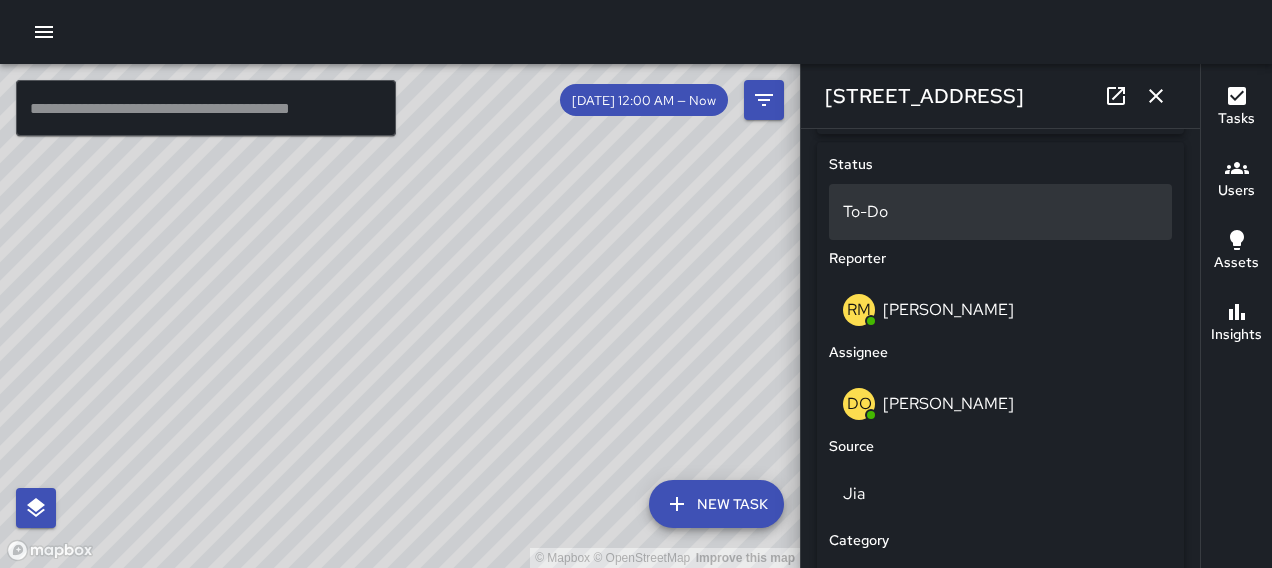 click on "To-Do" at bounding box center [1000, 212] 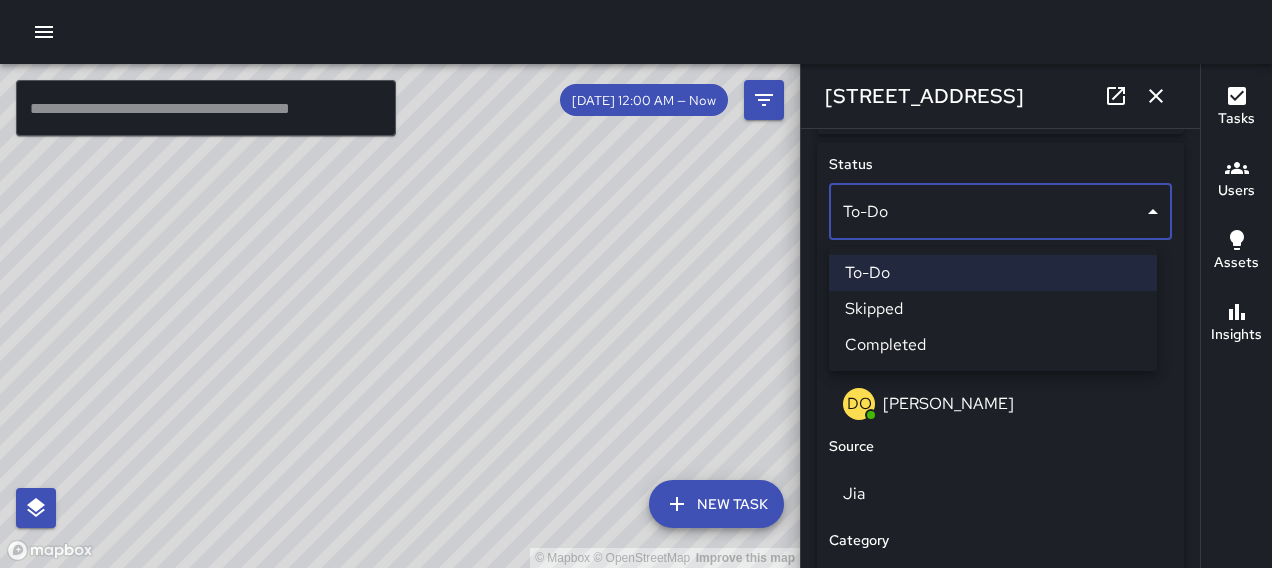 click on "Skipped" at bounding box center (993, 309) 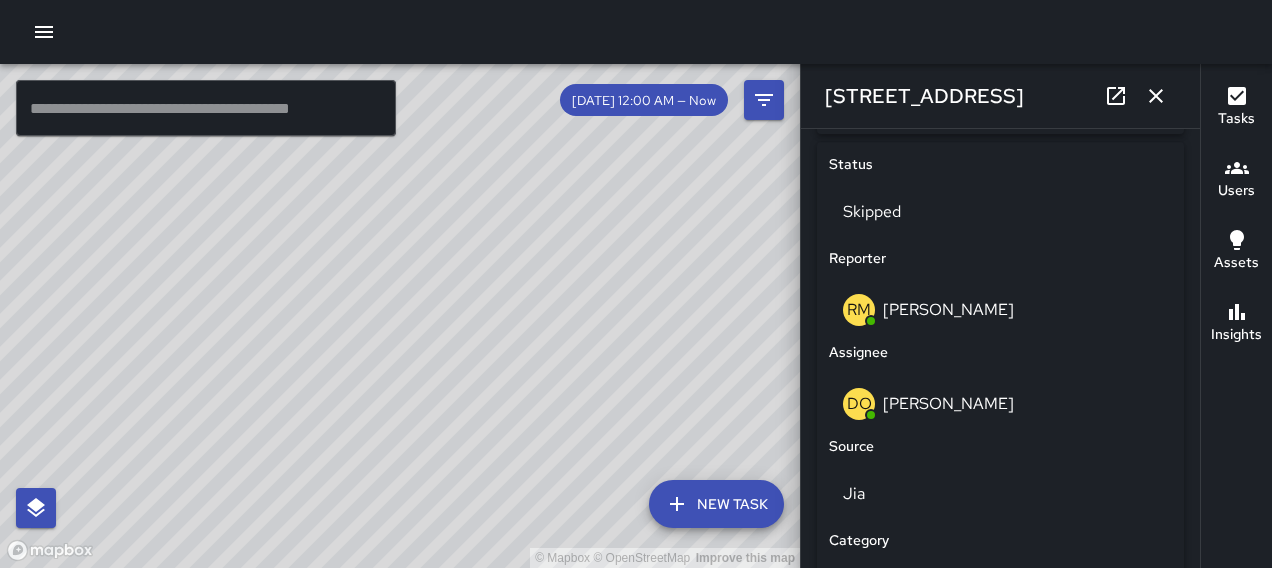 click 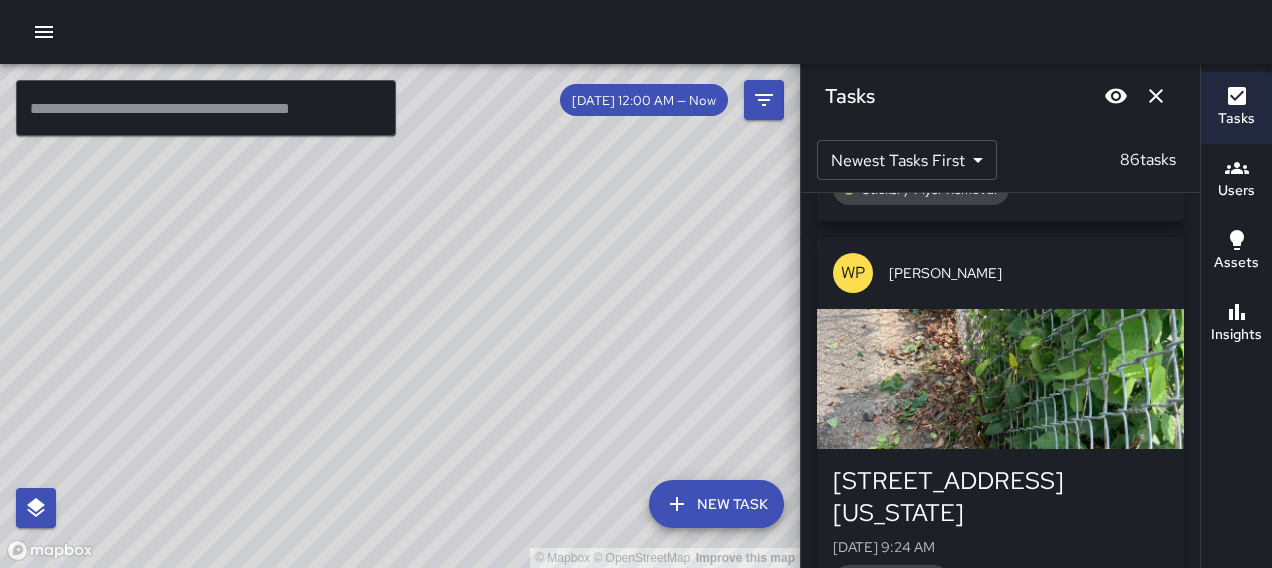 scroll, scrollTop: 19242, scrollLeft: 0, axis: vertical 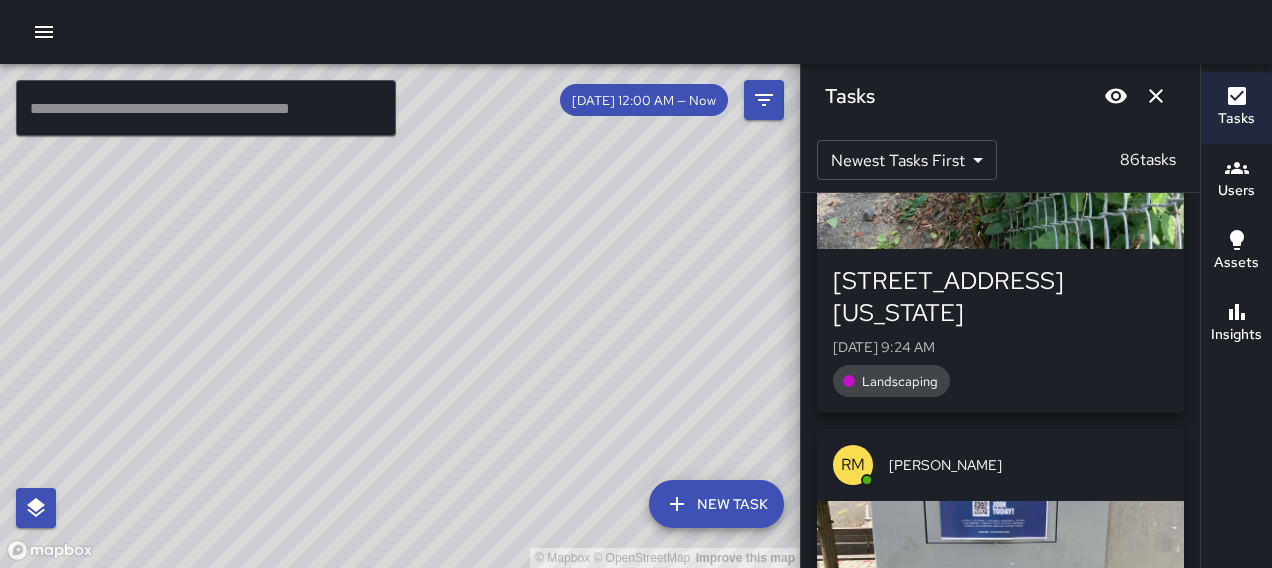 click at bounding box center [1000, 179] 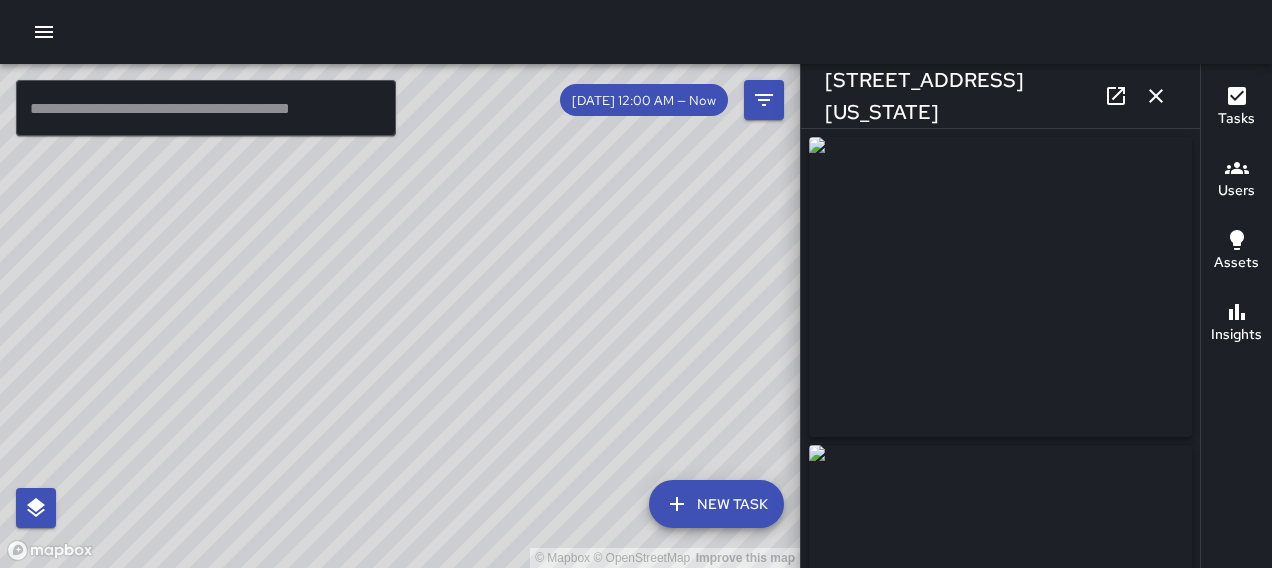 type on "**********" 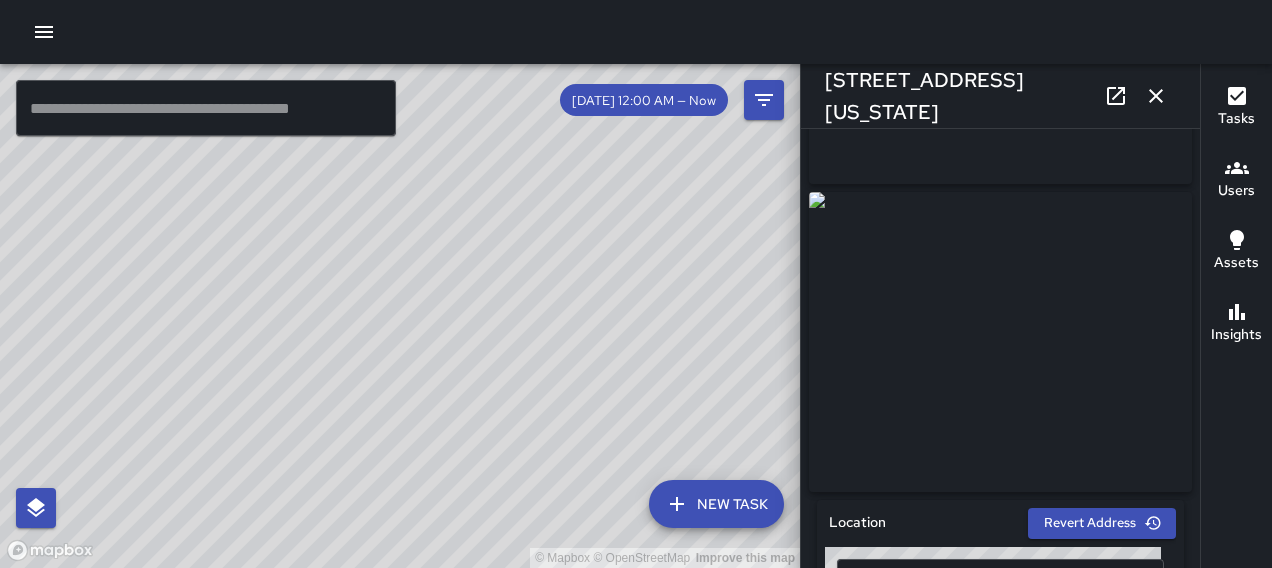 scroll, scrollTop: 300, scrollLeft: 0, axis: vertical 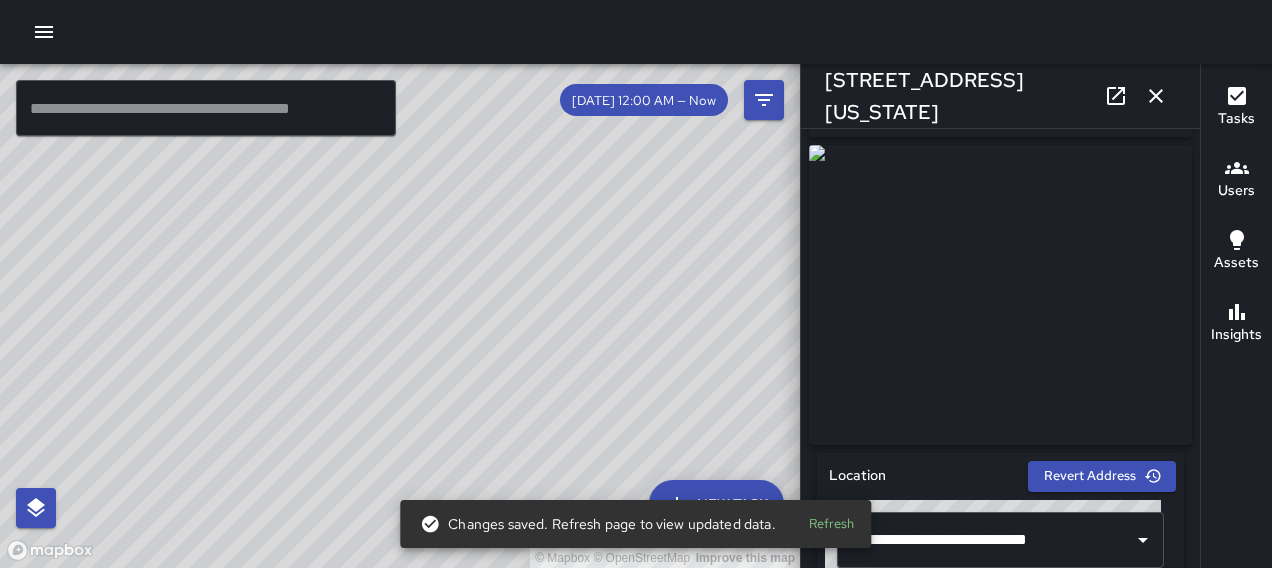 click 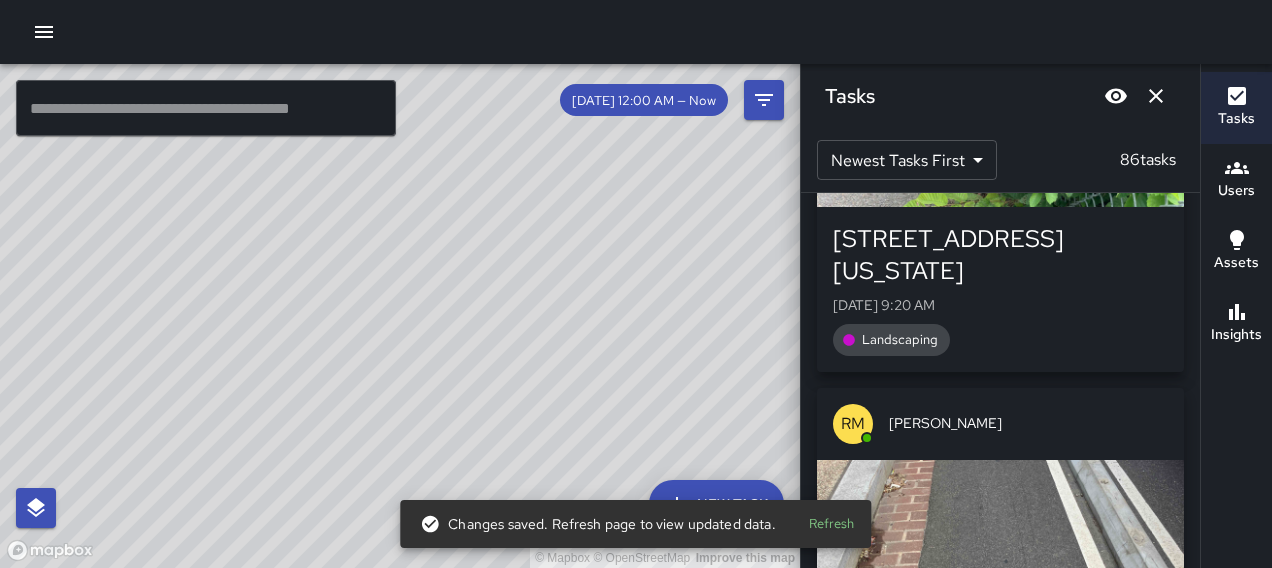 scroll, scrollTop: 20042, scrollLeft: 0, axis: vertical 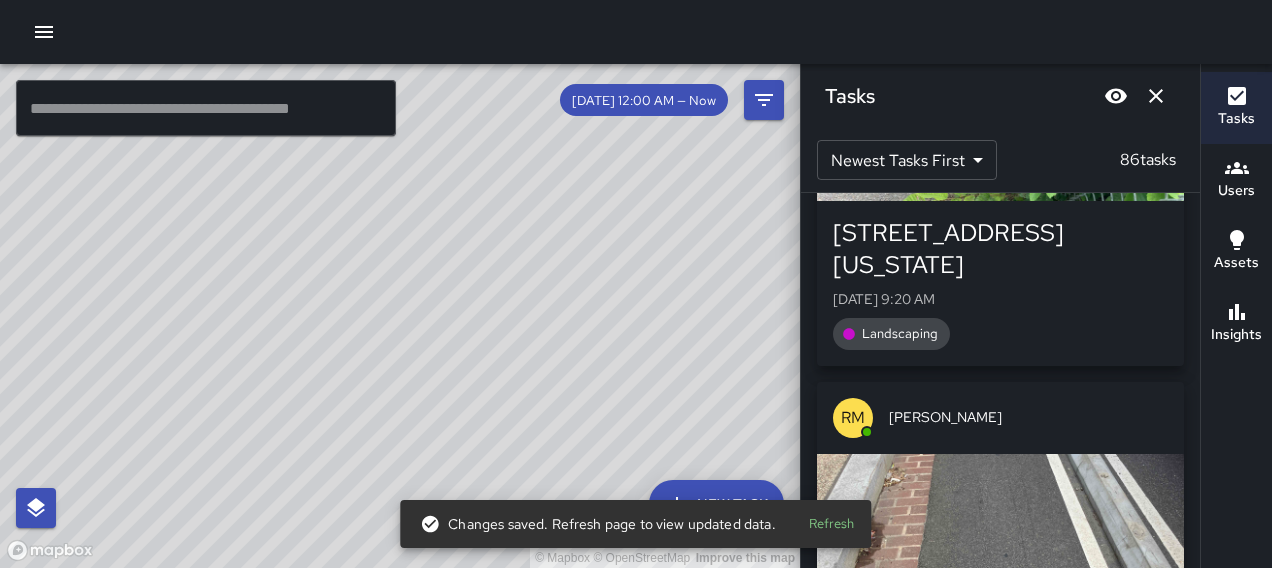 click at bounding box center [1000, 131] 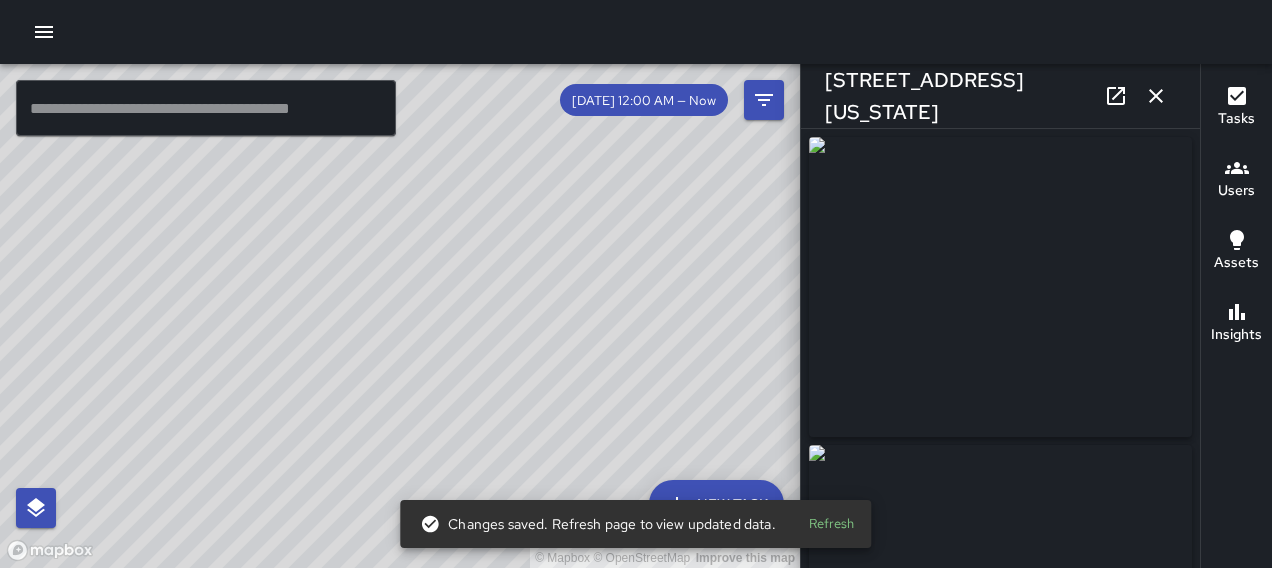 type on "**********" 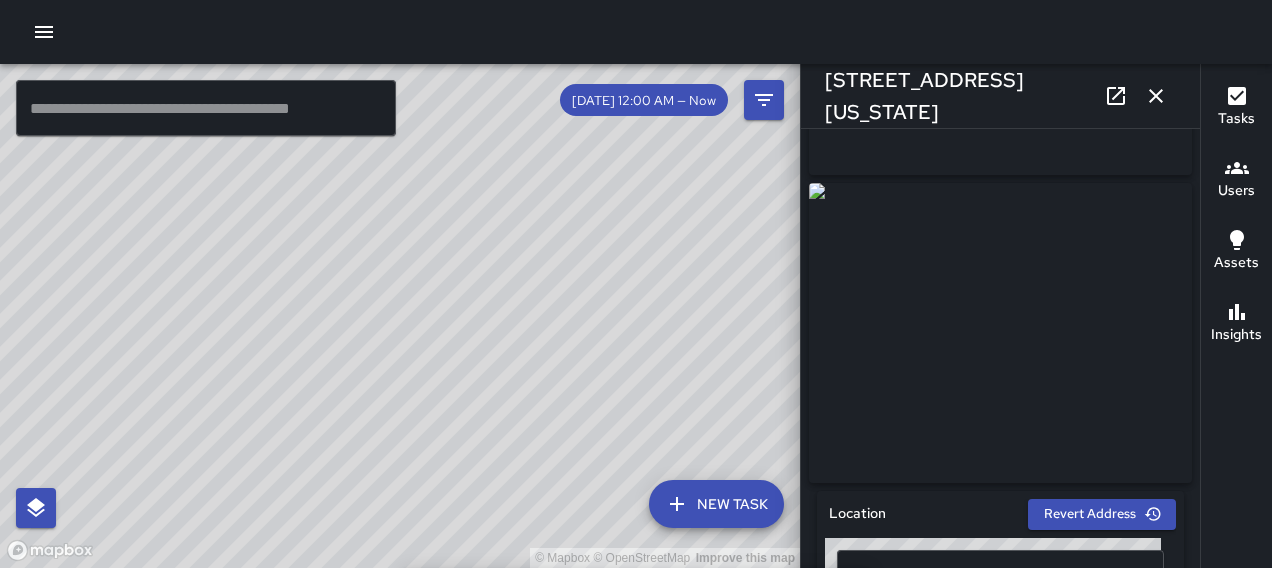 scroll, scrollTop: 264, scrollLeft: 0, axis: vertical 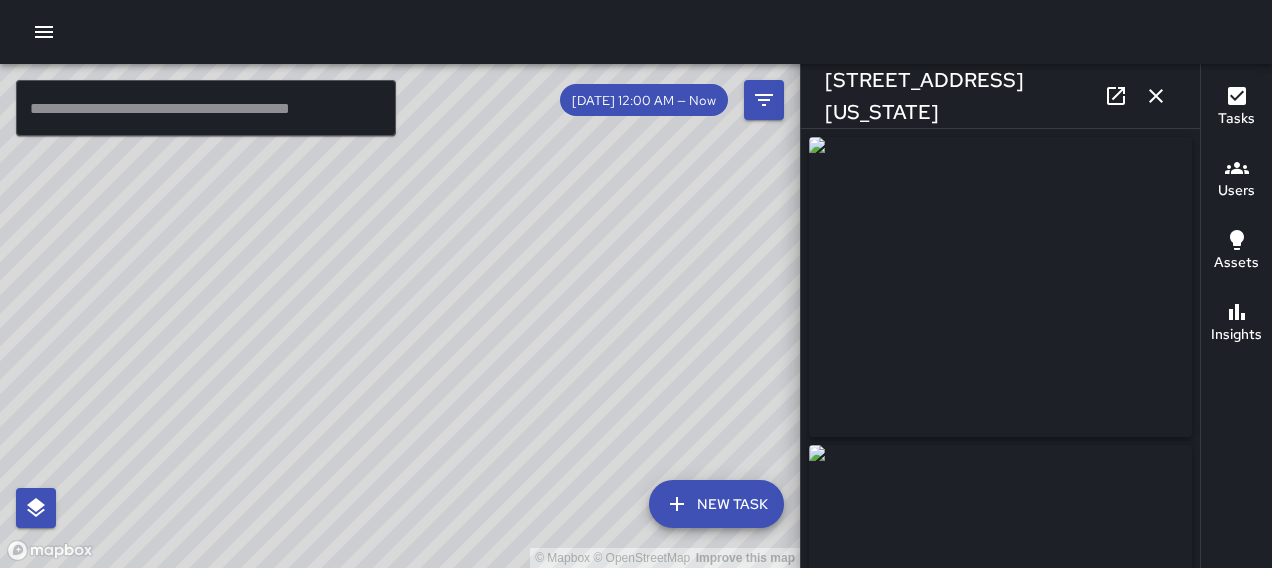 click 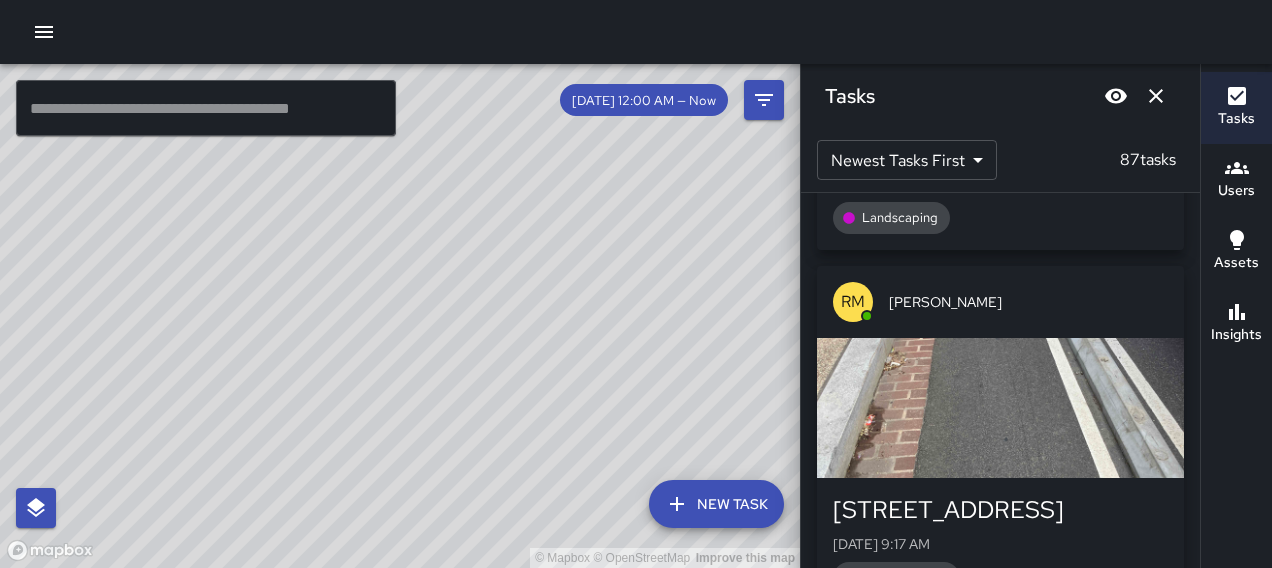 scroll, scrollTop: 20734, scrollLeft: 0, axis: vertical 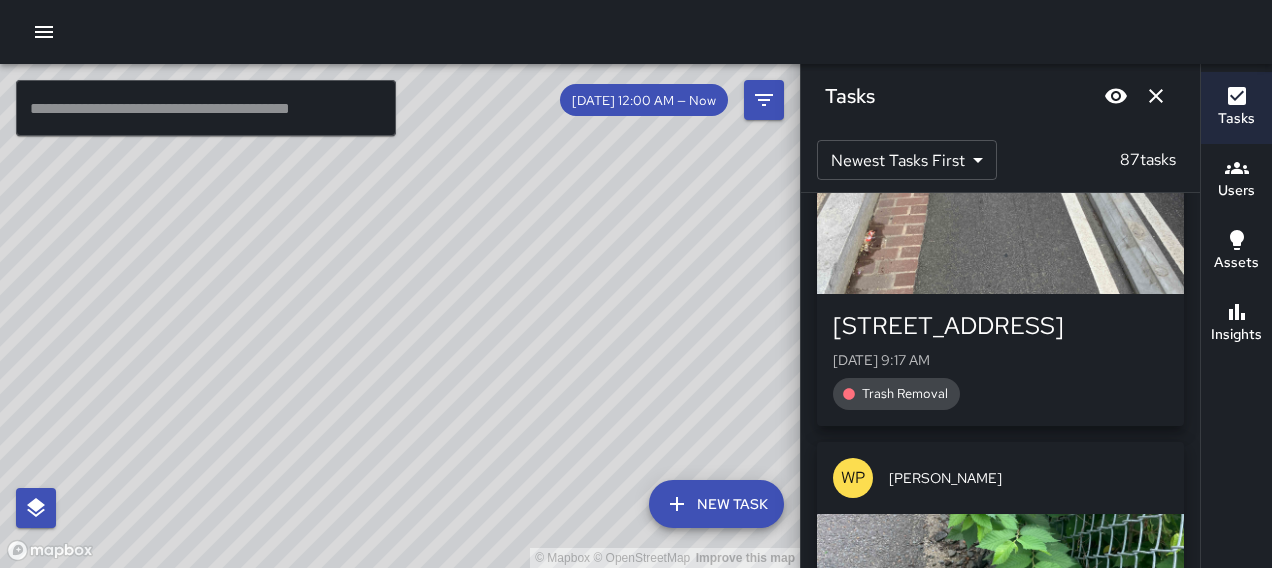 click at bounding box center (1000, 224) 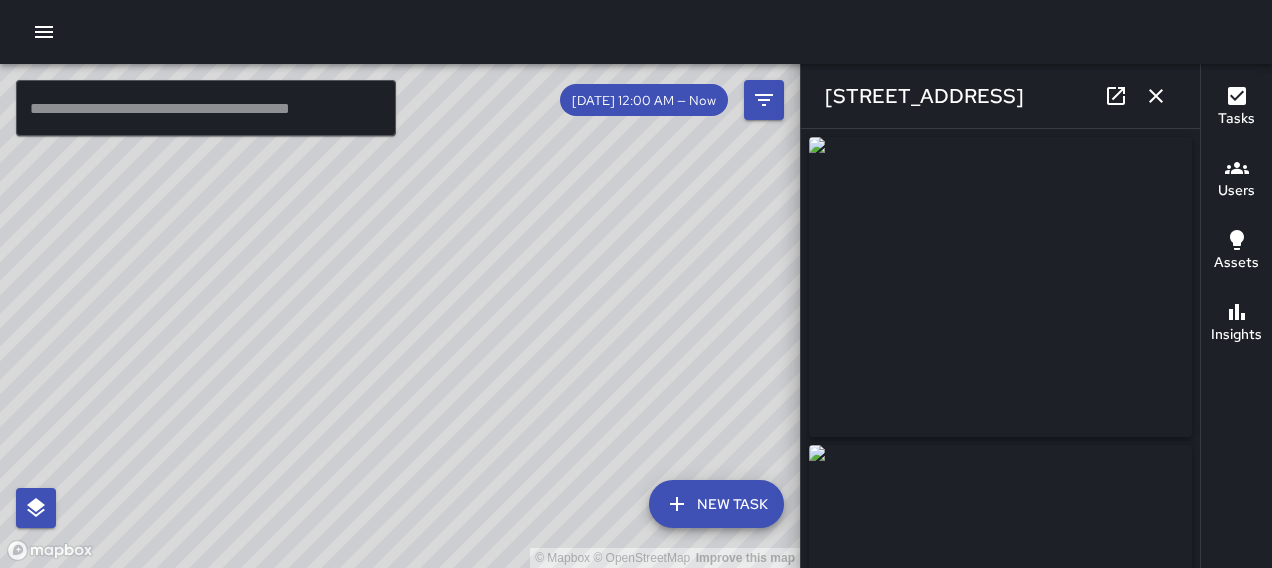type on "**********" 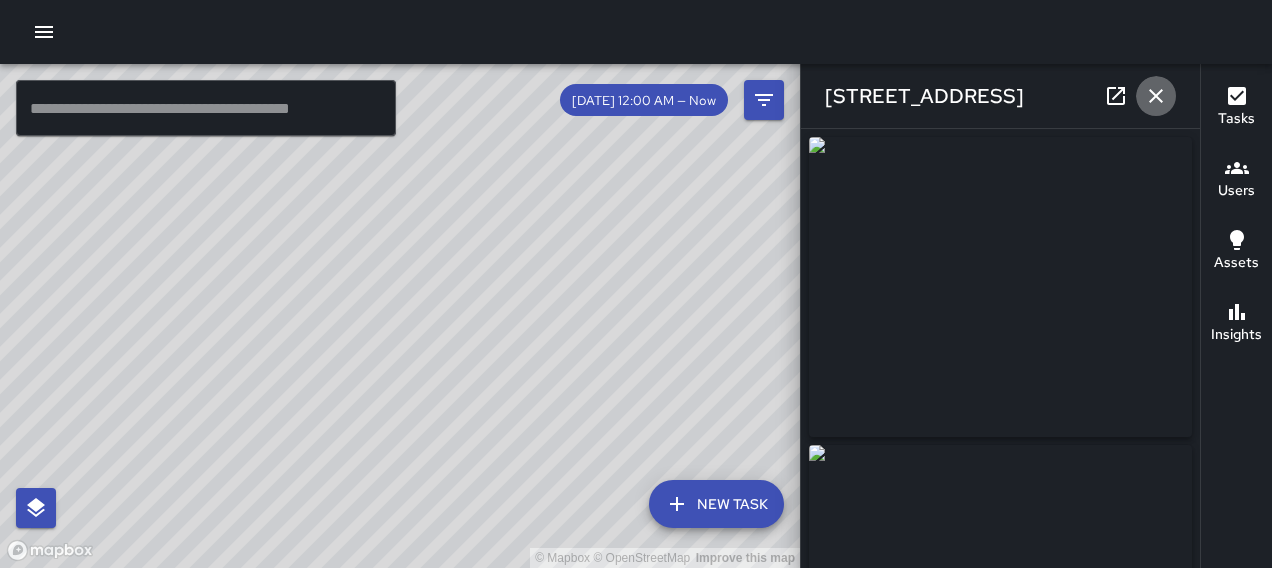 click 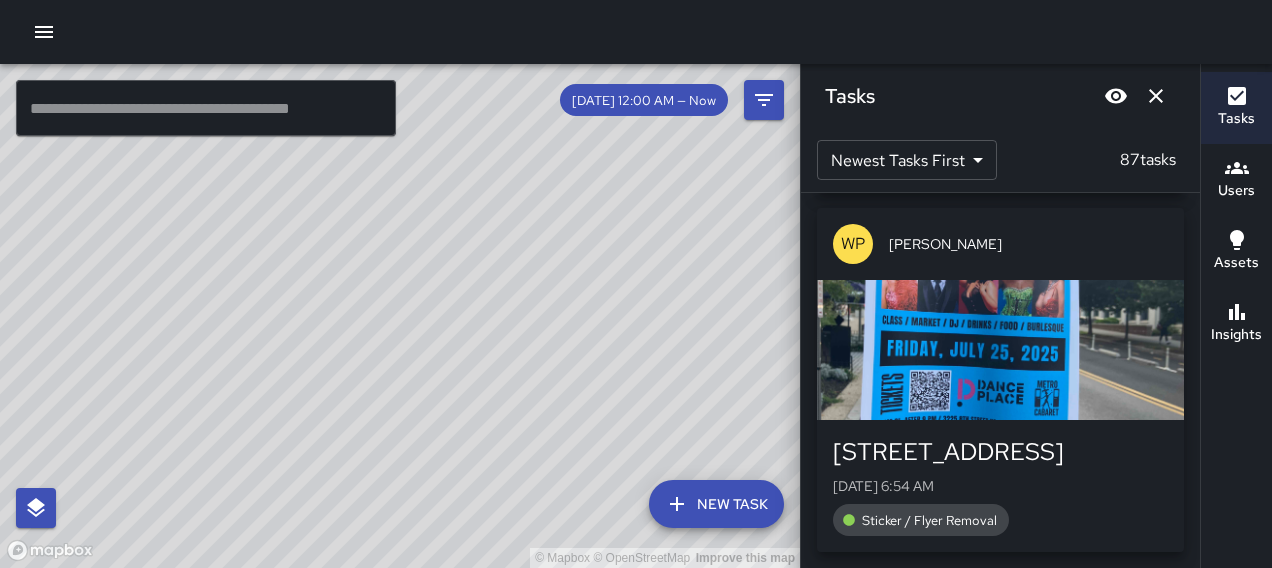 scroll, scrollTop: 26526, scrollLeft: 0, axis: vertical 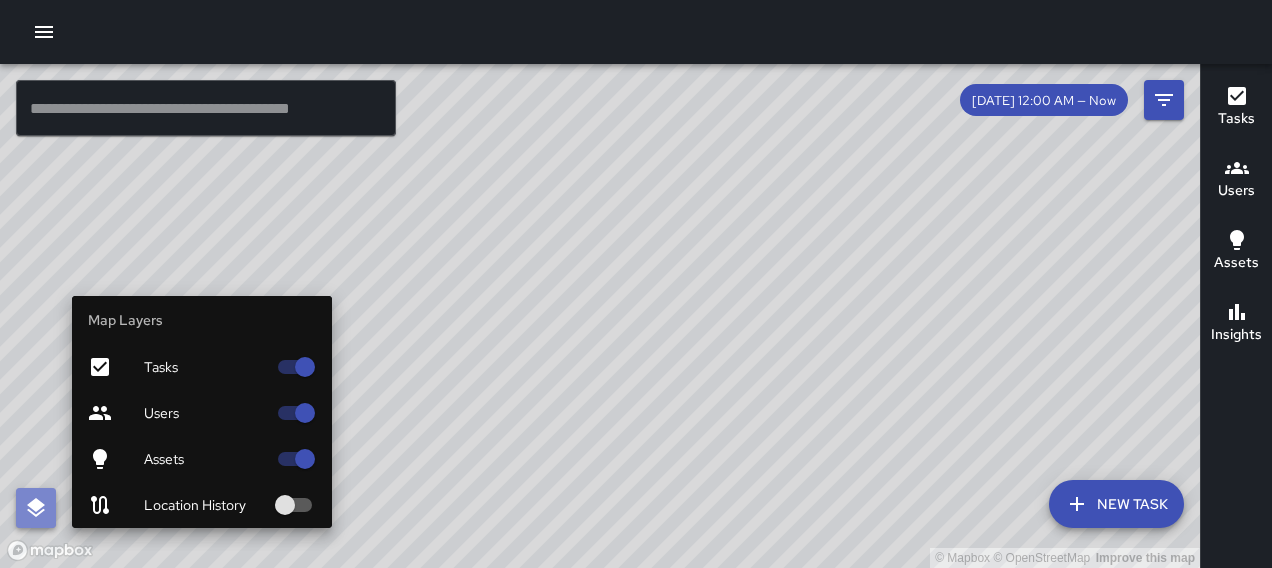 click 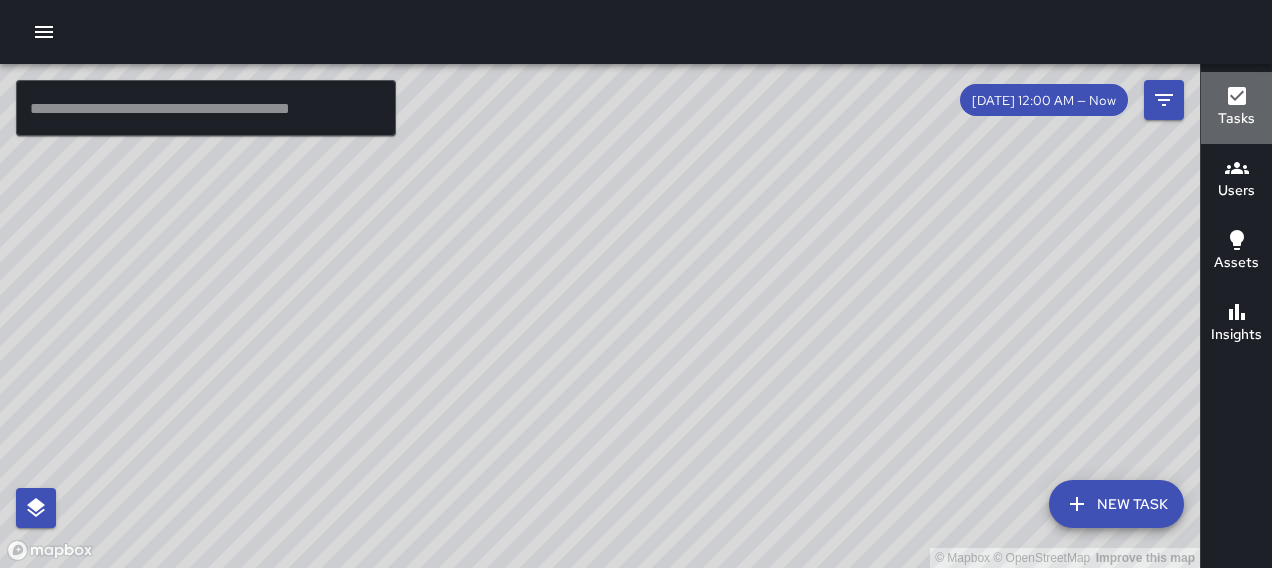 click on "Tasks" at bounding box center [1236, 108] 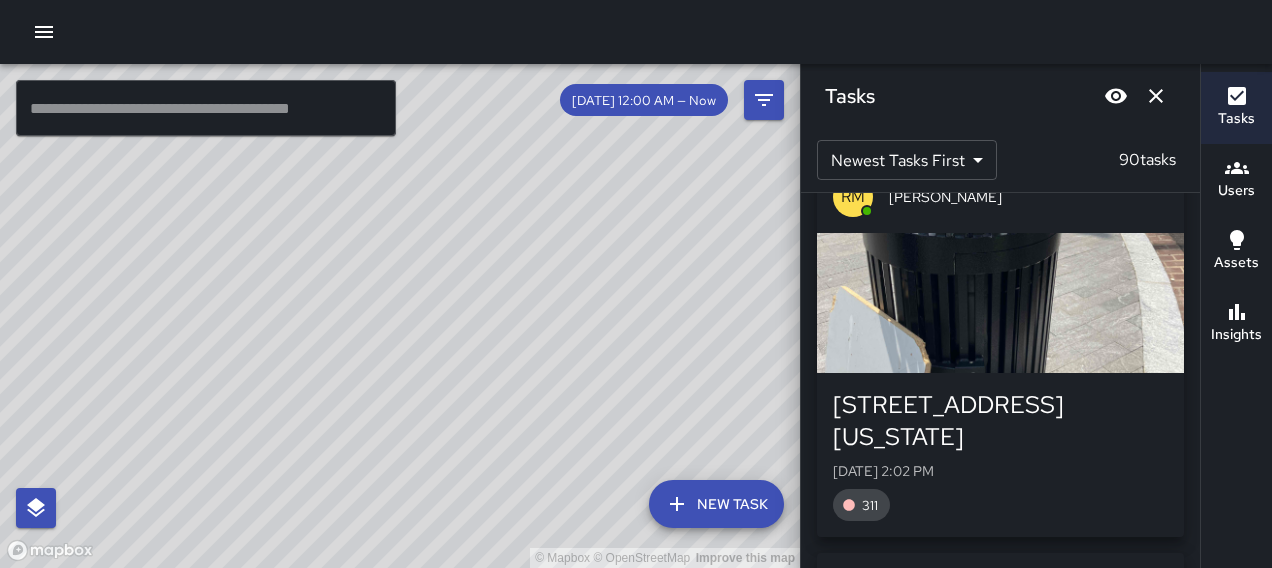 scroll, scrollTop: 500, scrollLeft: 0, axis: vertical 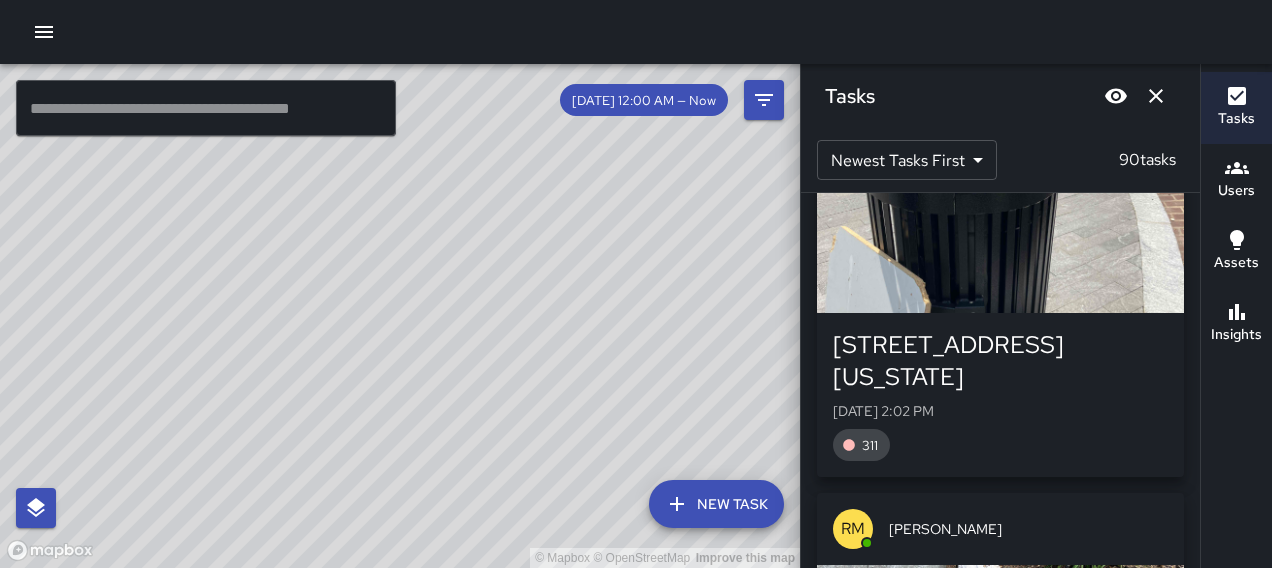 click at bounding box center (1000, 243) 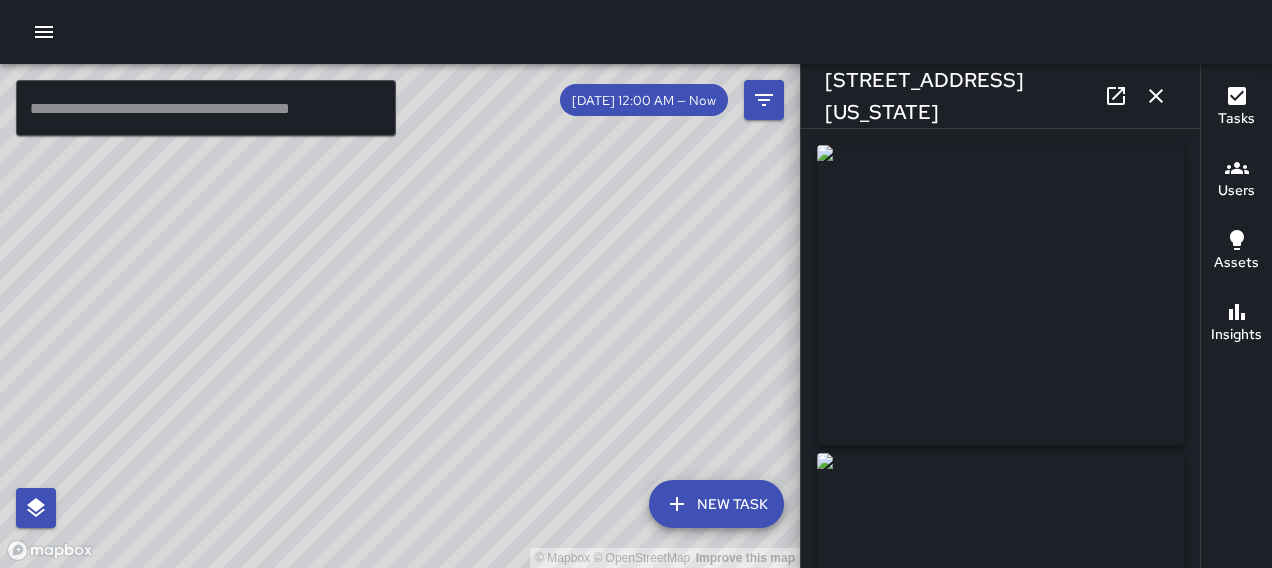 type on "**********" 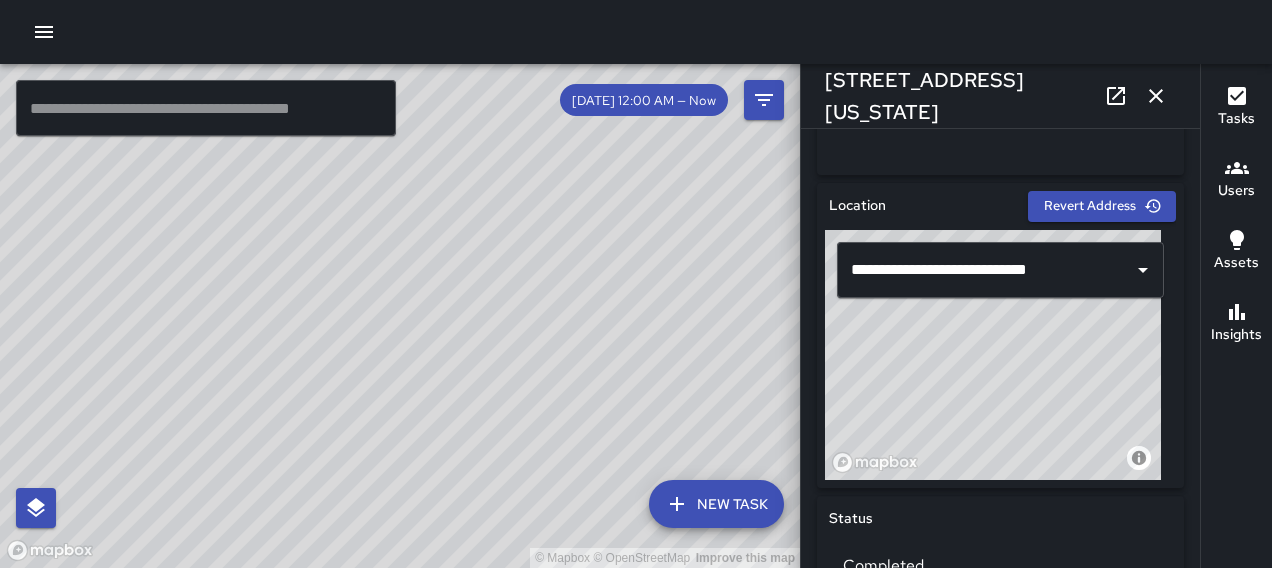 scroll, scrollTop: 600, scrollLeft: 0, axis: vertical 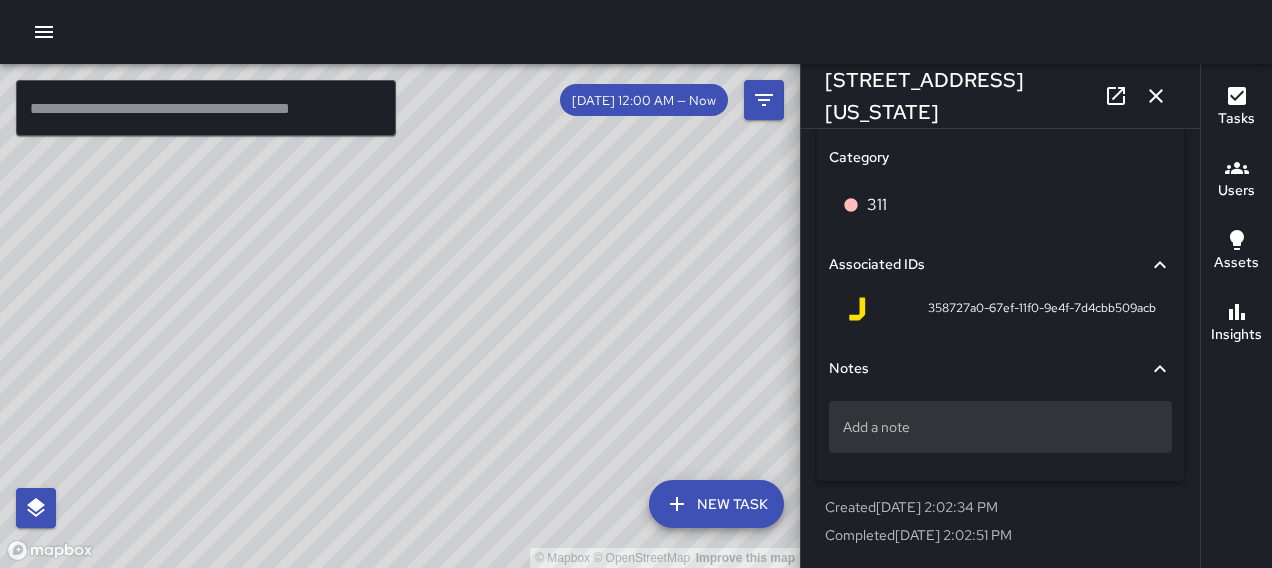 click on "Add a note" at bounding box center (1000, 427) 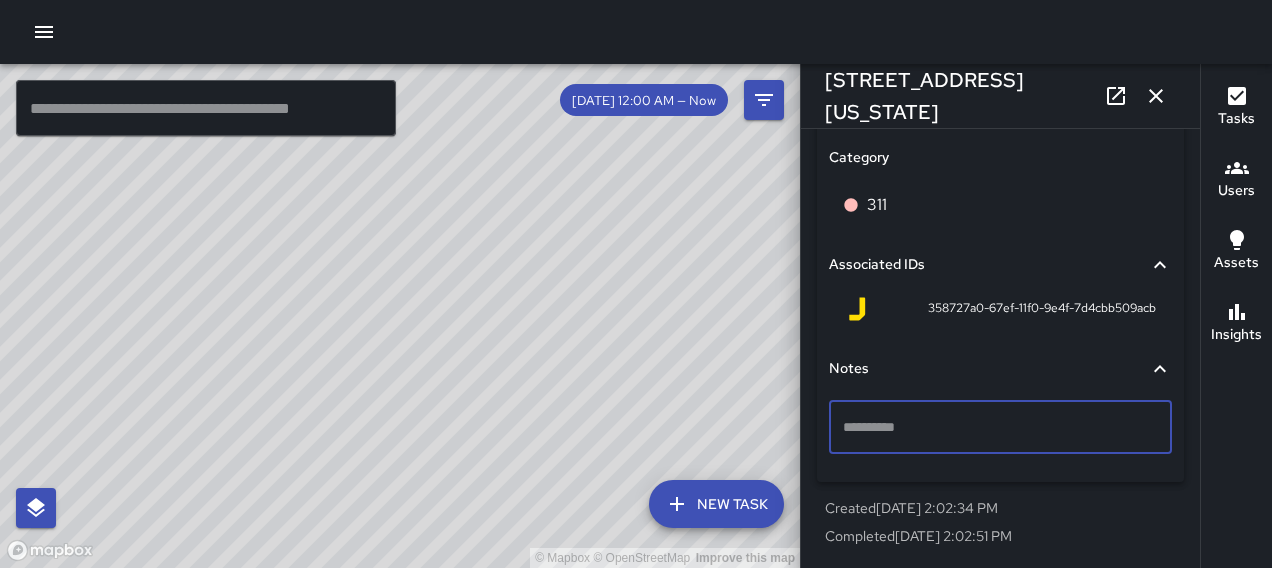 scroll, scrollTop: 1296, scrollLeft: 0, axis: vertical 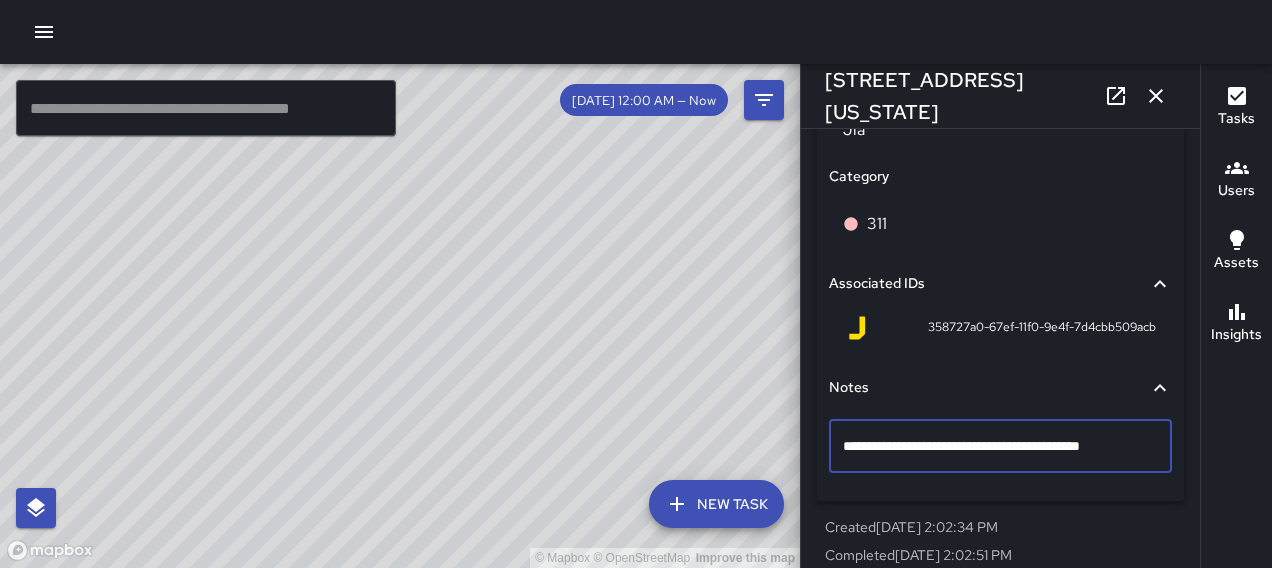 type on "**********" 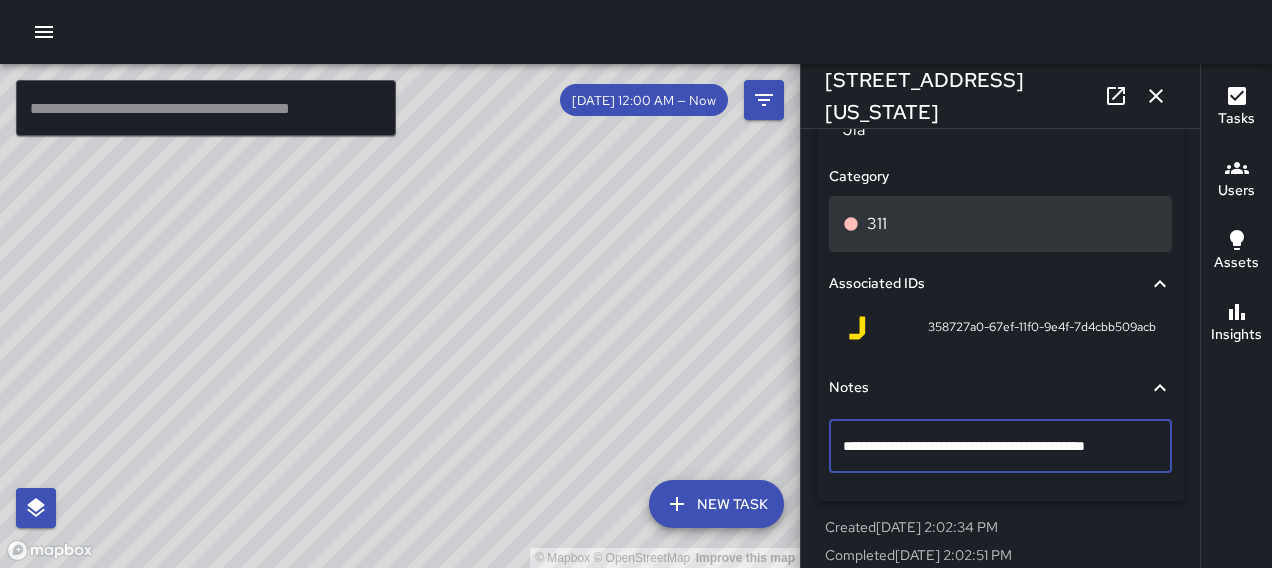 click on "311" at bounding box center [1000, 224] 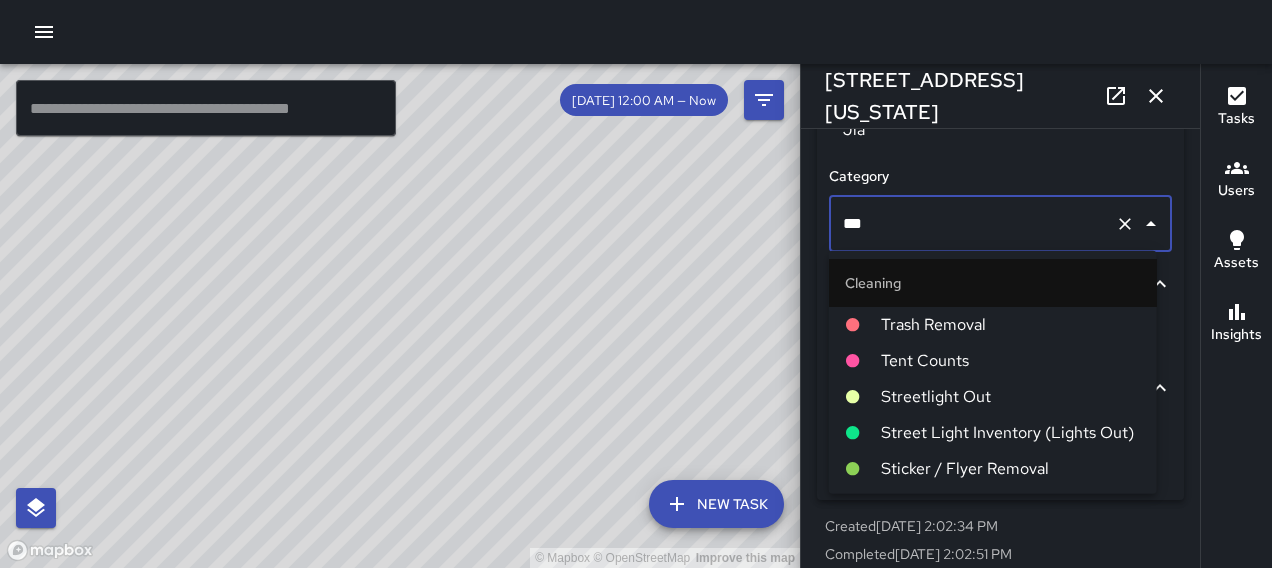 scroll, scrollTop: 1073, scrollLeft: 0, axis: vertical 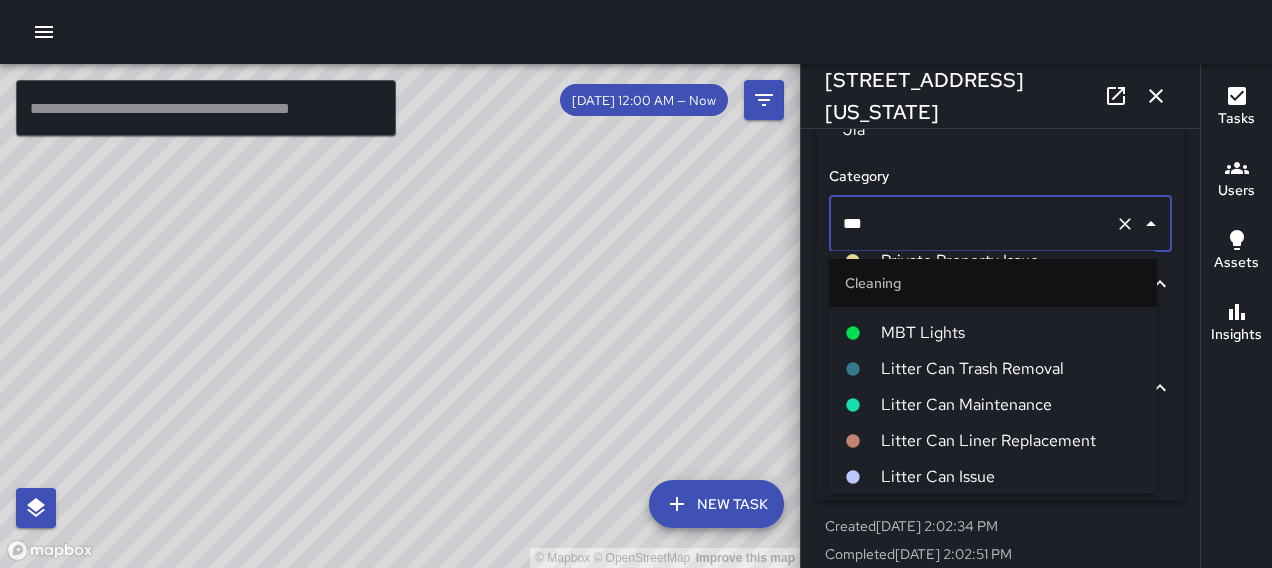 click on "Litter Can Issue" at bounding box center [993, 477] 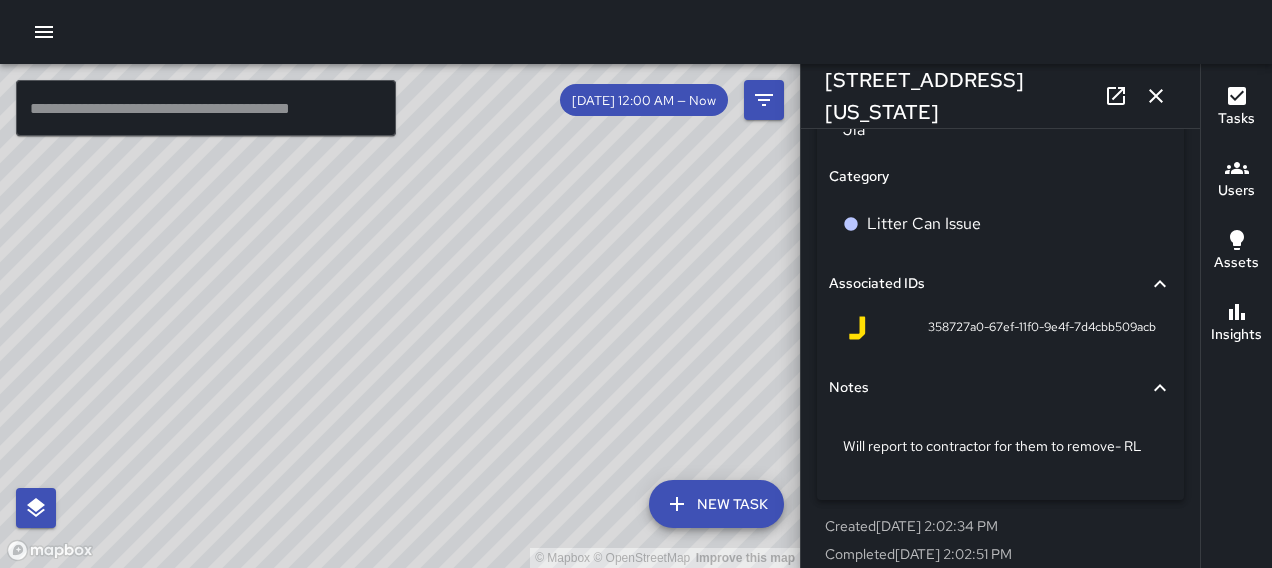 click 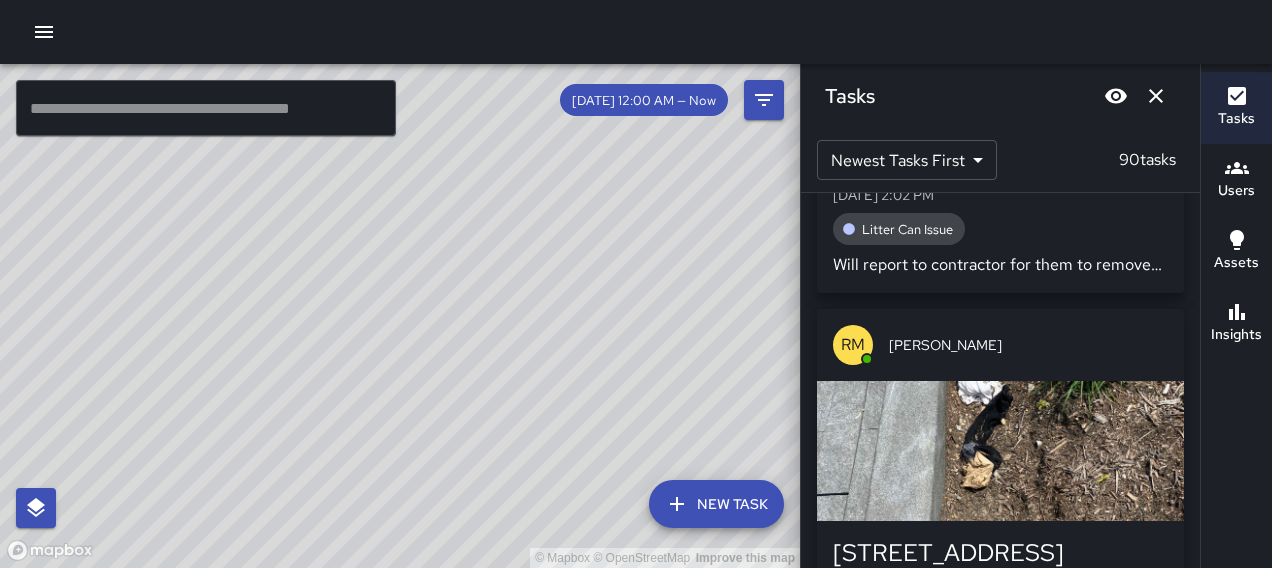 scroll, scrollTop: 732, scrollLeft: 0, axis: vertical 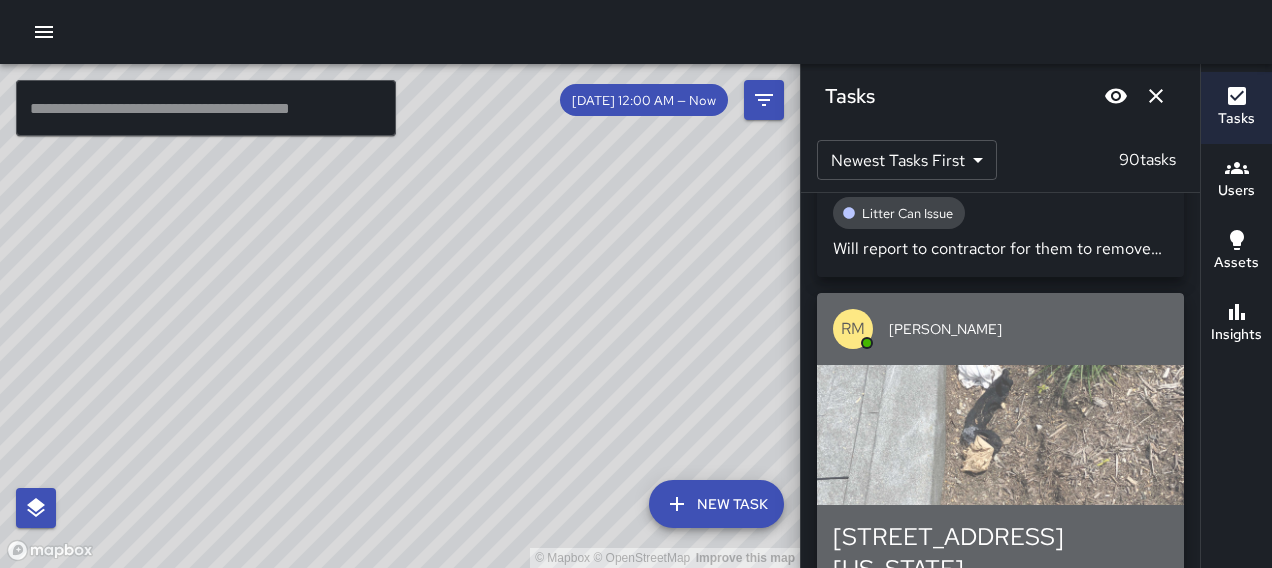 click at bounding box center [1000, 435] 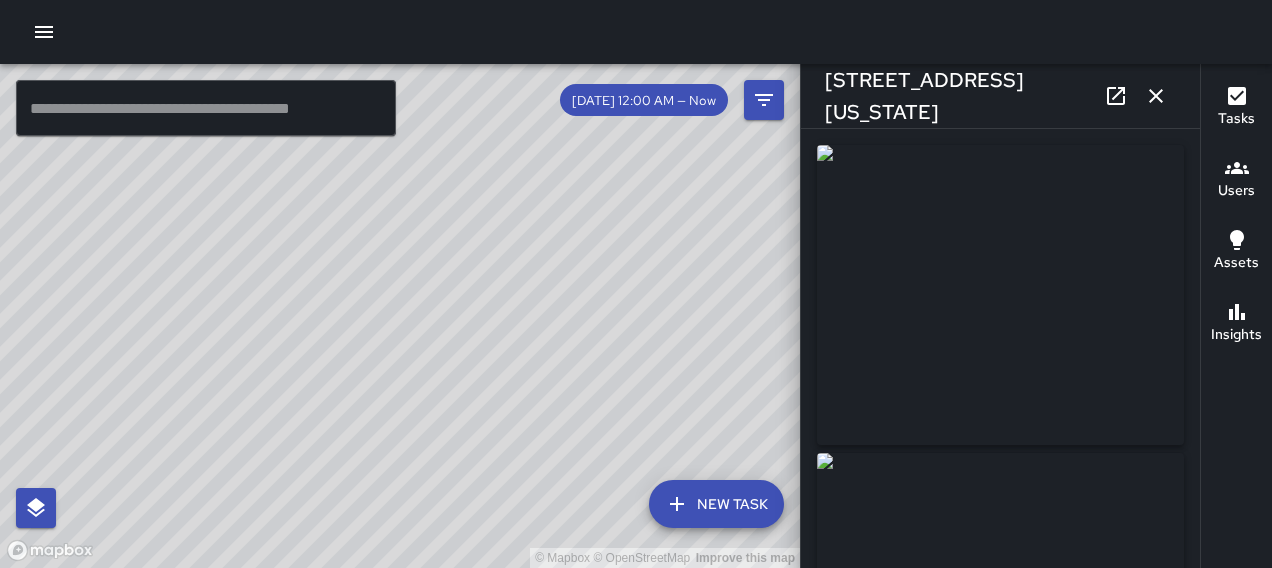 type on "**********" 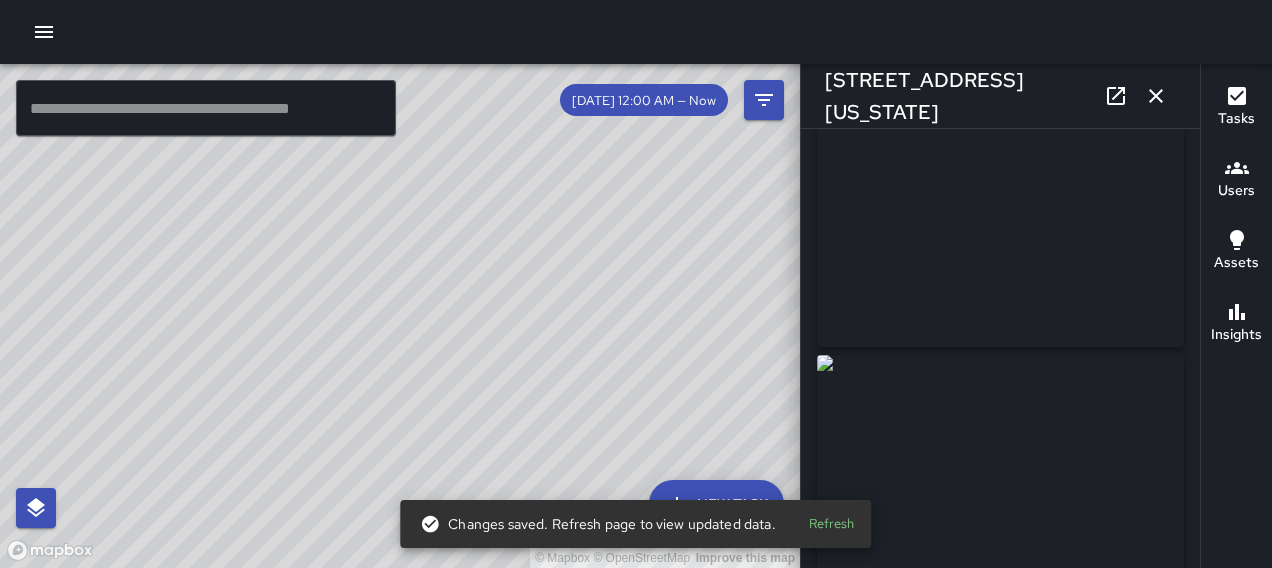 scroll, scrollTop: 0, scrollLeft: 0, axis: both 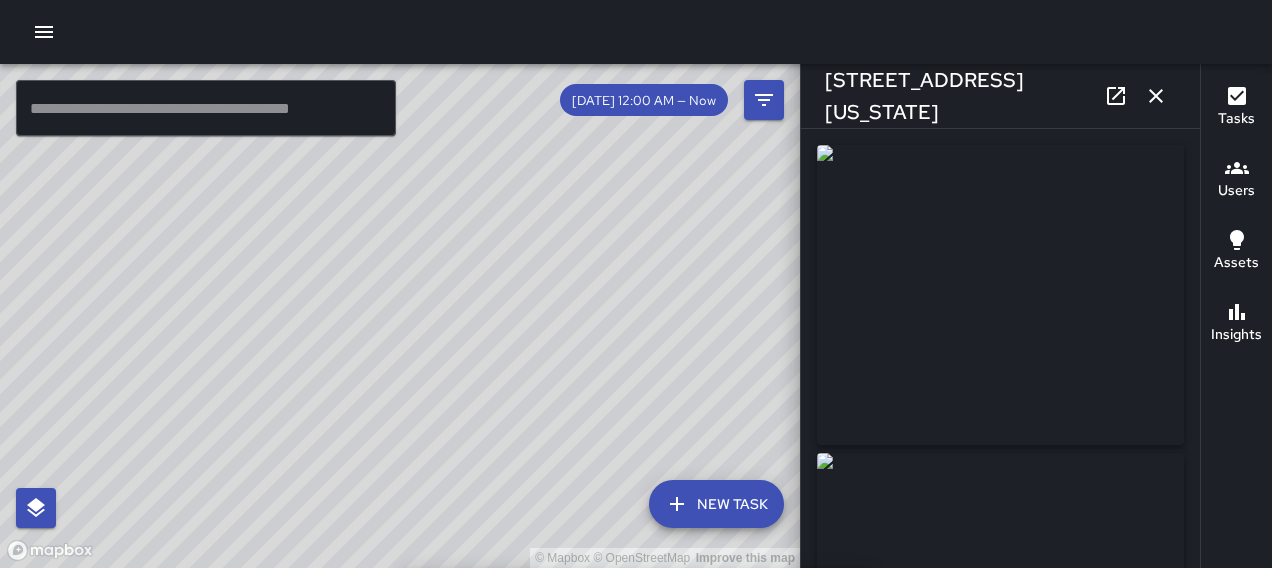 click at bounding box center (1156, 96) 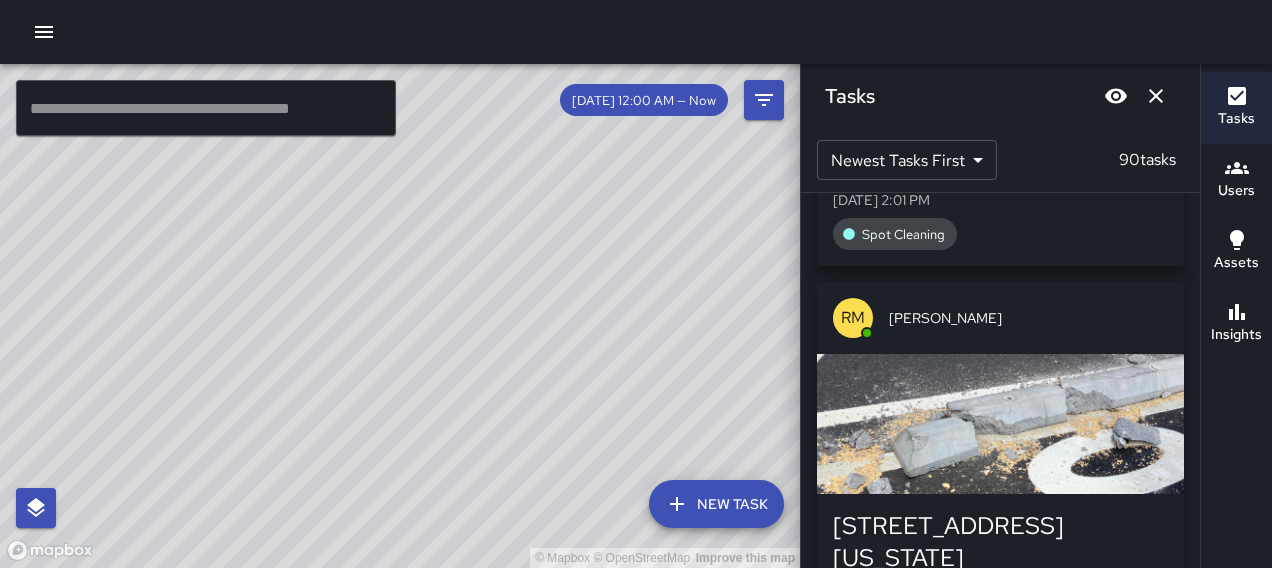 scroll, scrollTop: 1155, scrollLeft: 0, axis: vertical 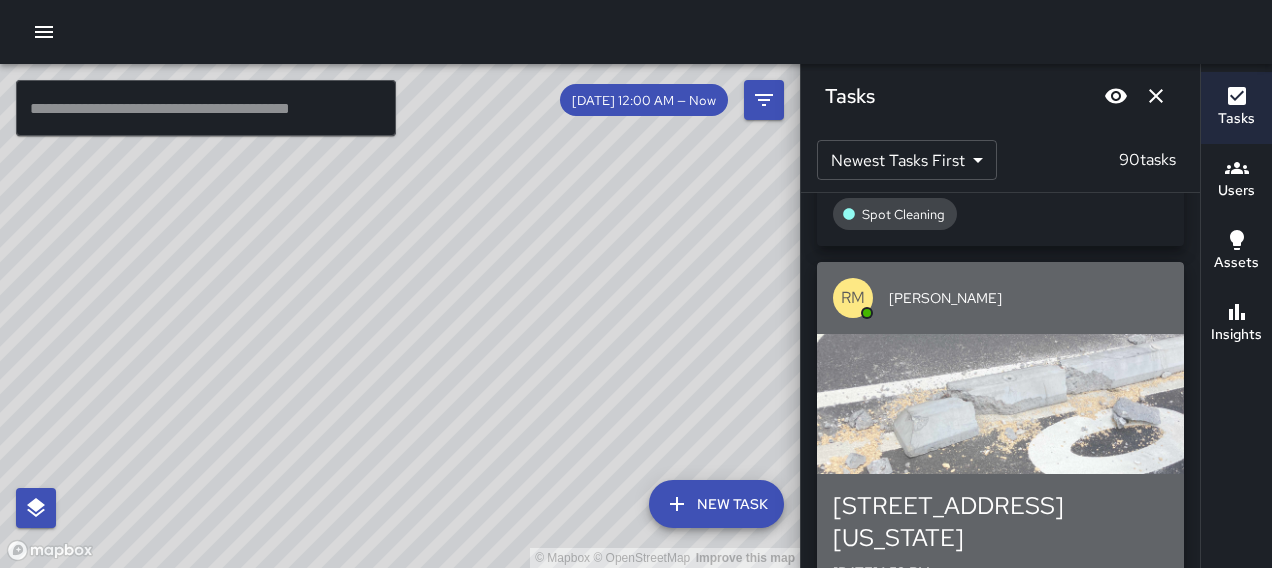 click at bounding box center (1000, 404) 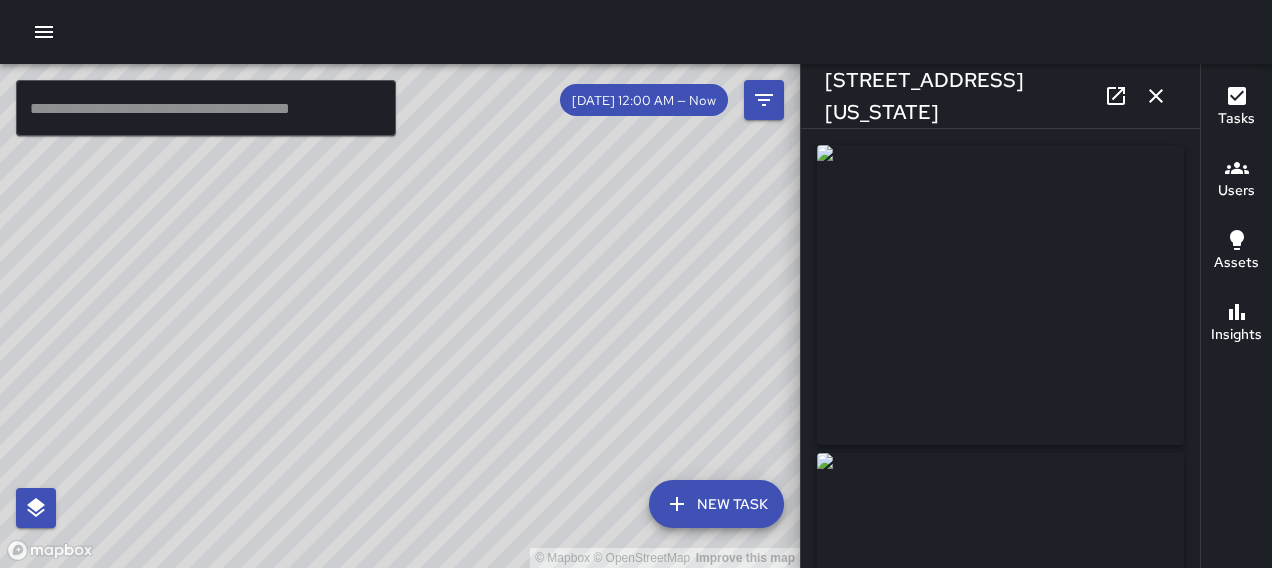 type on "**********" 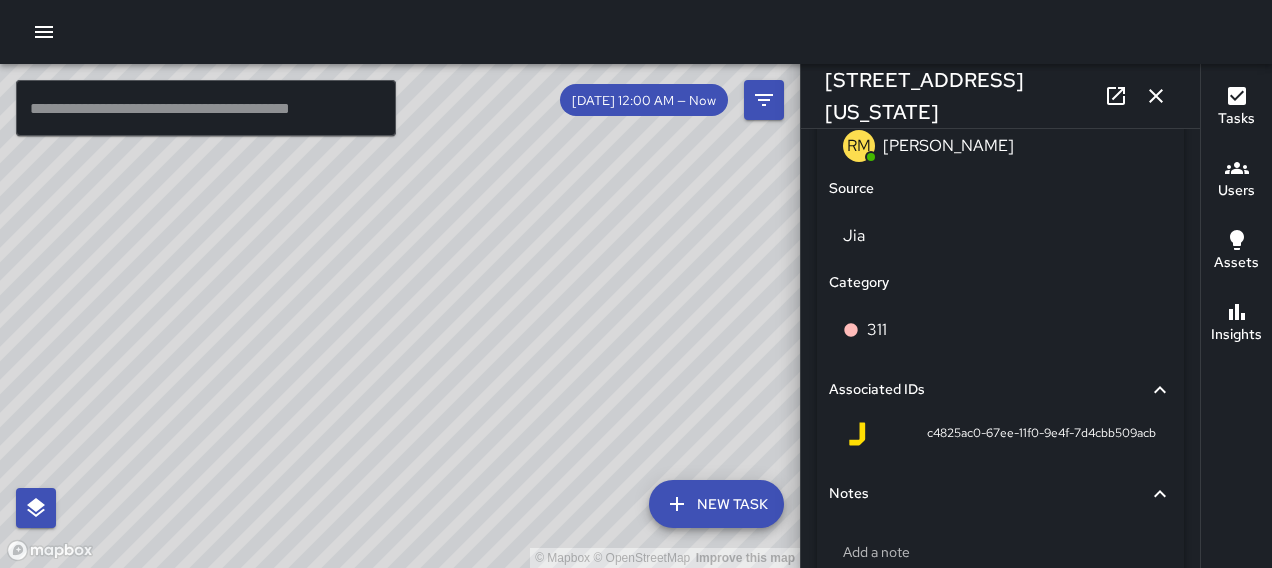 scroll, scrollTop: 1193, scrollLeft: 0, axis: vertical 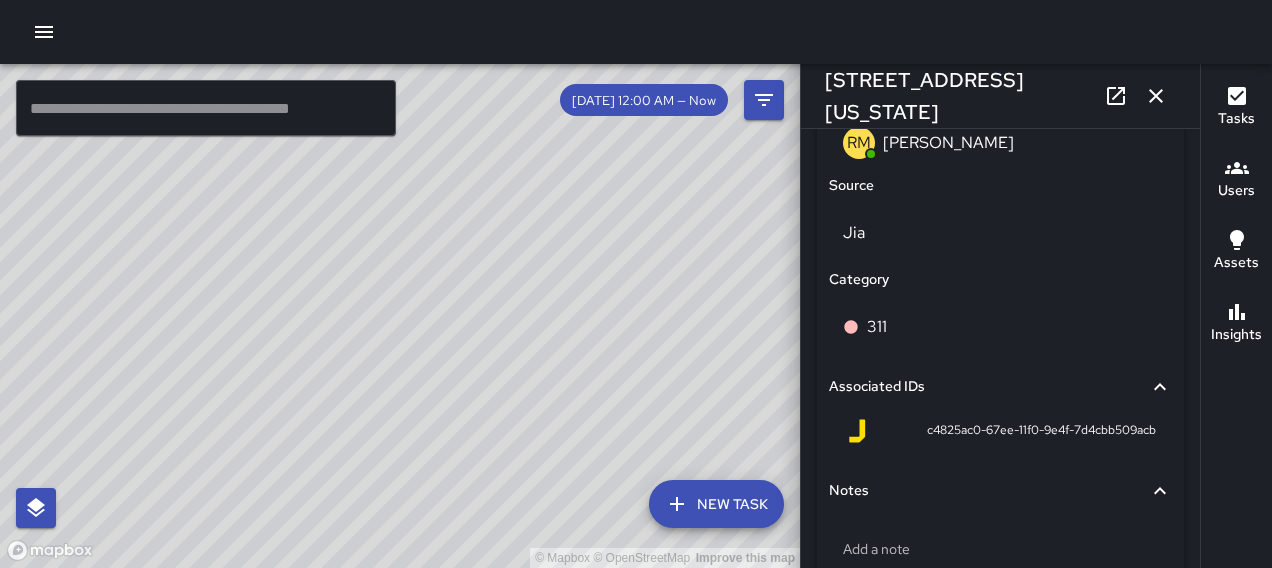 click 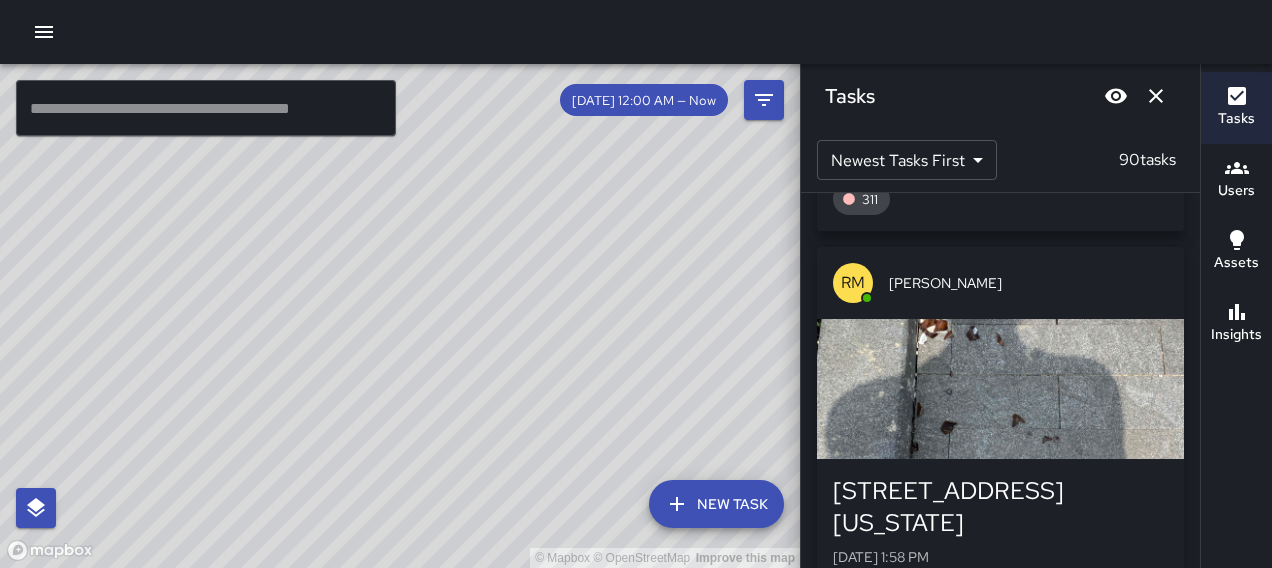 scroll, scrollTop: 1578, scrollLeft: 0, axis: vertical 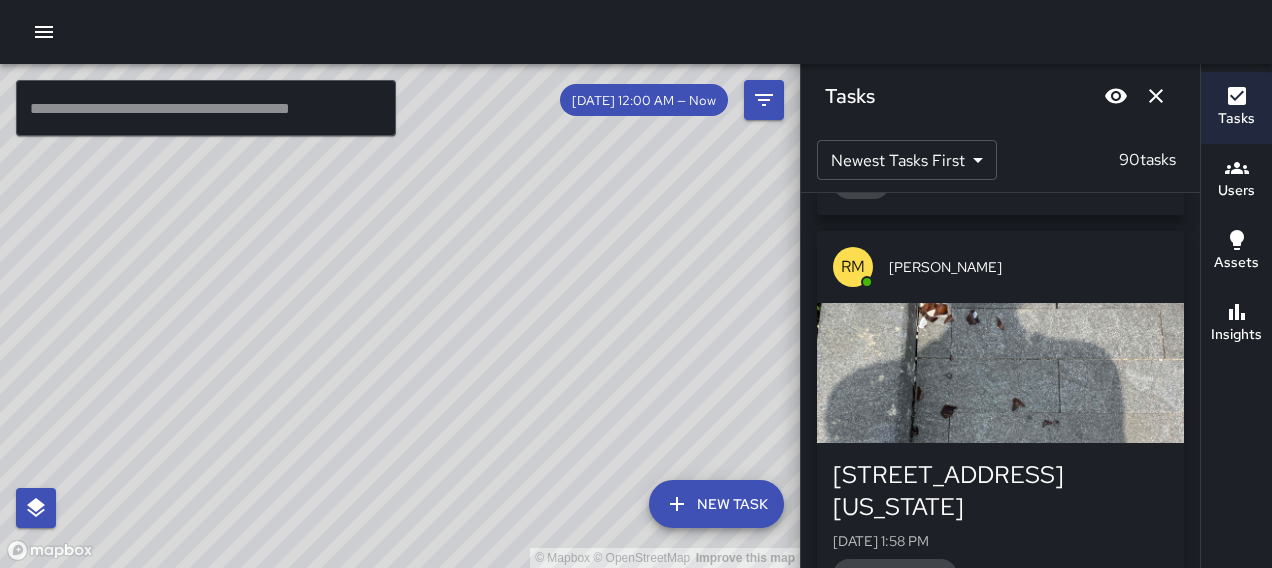 drag, startPoint x: 1002, startPoint y: 380, endPoint x: 1020, endPoint y: 379, distance: 18.027756 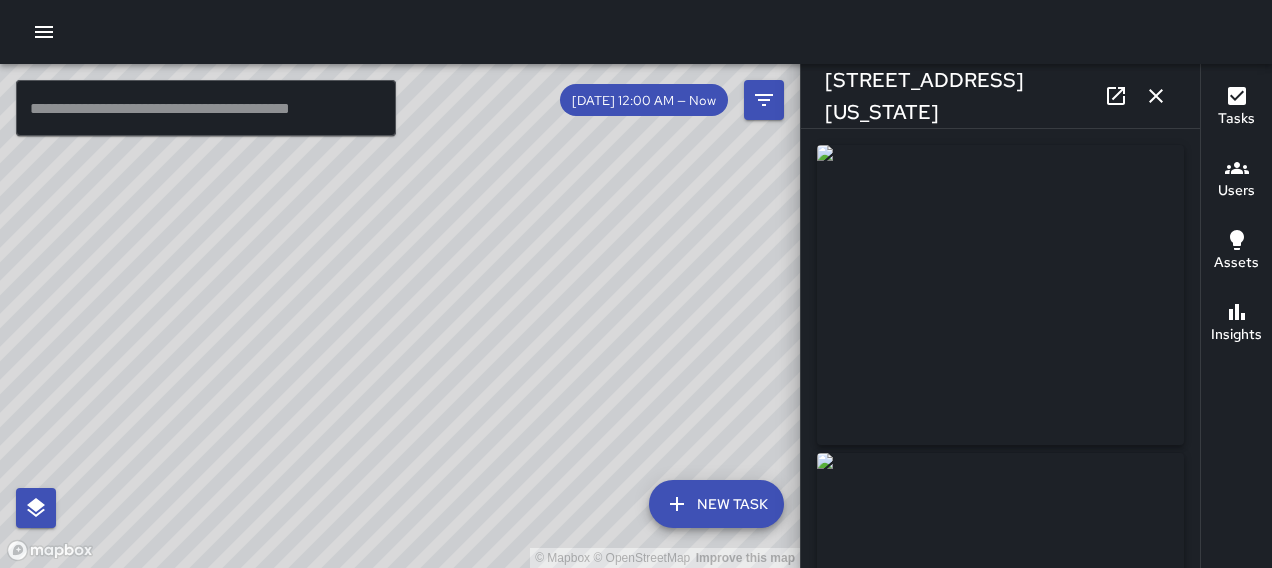 type on "**********" 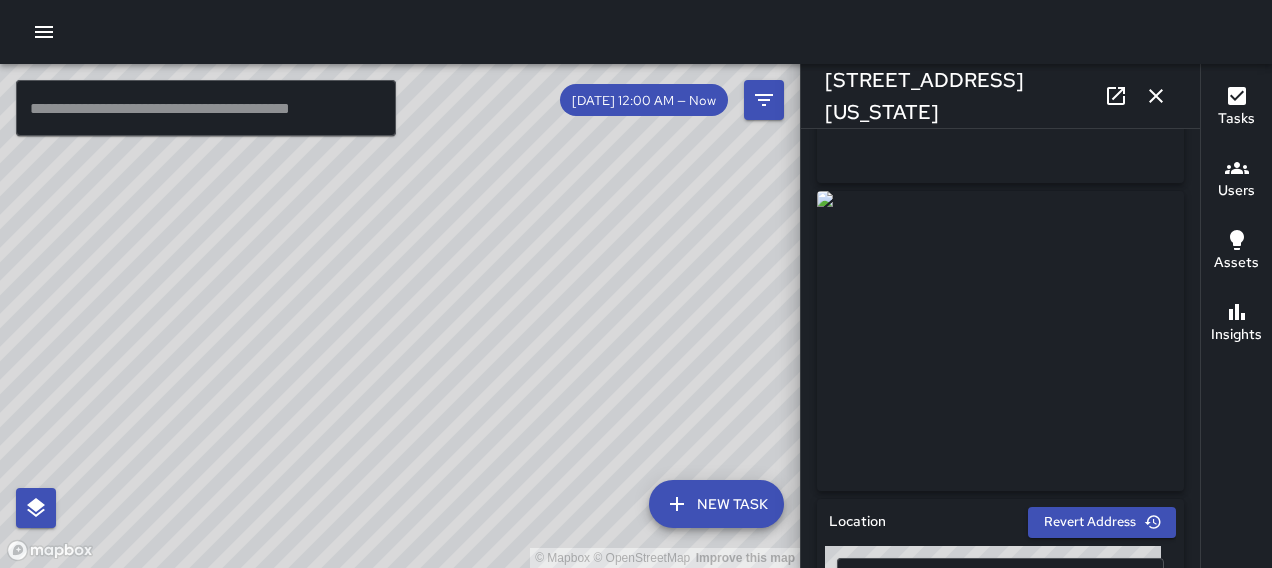 scroll, scrollTop: 0, scrollLeft: 0, axis: both 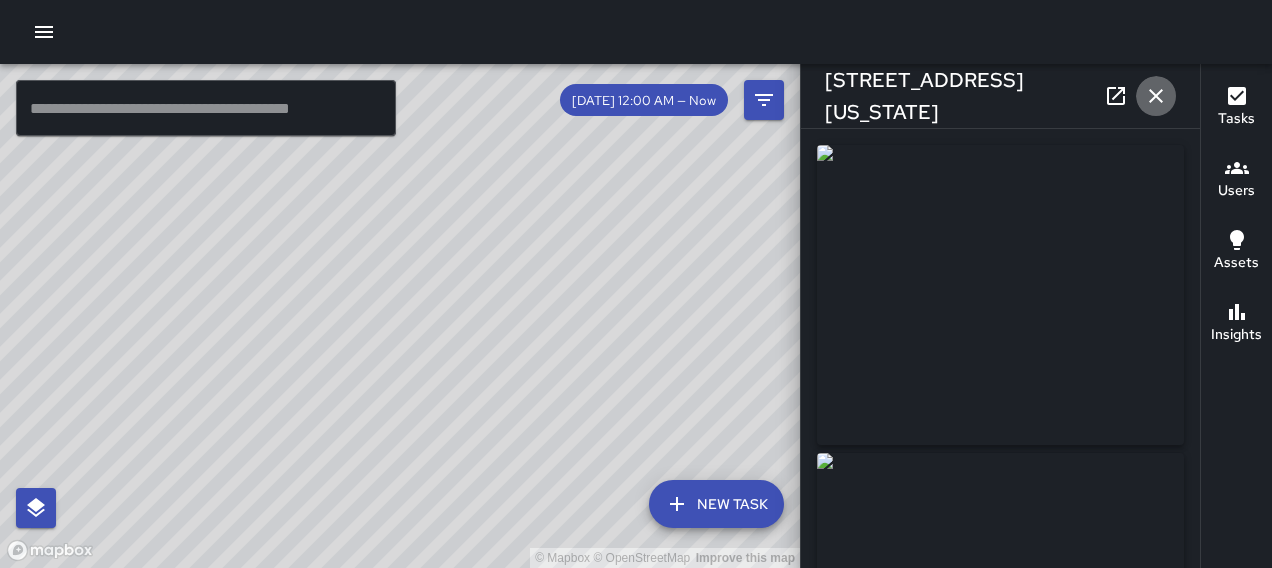 click 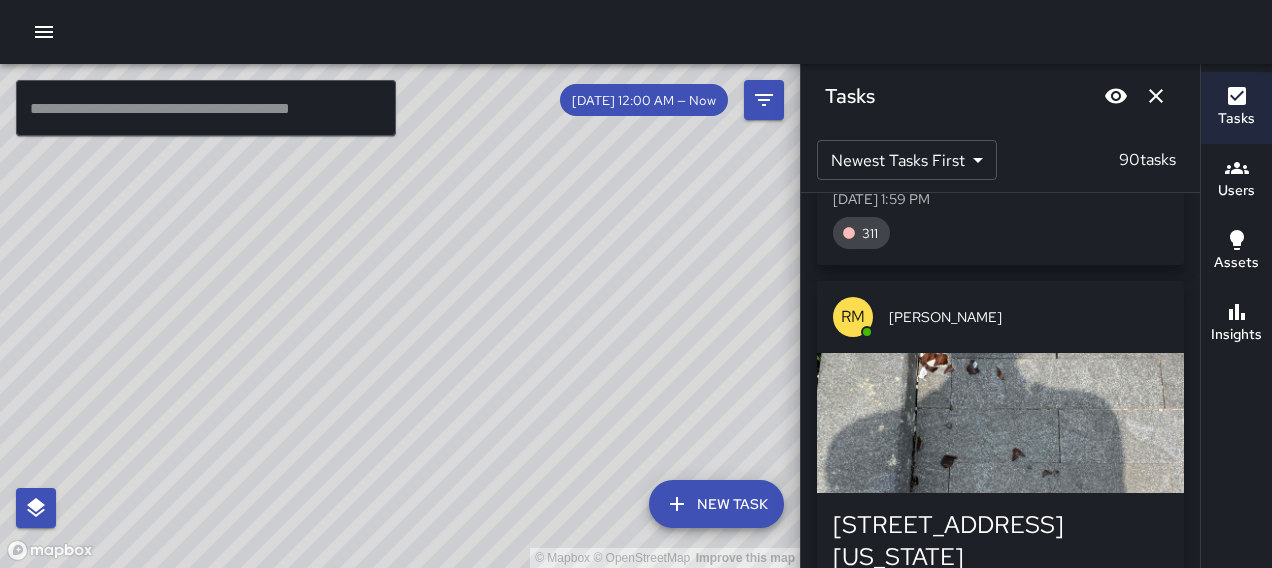 scroll, scrollTop: 1418, scrollLeft: 0, axis: vertical 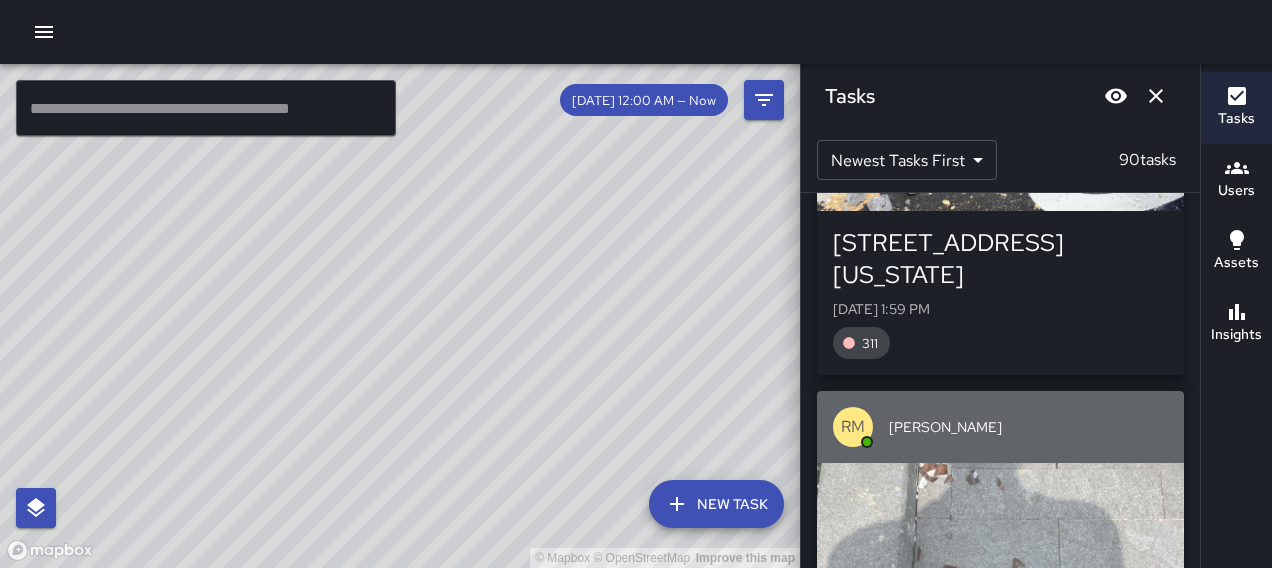 click at bounding box center [1000, 533] 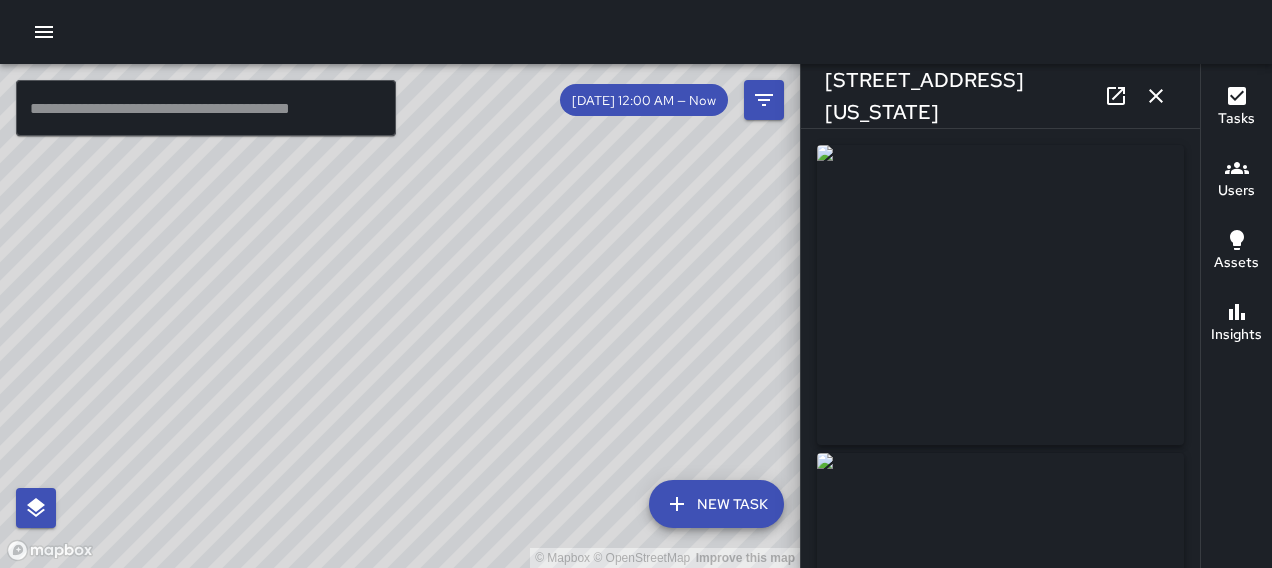type on "**********" 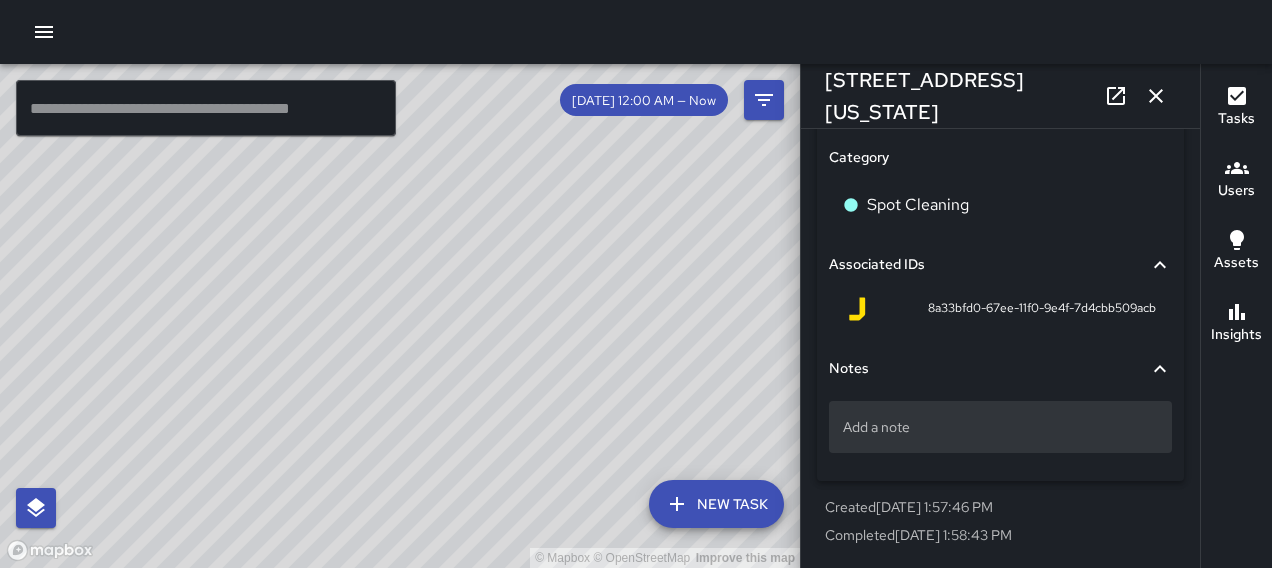 click on "Add a note" at bounding box center [1000, 427] 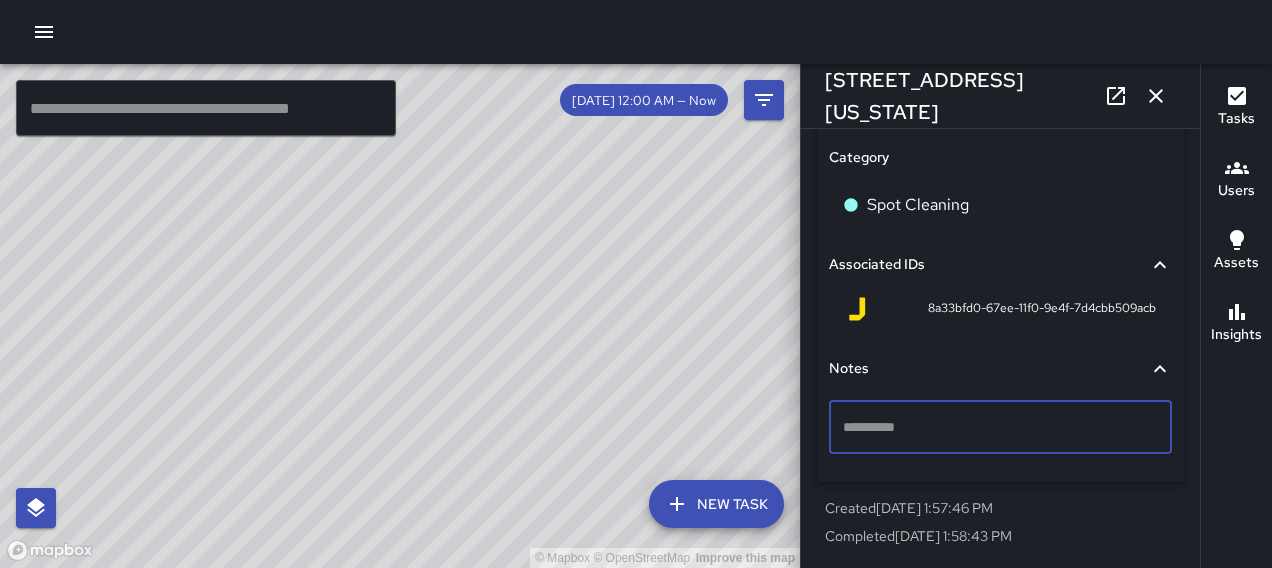 scroll, scrollTop: 1296, scrollLeft: 0, axis: vertical 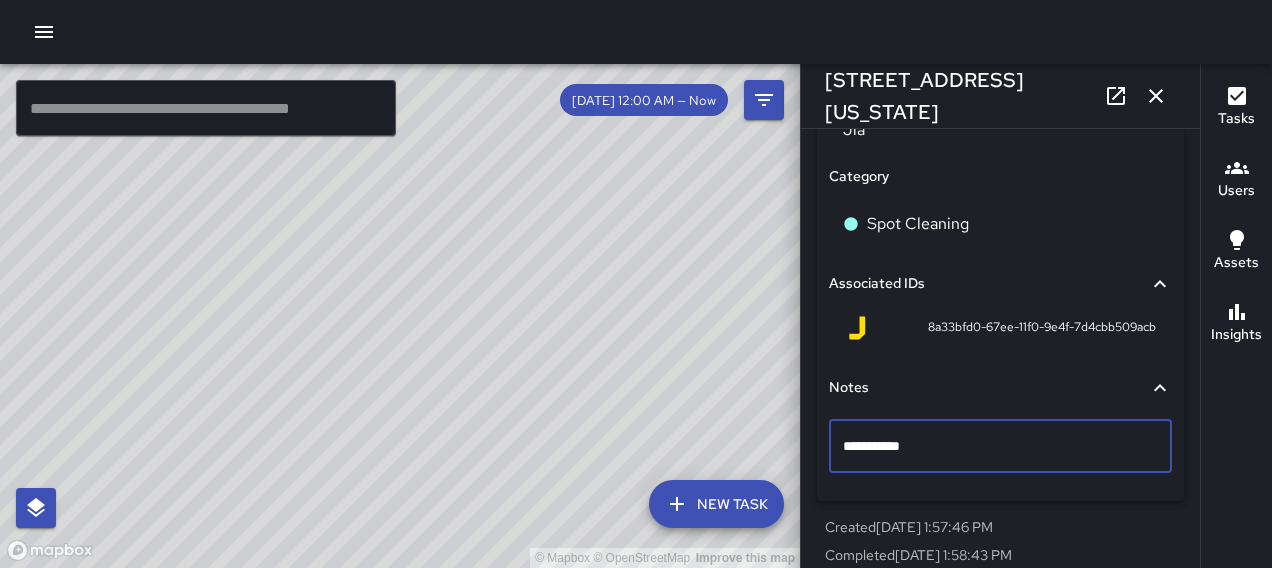type on "**********" 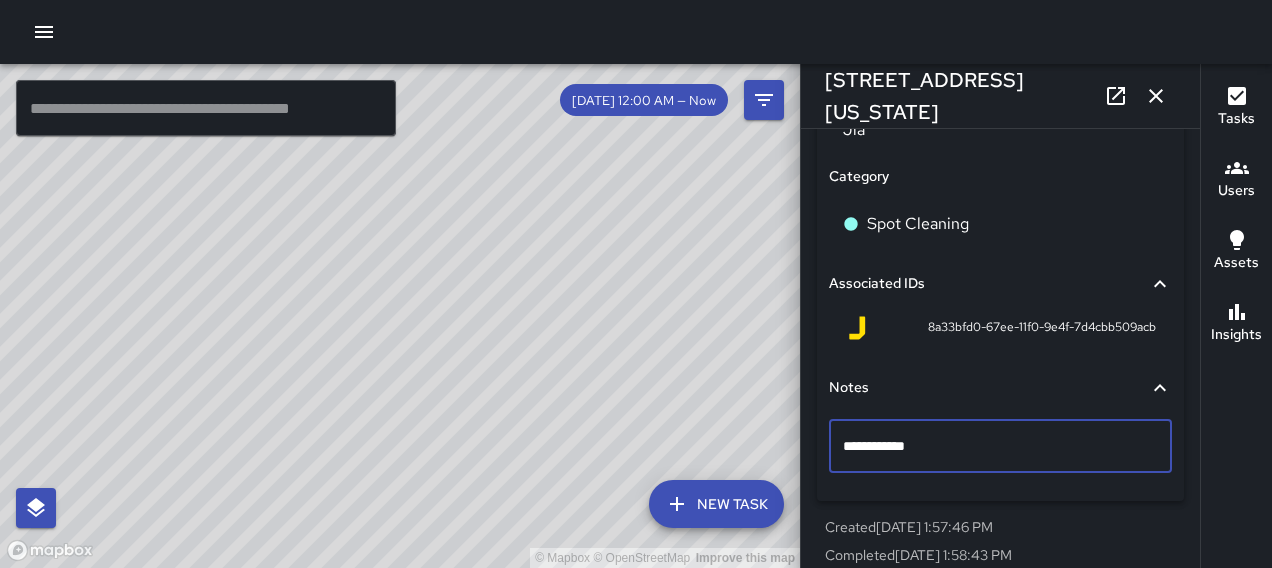 click at bounding box center (1156, 96) 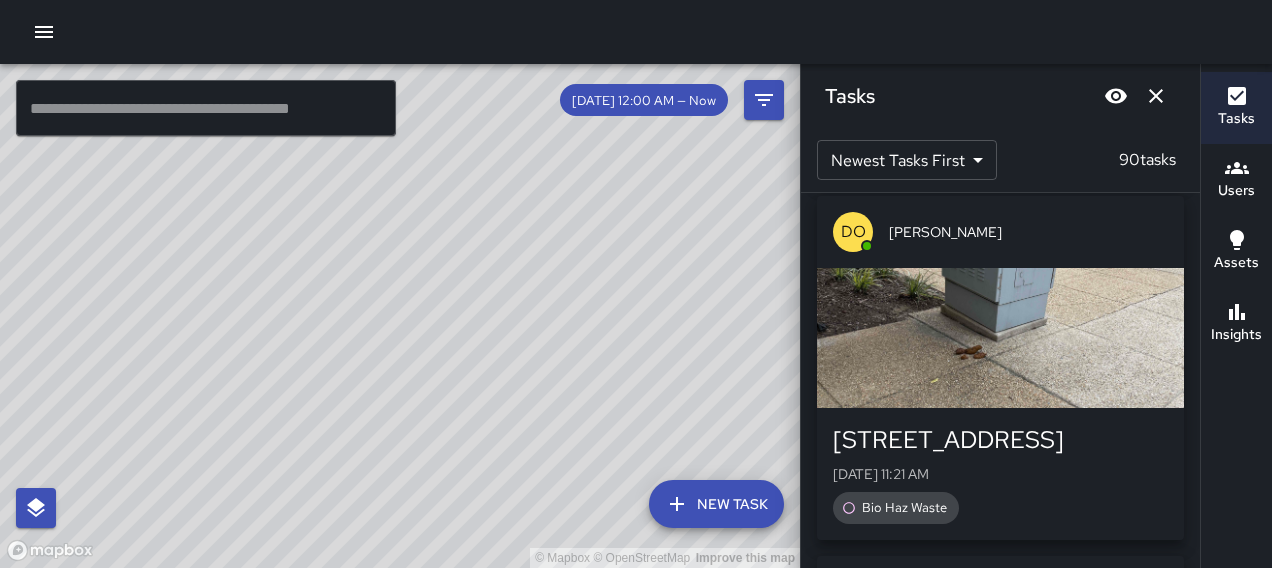scroll, scrollTop: 6163, scrollLeft: 0, axis: vertical 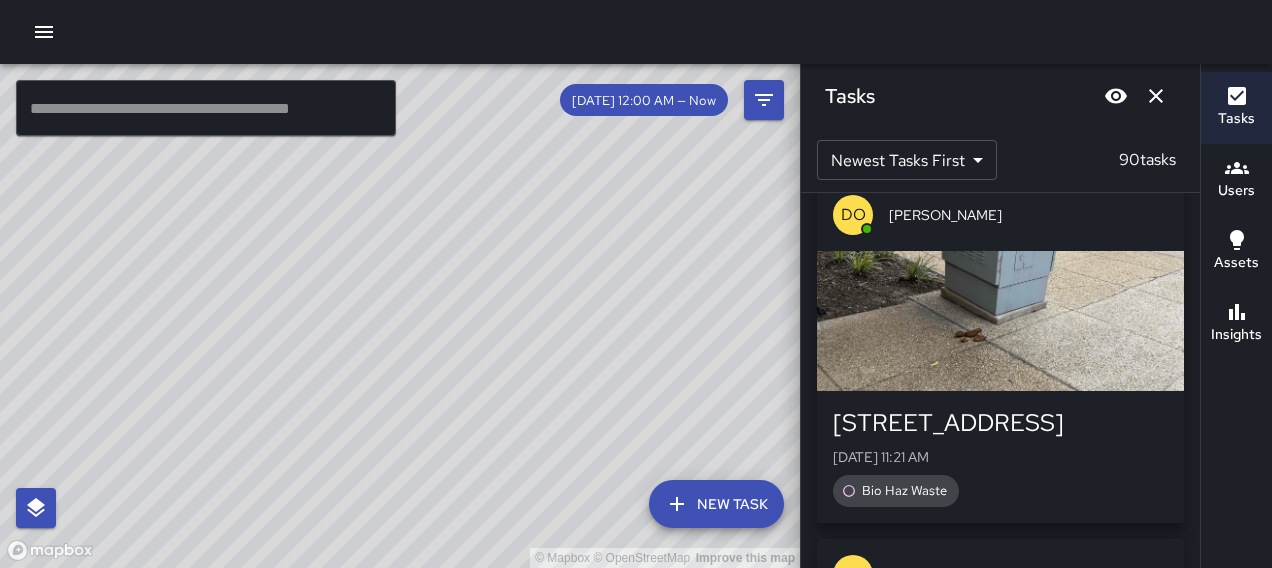 click at bounding box center [1000, 321] 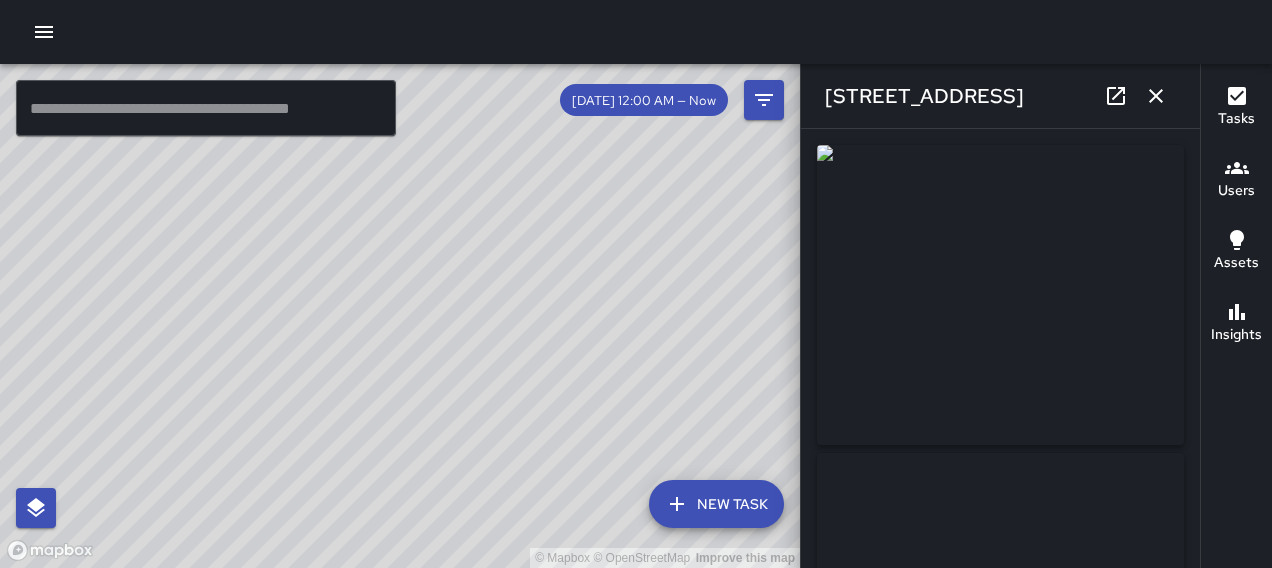 type on "**********" 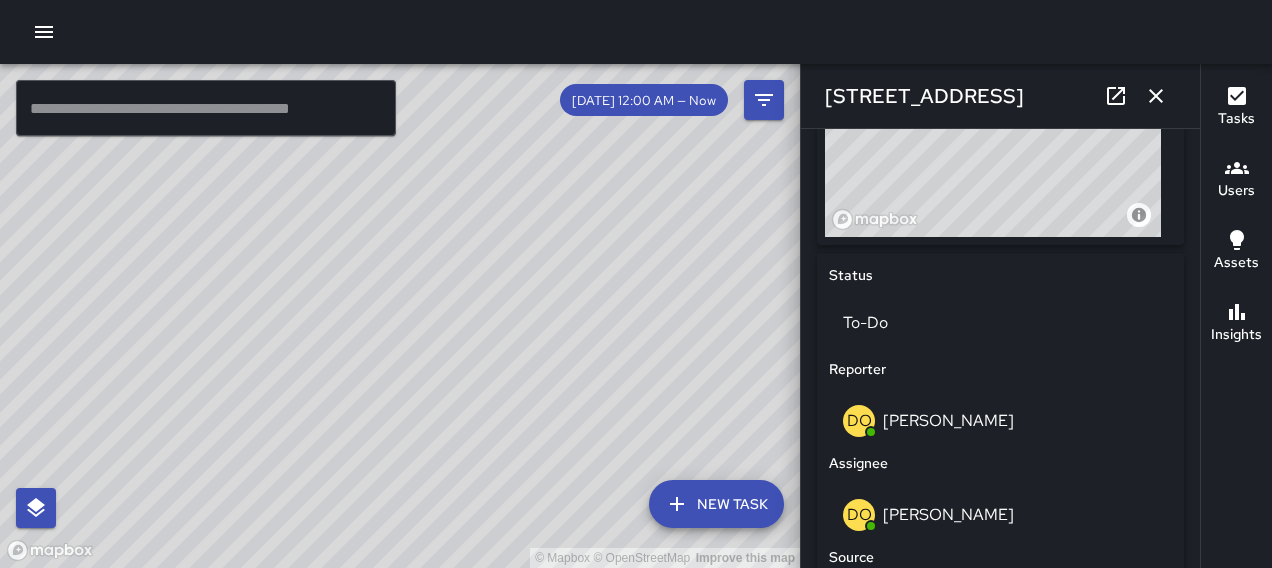 scroll, scrollTop: 826, scrollLeft: 0, axis: vertical 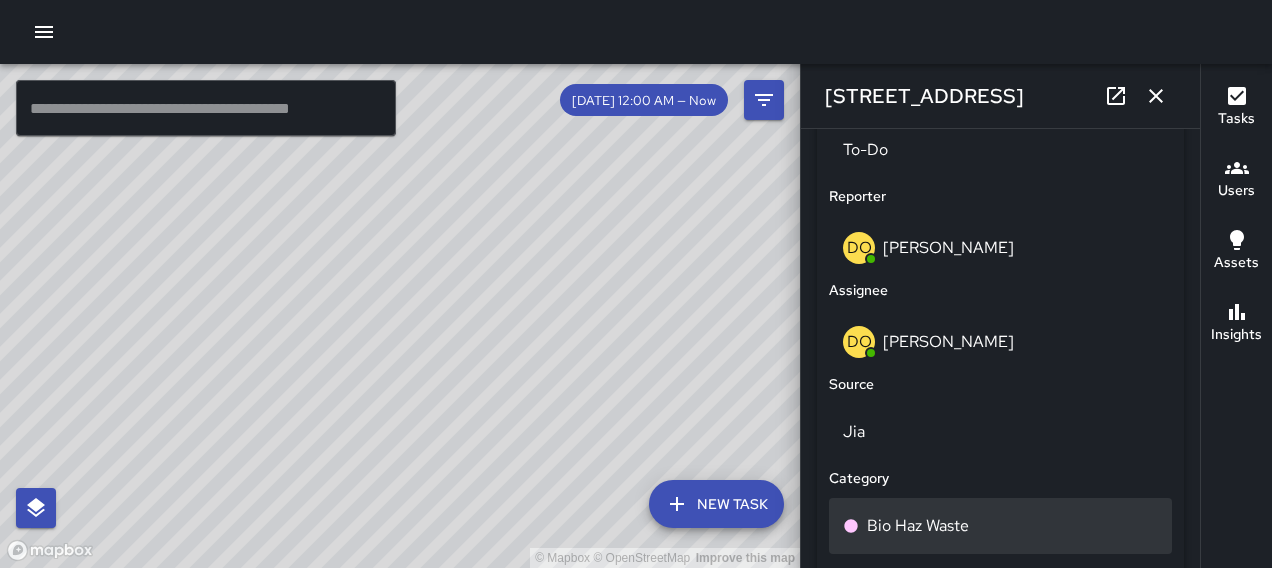 click on "Bio Haz Waste" at bounding box center [918, 526] 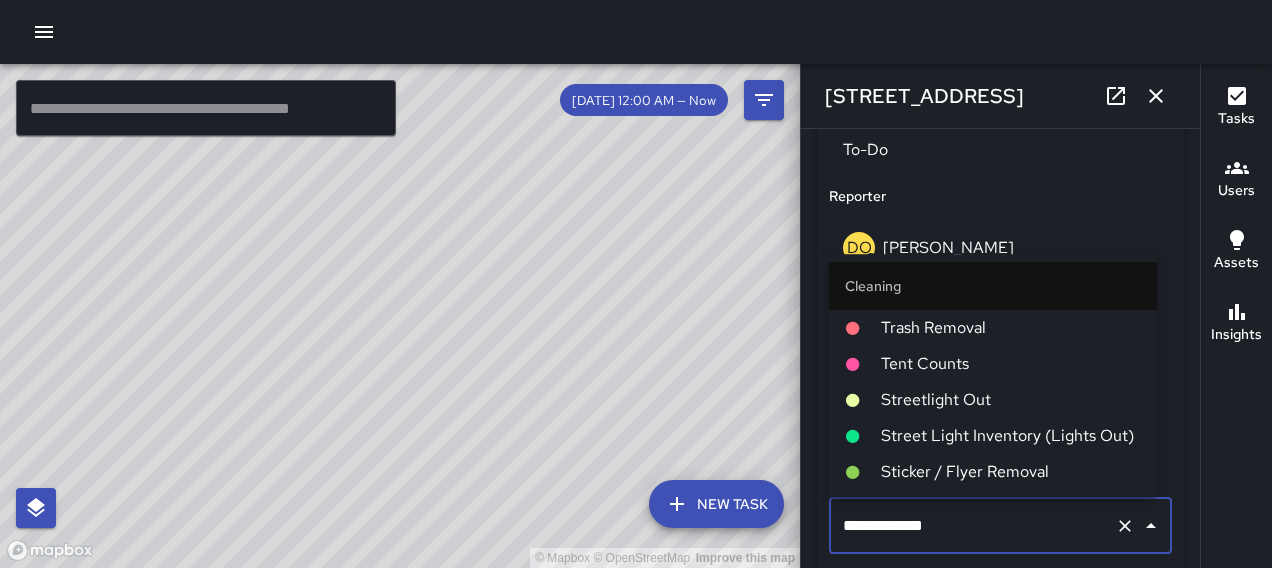 scroll, scrollTop: 893, scrollLeft: 0, axis: vertical 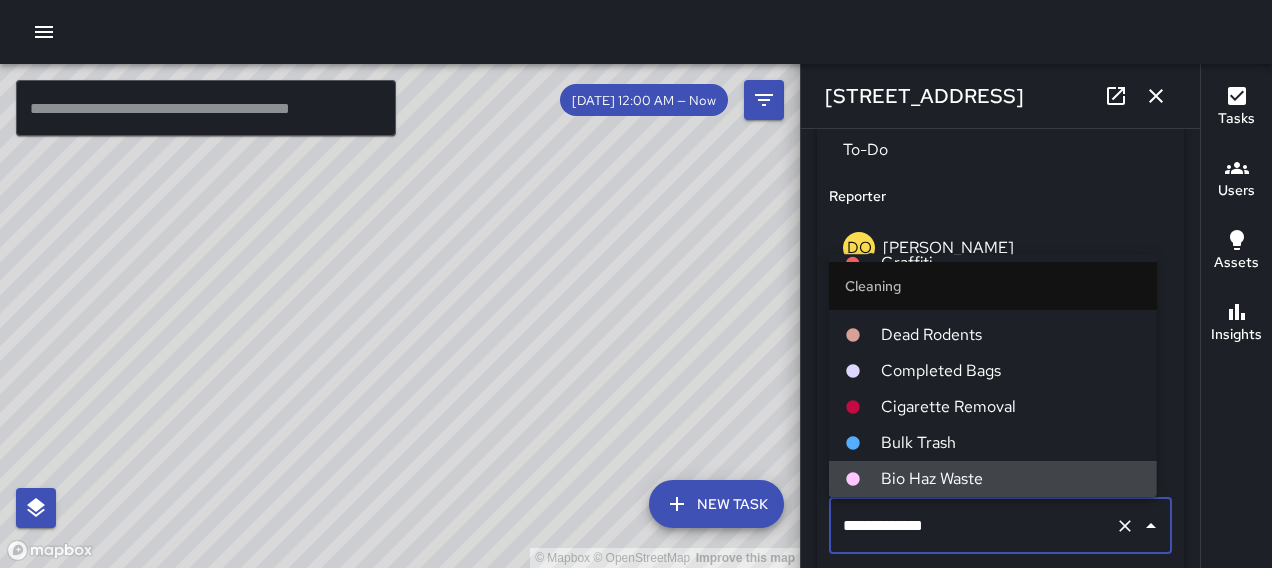 click on "Bio Haz Waste" at bounding box center (1011, 479) 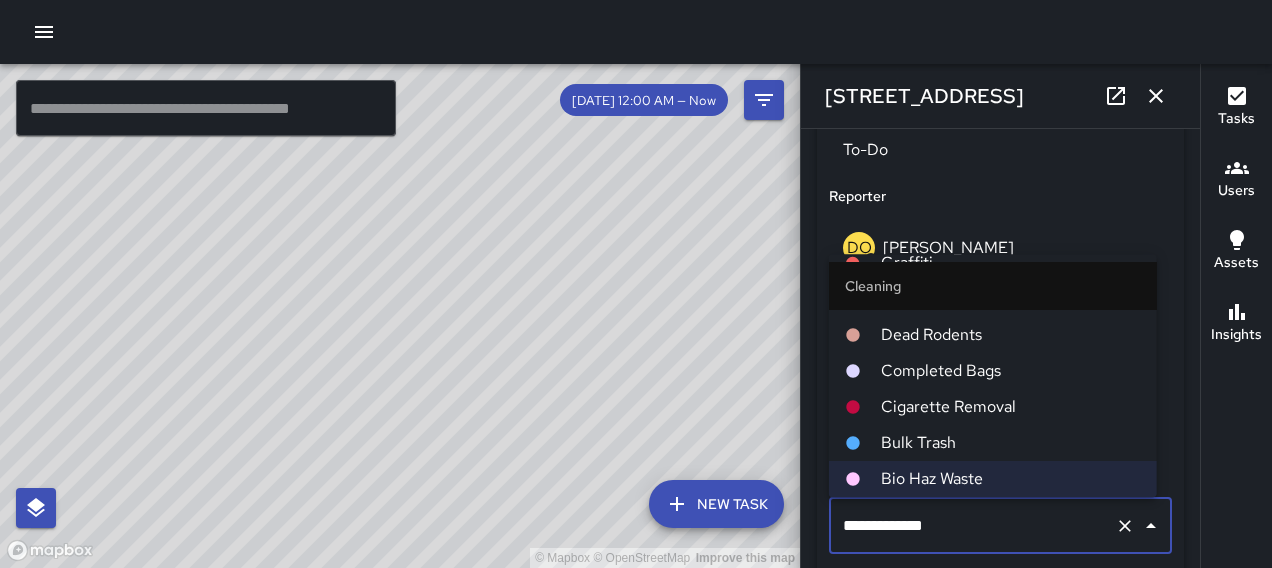 click at bounding box center (1156, 96) 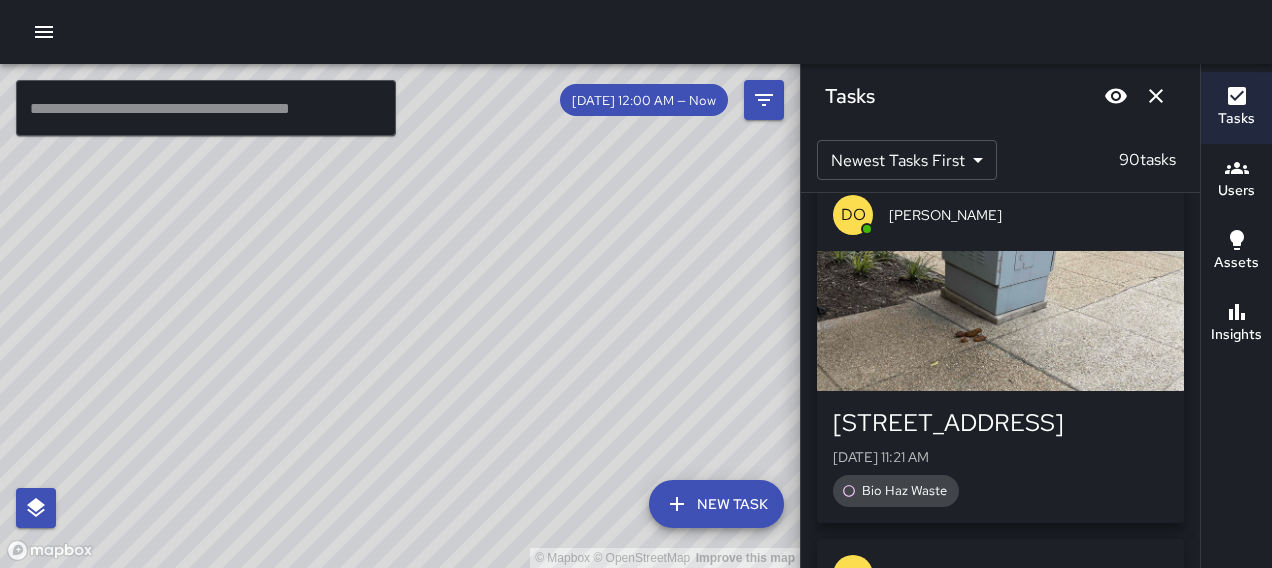 click 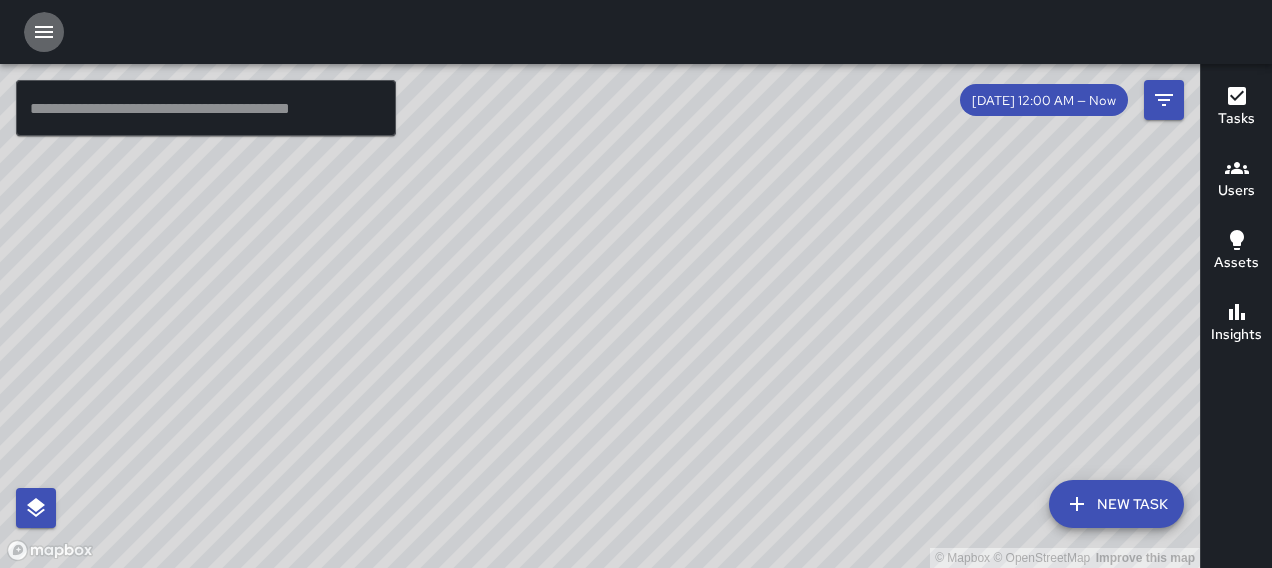 click 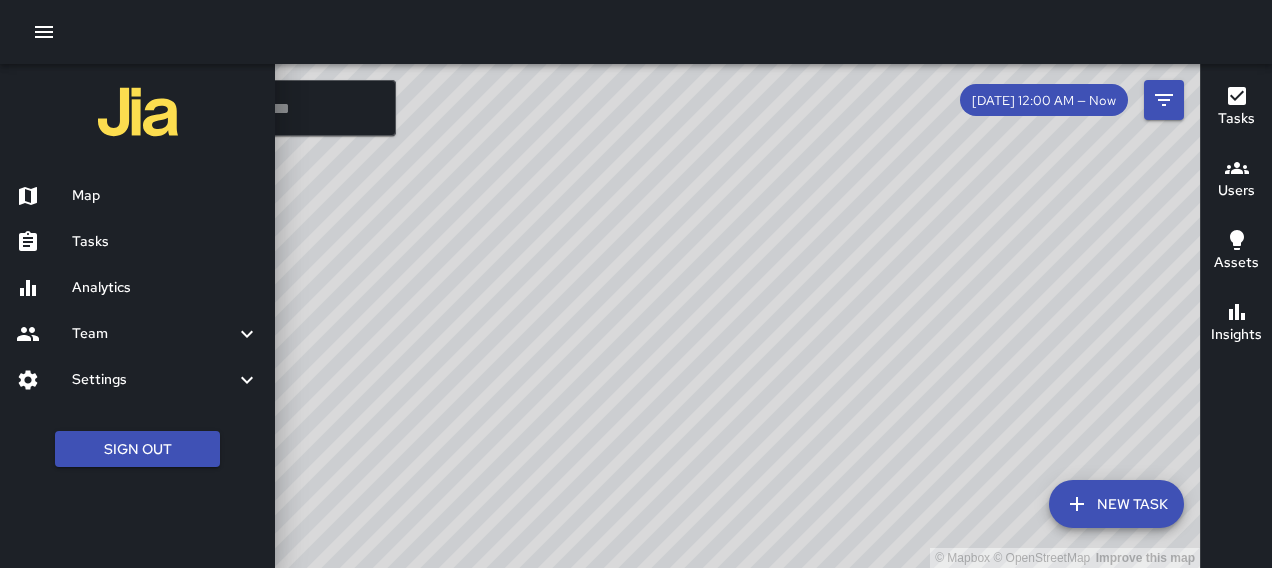 drag, startPoint x: 86, startPoint y: 194, endPoint x: 170, endPoint y: 190, distance: 84.095184 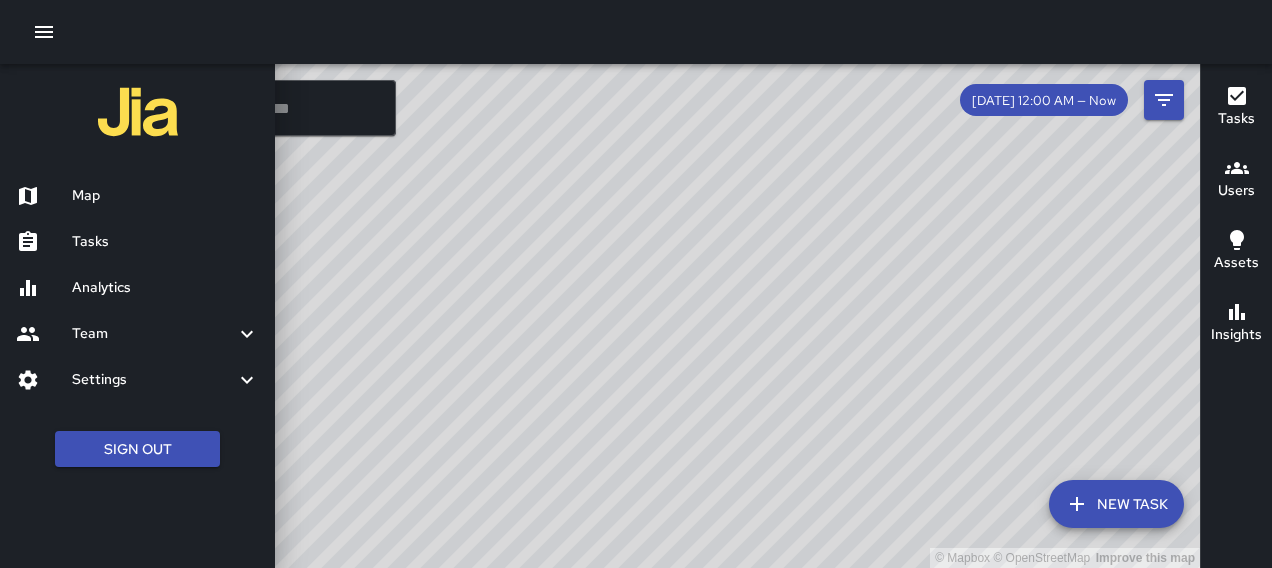 click on "Map" at bounding box center [165, 196] 